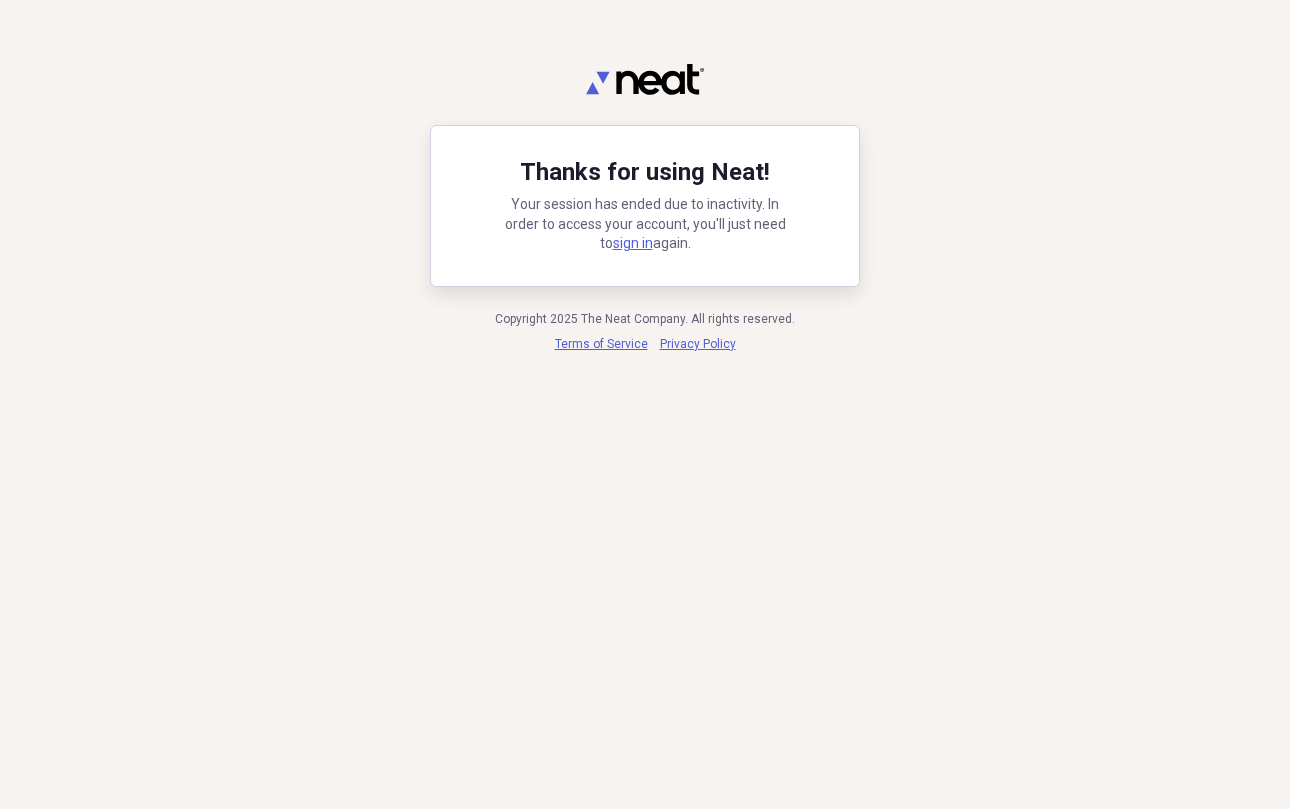 scroll, scrollTop: 0, scrollLeft: 0, axis: both 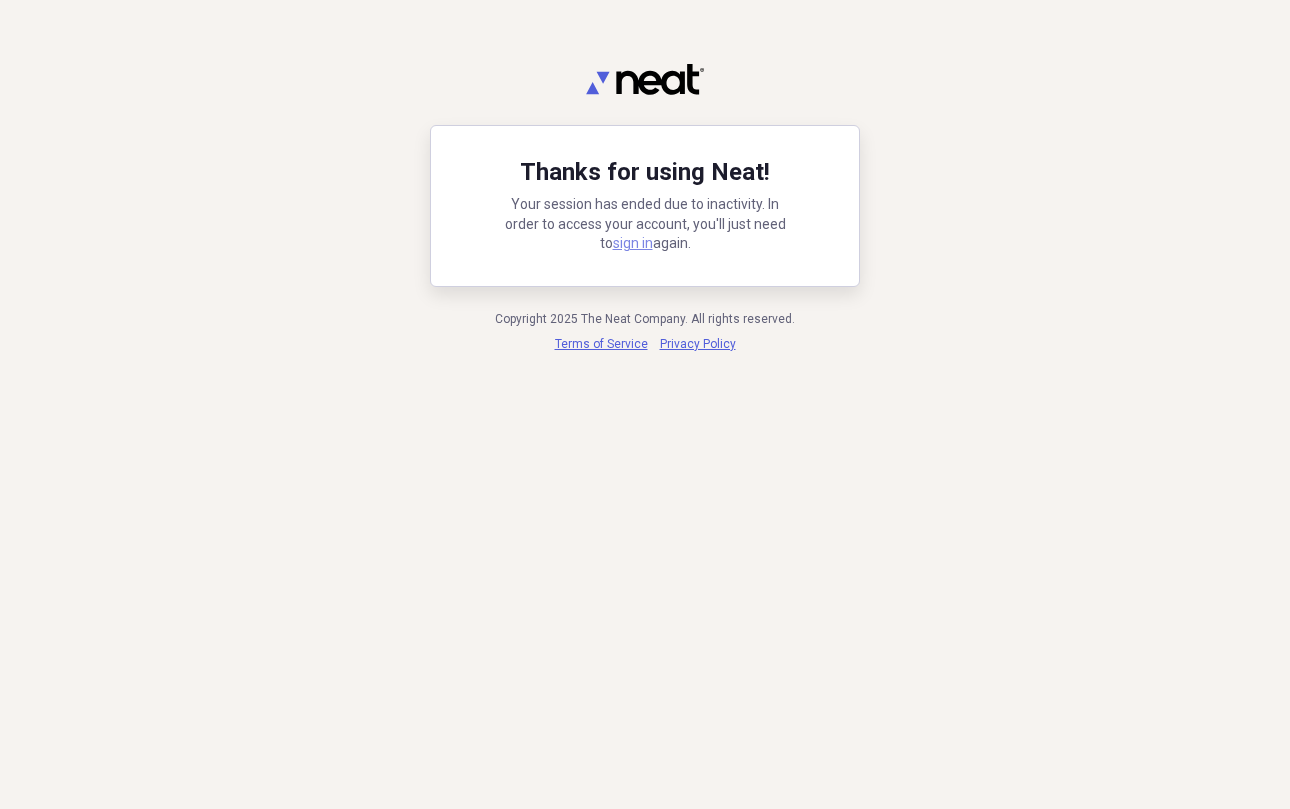 click on "sign in" at bounding box center (633, 243) 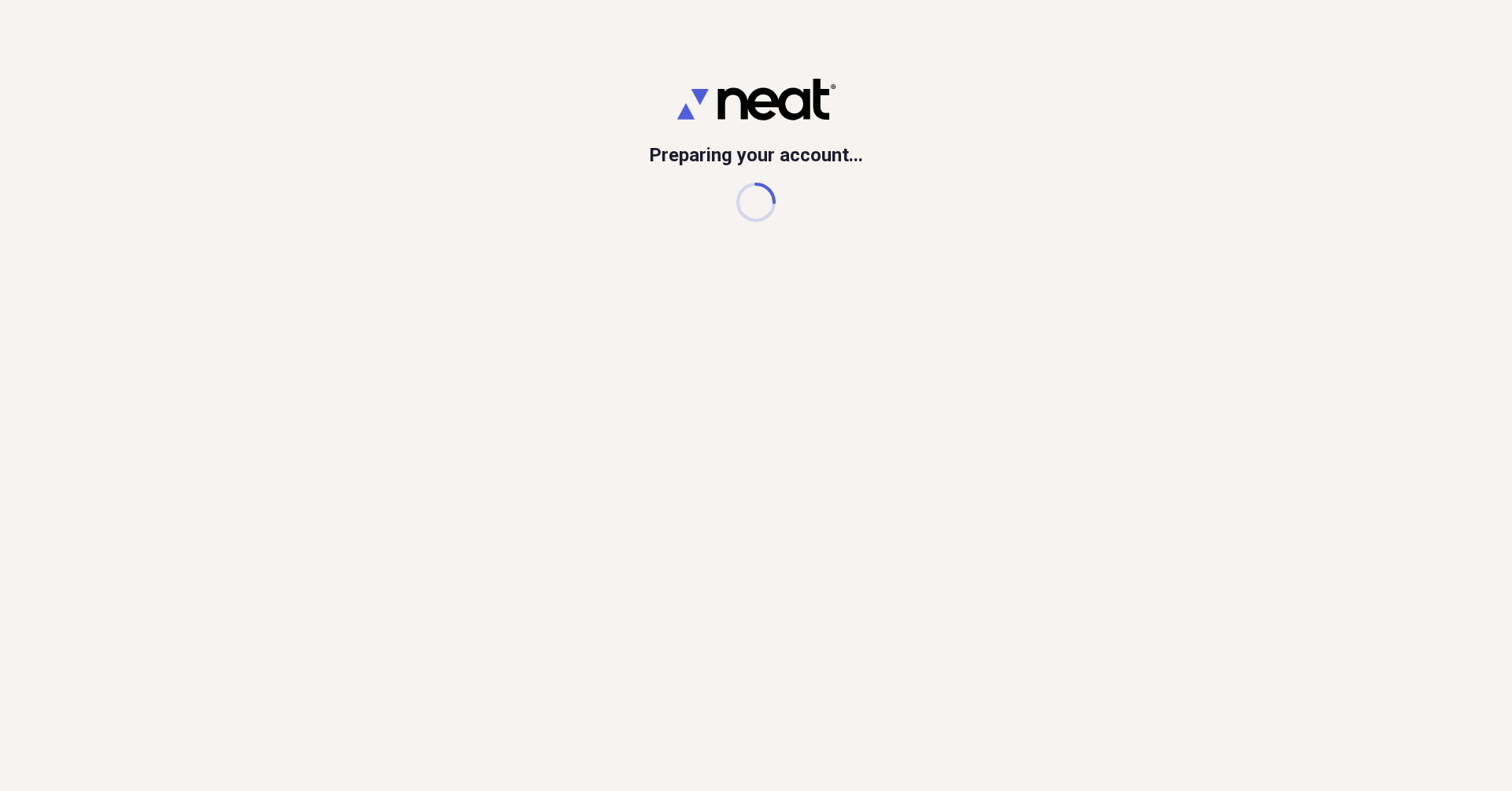 scroll, scrollTop: 0, scrollLeft: 0, axis: both 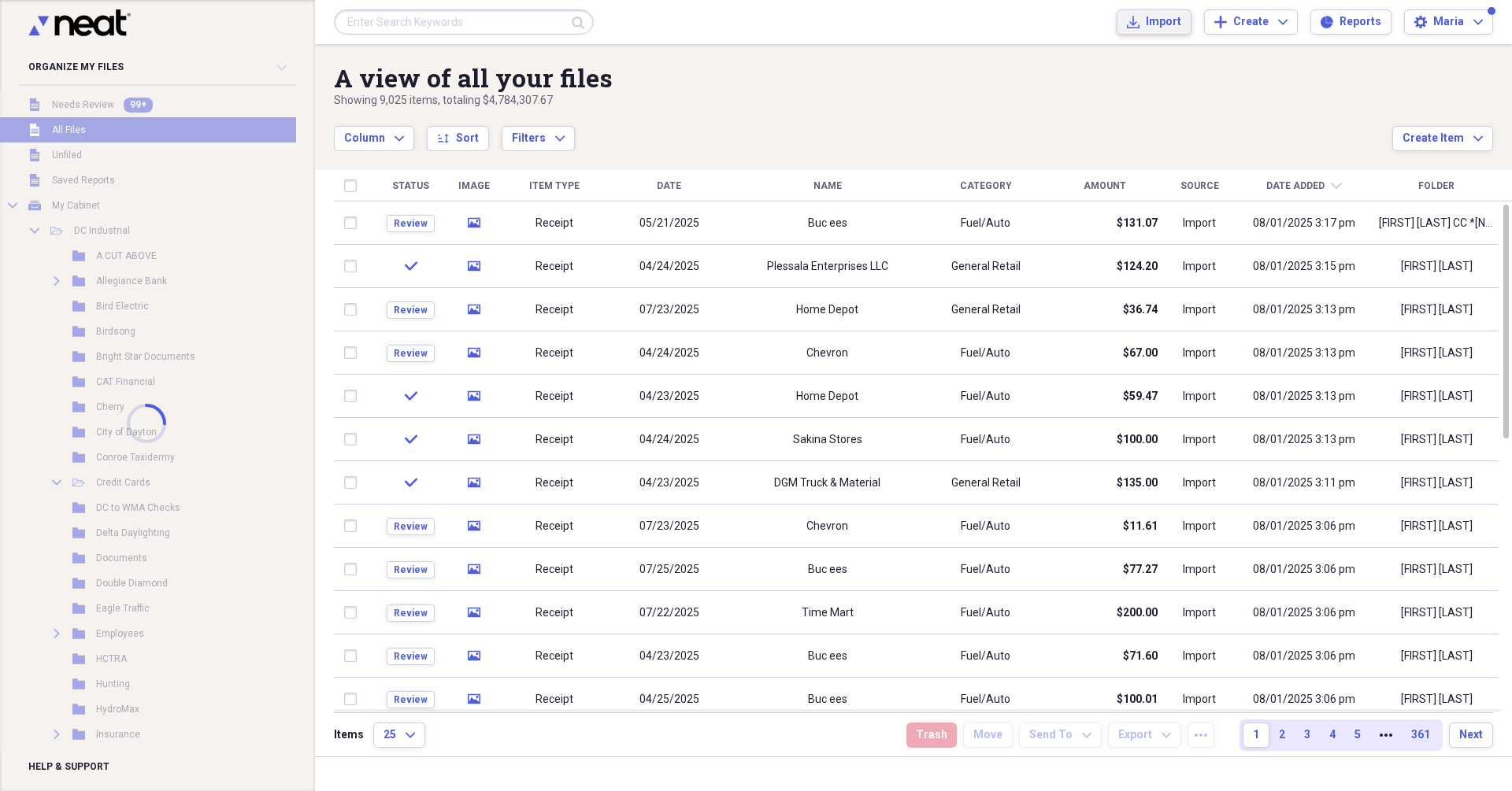 click on "Import" at bounding box center (1163, 22) 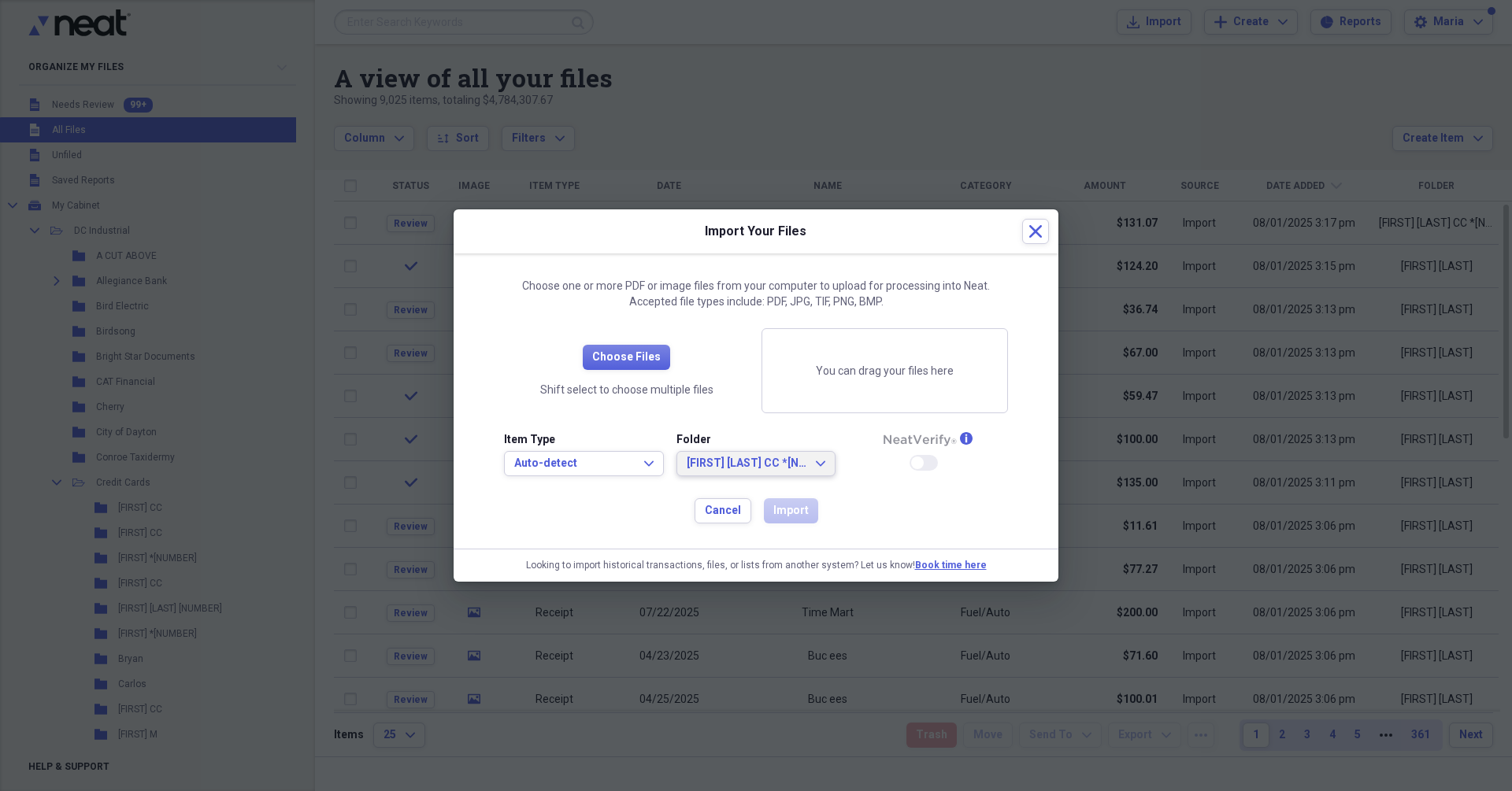 click on "[FIRST] [LAST] CC *[NUMBER]" at bounding box center (747, 464) 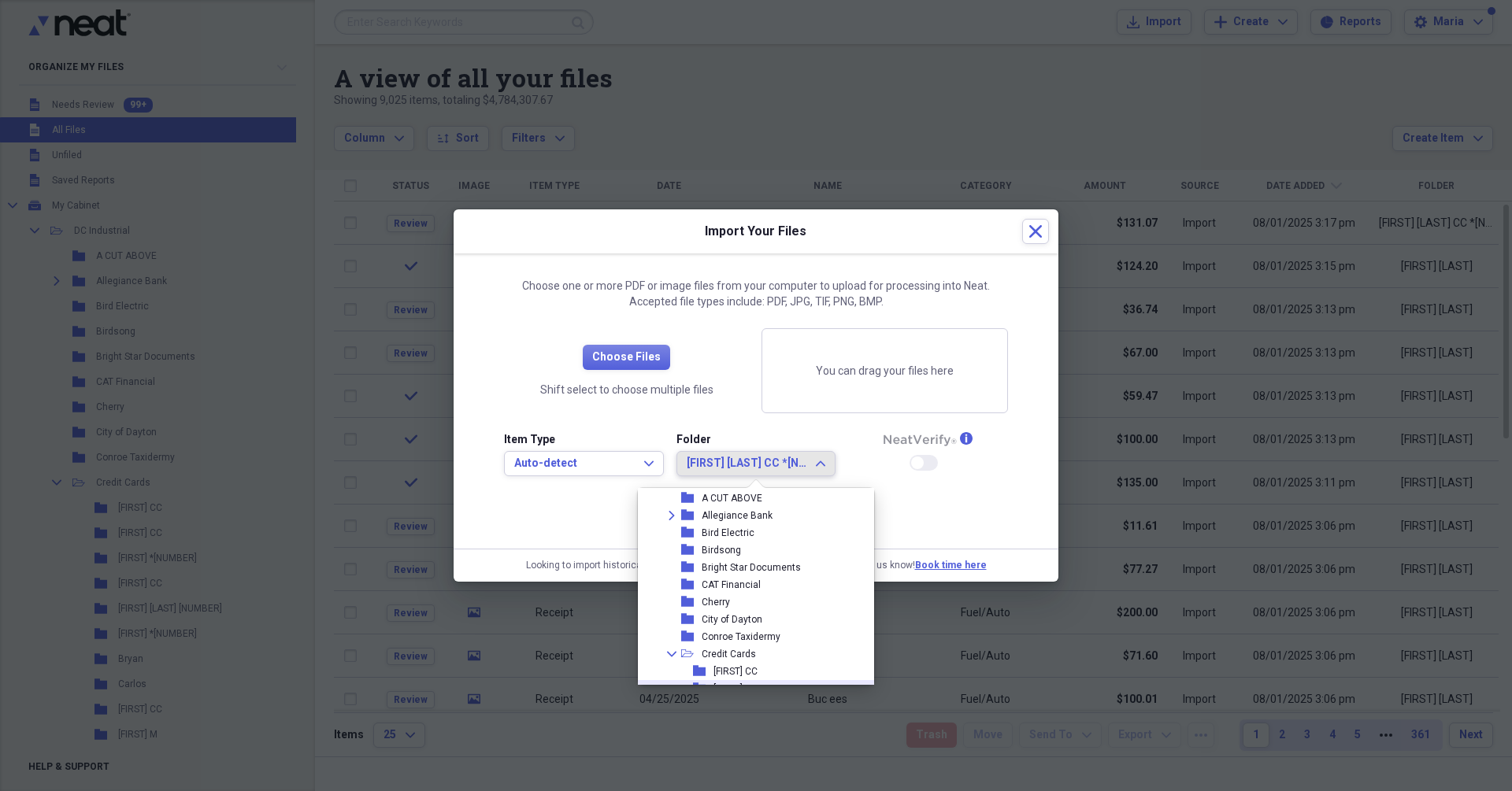 scroll, scrollTop: 338, scrollLeft: 0, axis: vertical 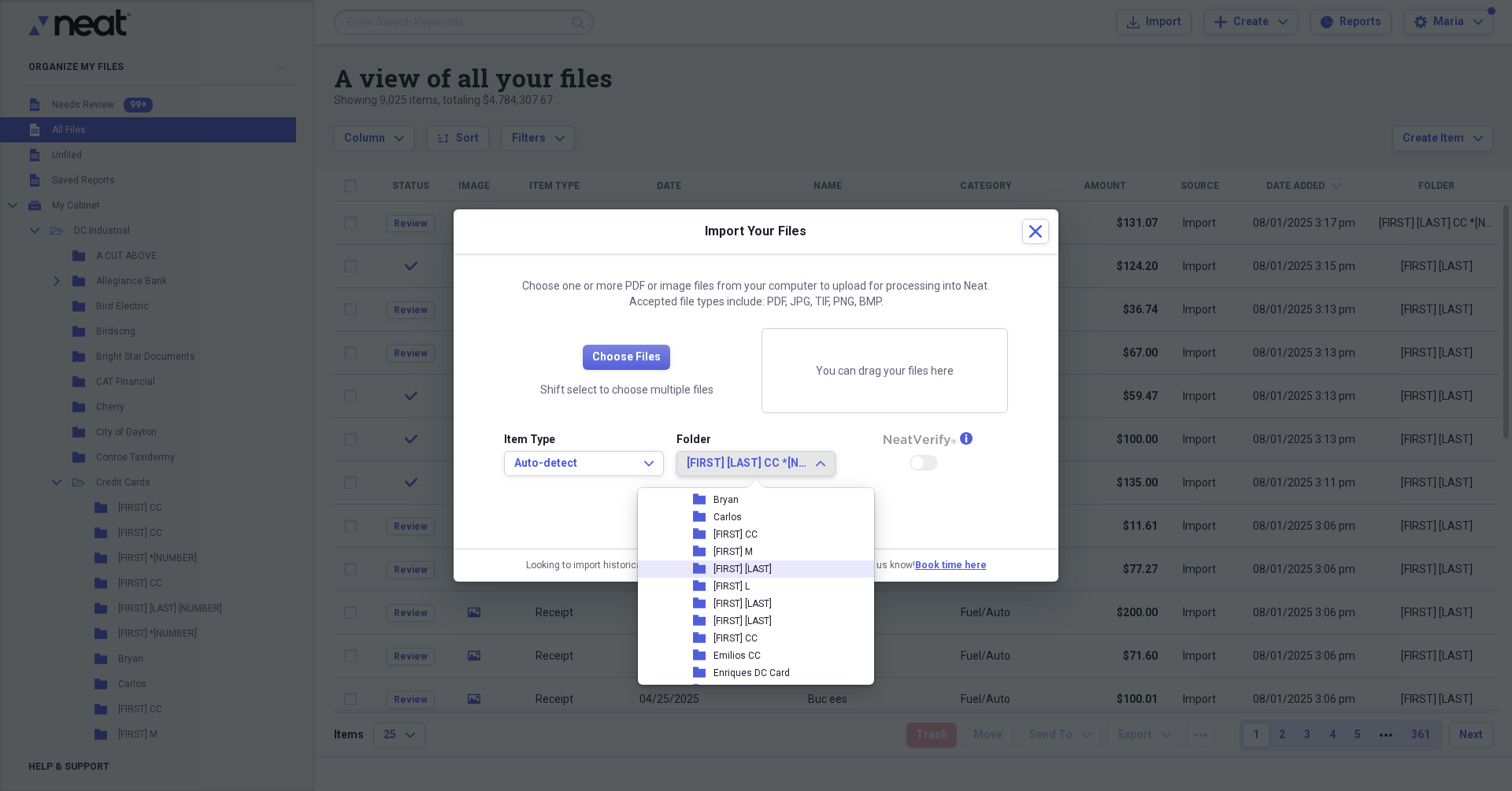 click on "[FIRST] [LAST]" at bounding box center [743, 569] 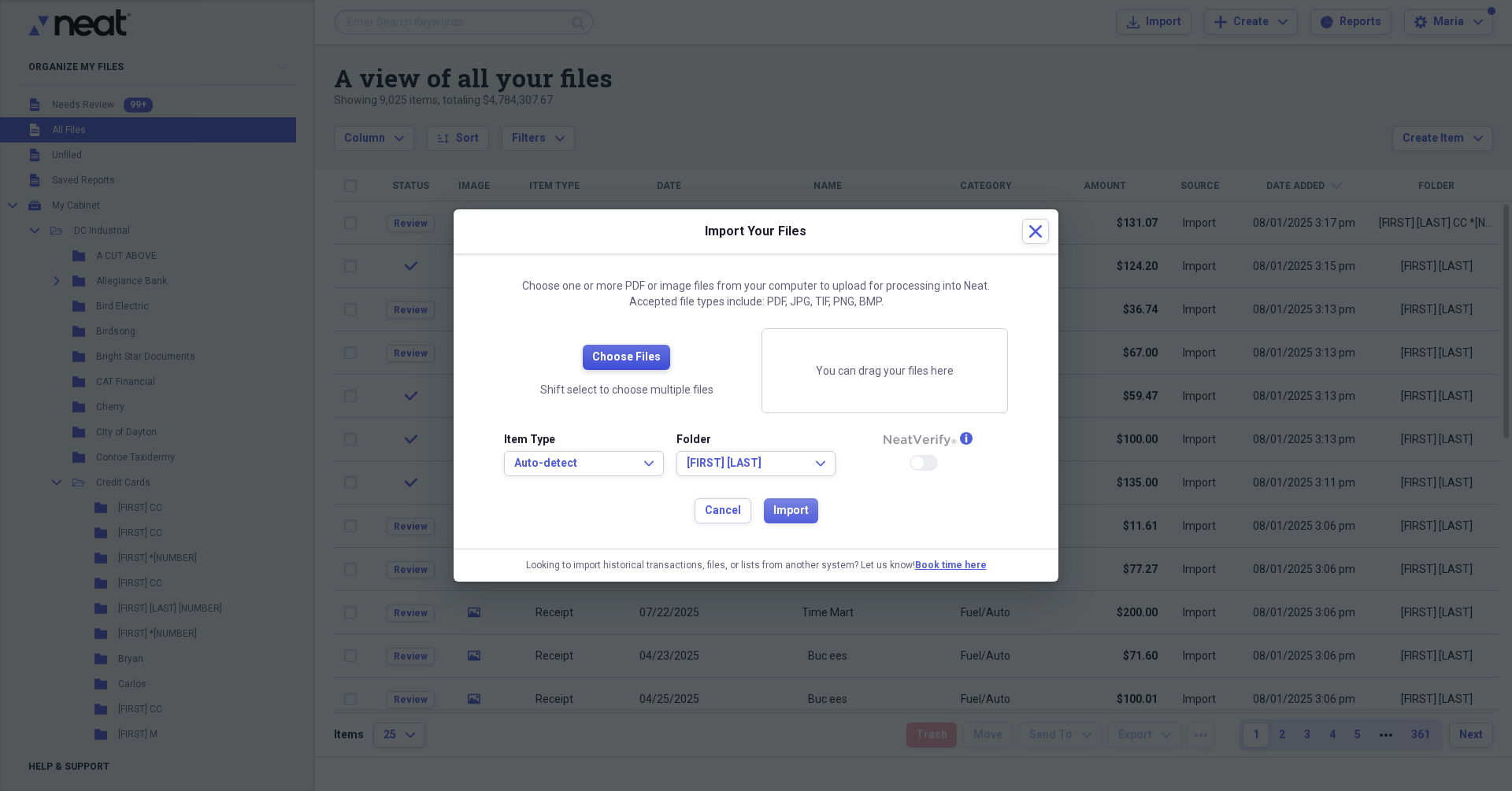 click on "Choose Files" at bounding box center (626, 357) 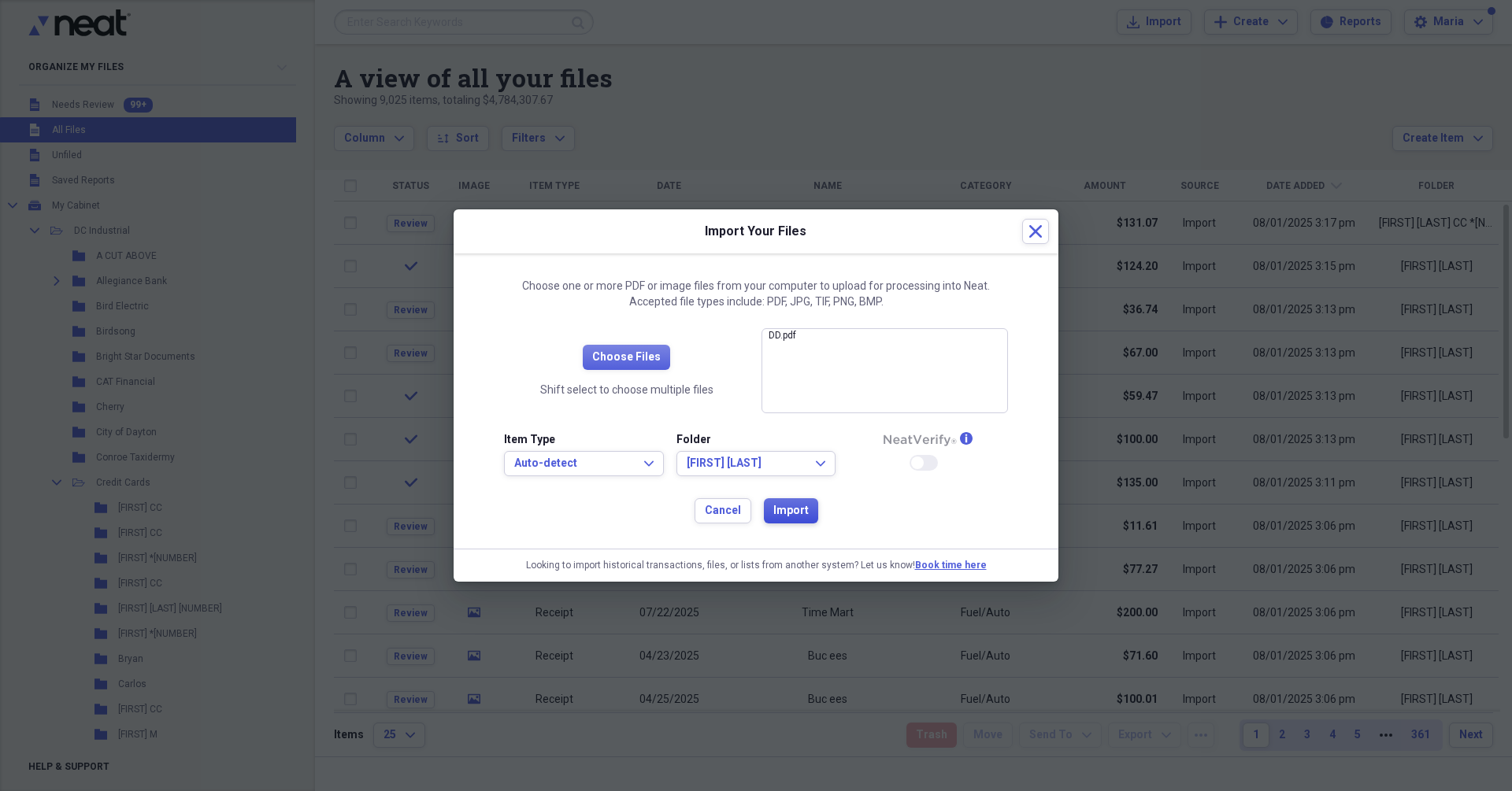 click on "Import" at bounding box center (791, 511) 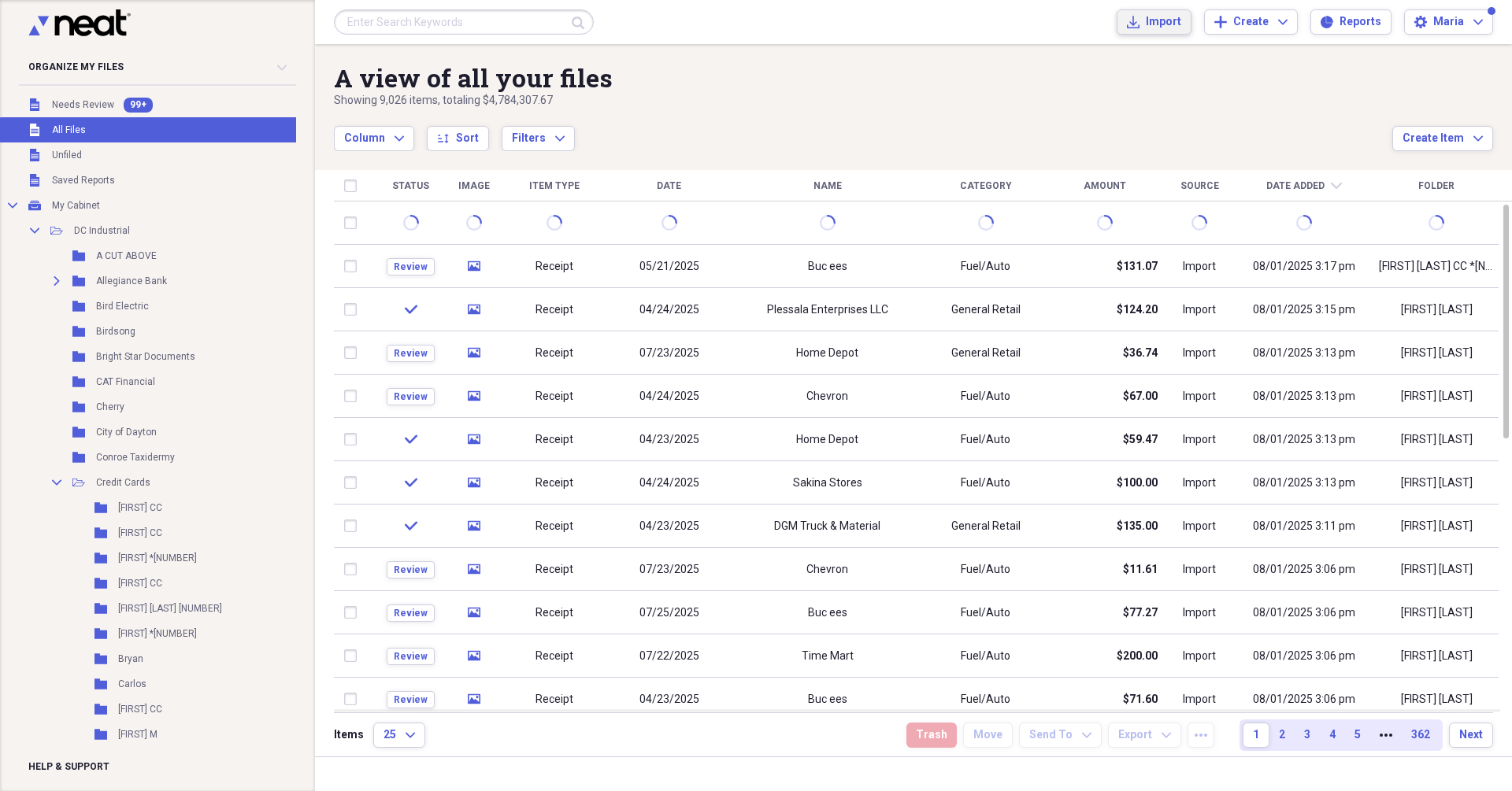 click on "Import" at bounding box center (1163, 22) 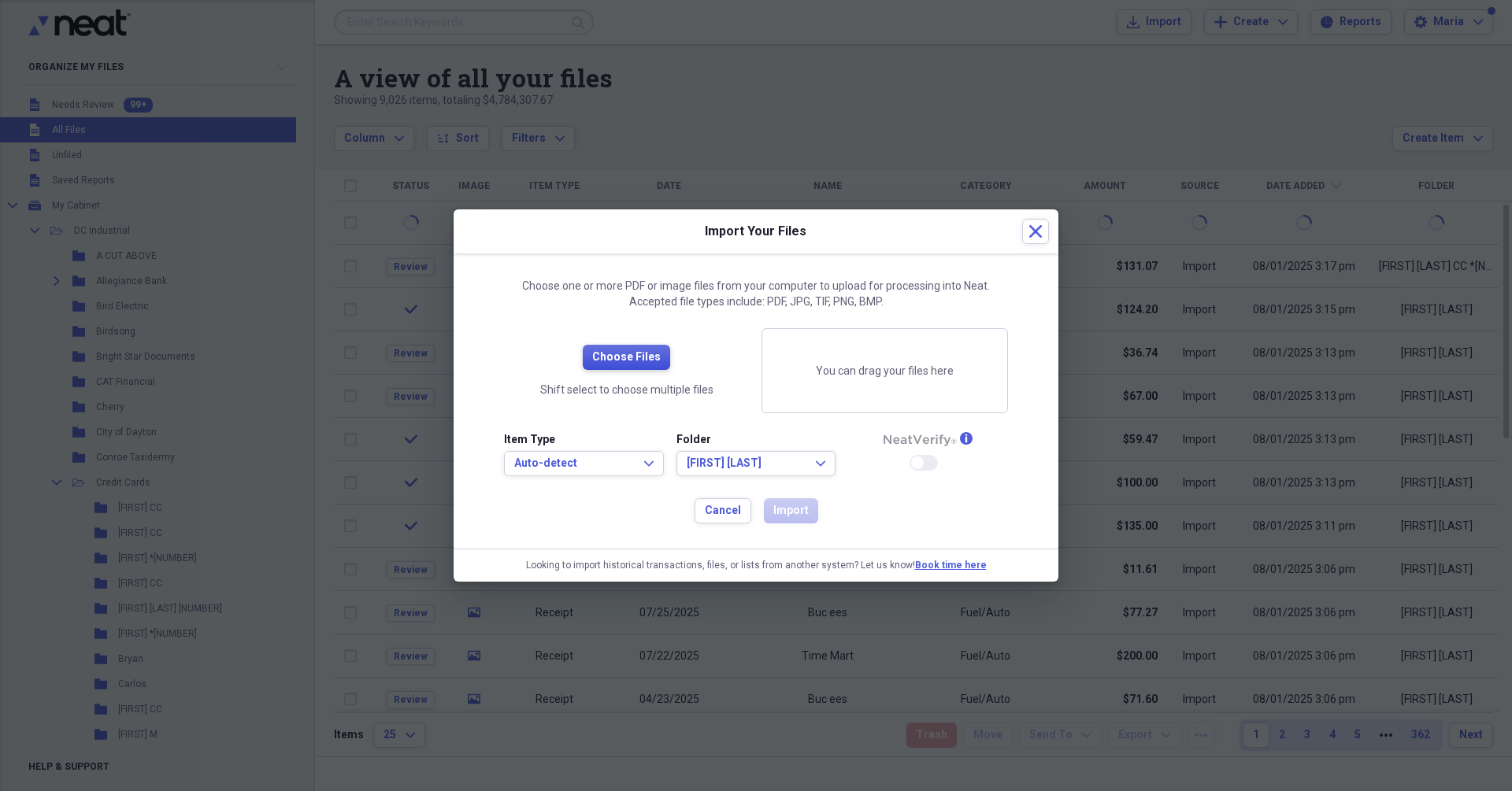 click on "Choose Files" at bounding box center [626, 357] 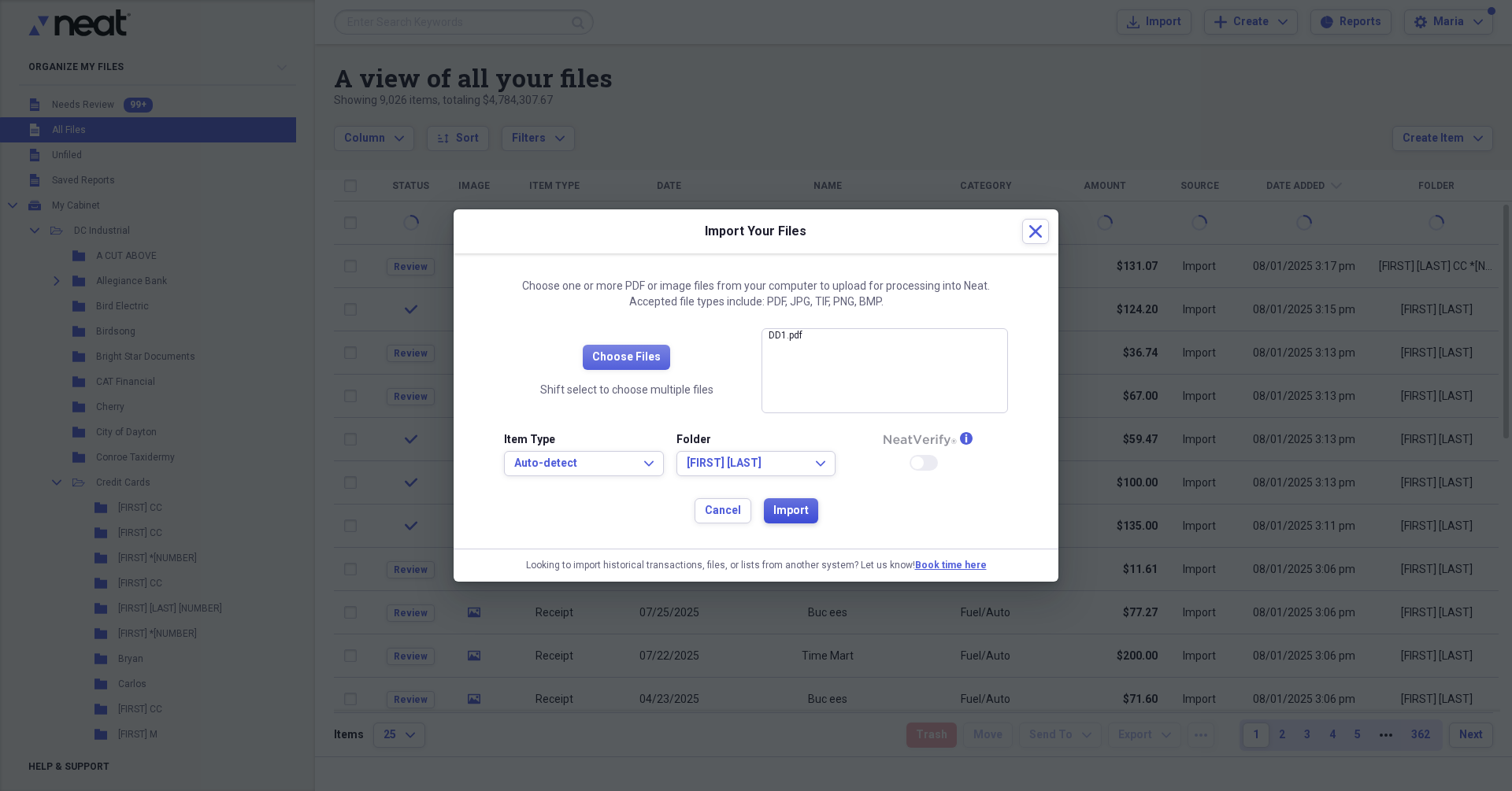 click on "Import" at bounding box center [791, 511] 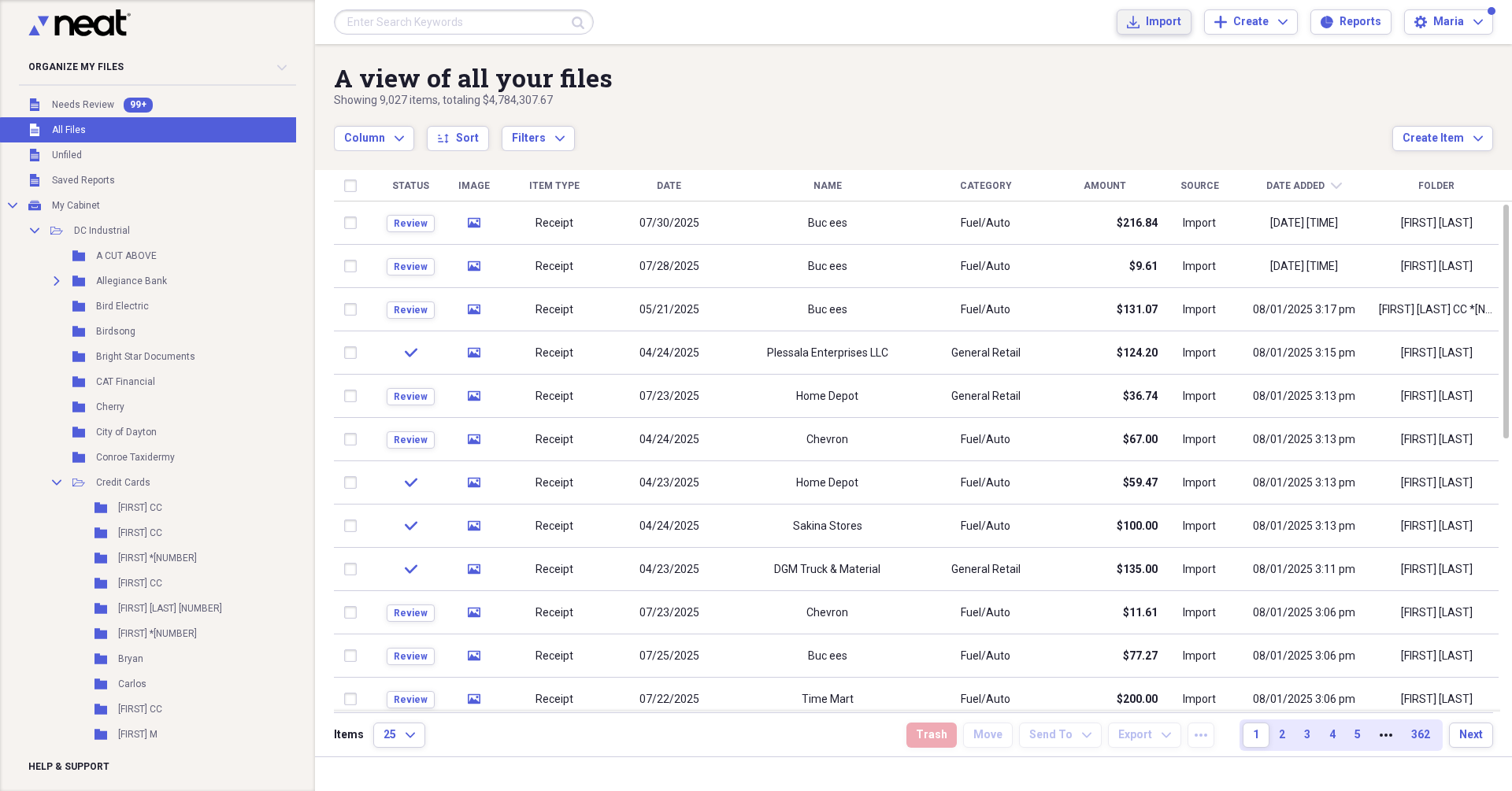click on "Import Import" at bounding box center [1154, 22] 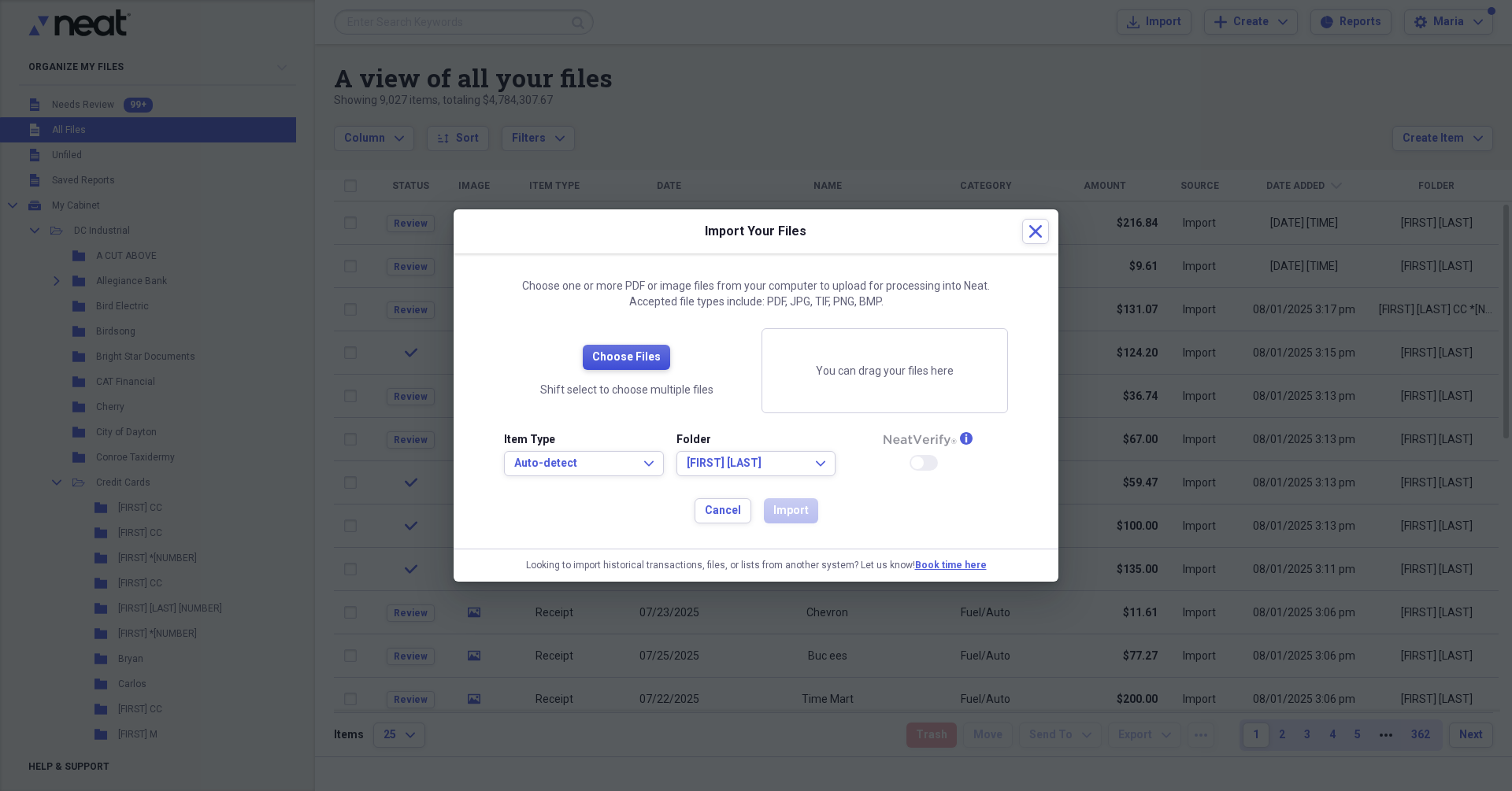 click on "Choose Files" at bounding box center [626, 357] 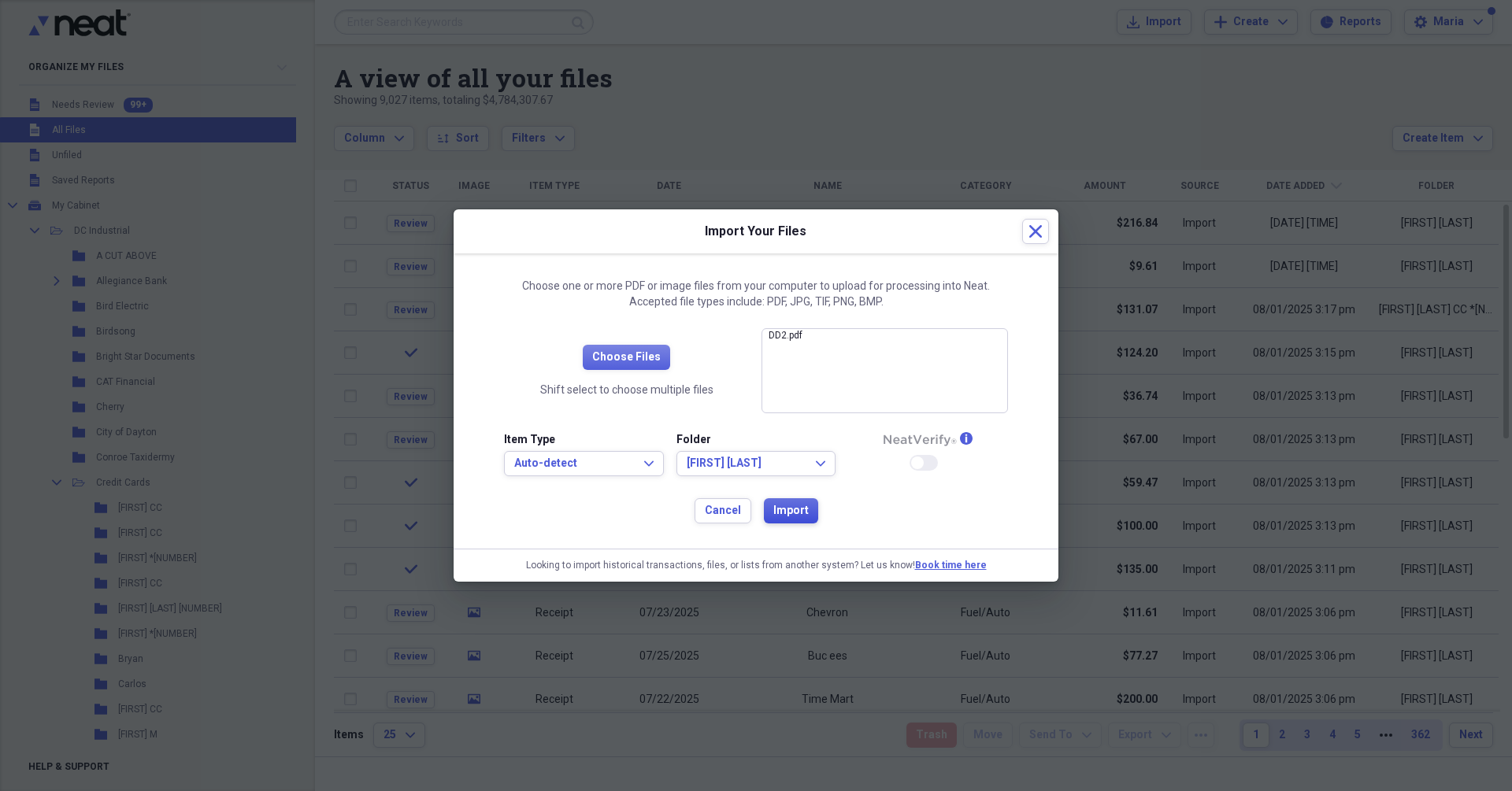 click on "Import" at bounding box center (791, 511) 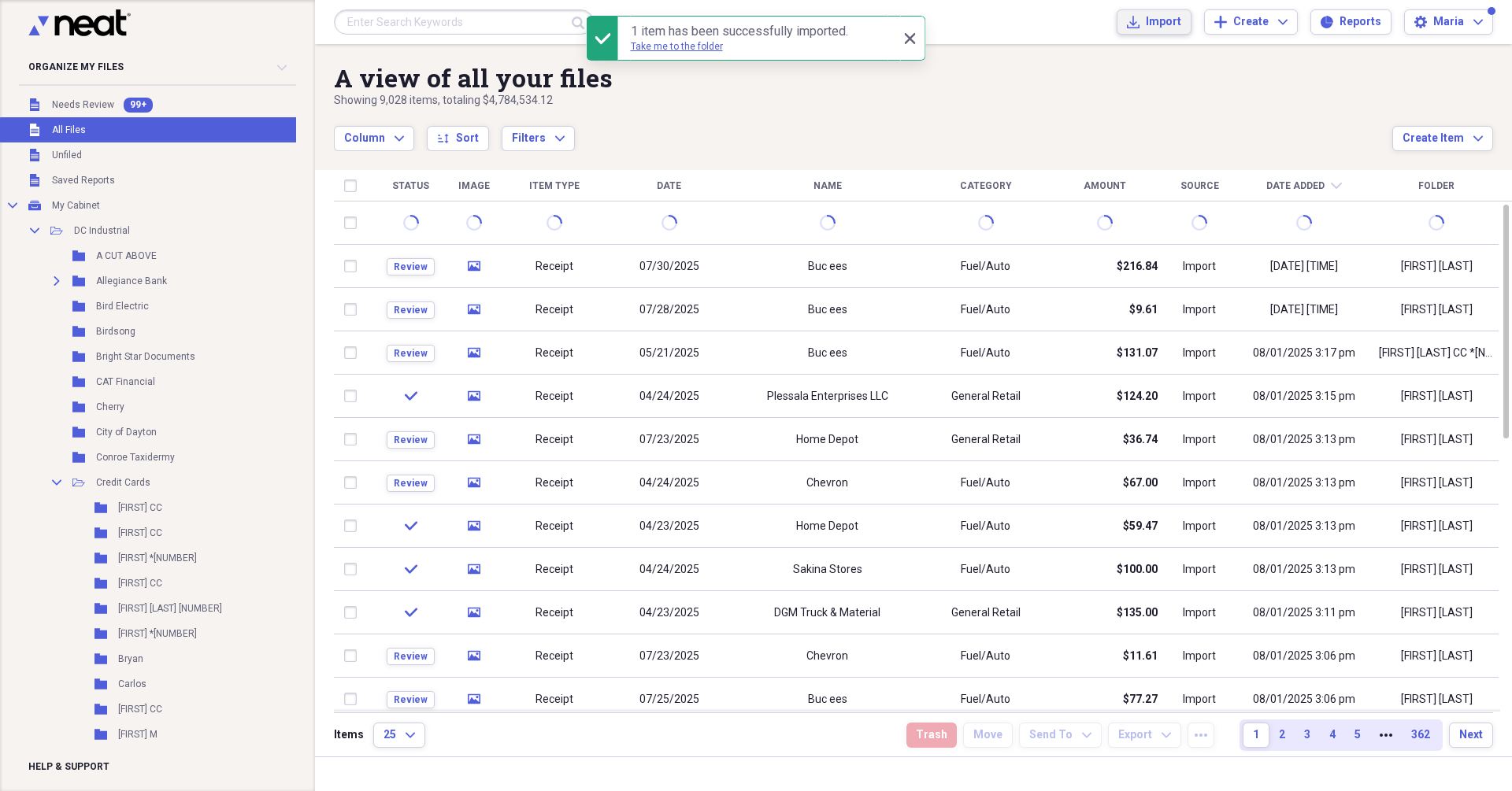 click on "Import Import" at bounding box center [1154, 22] 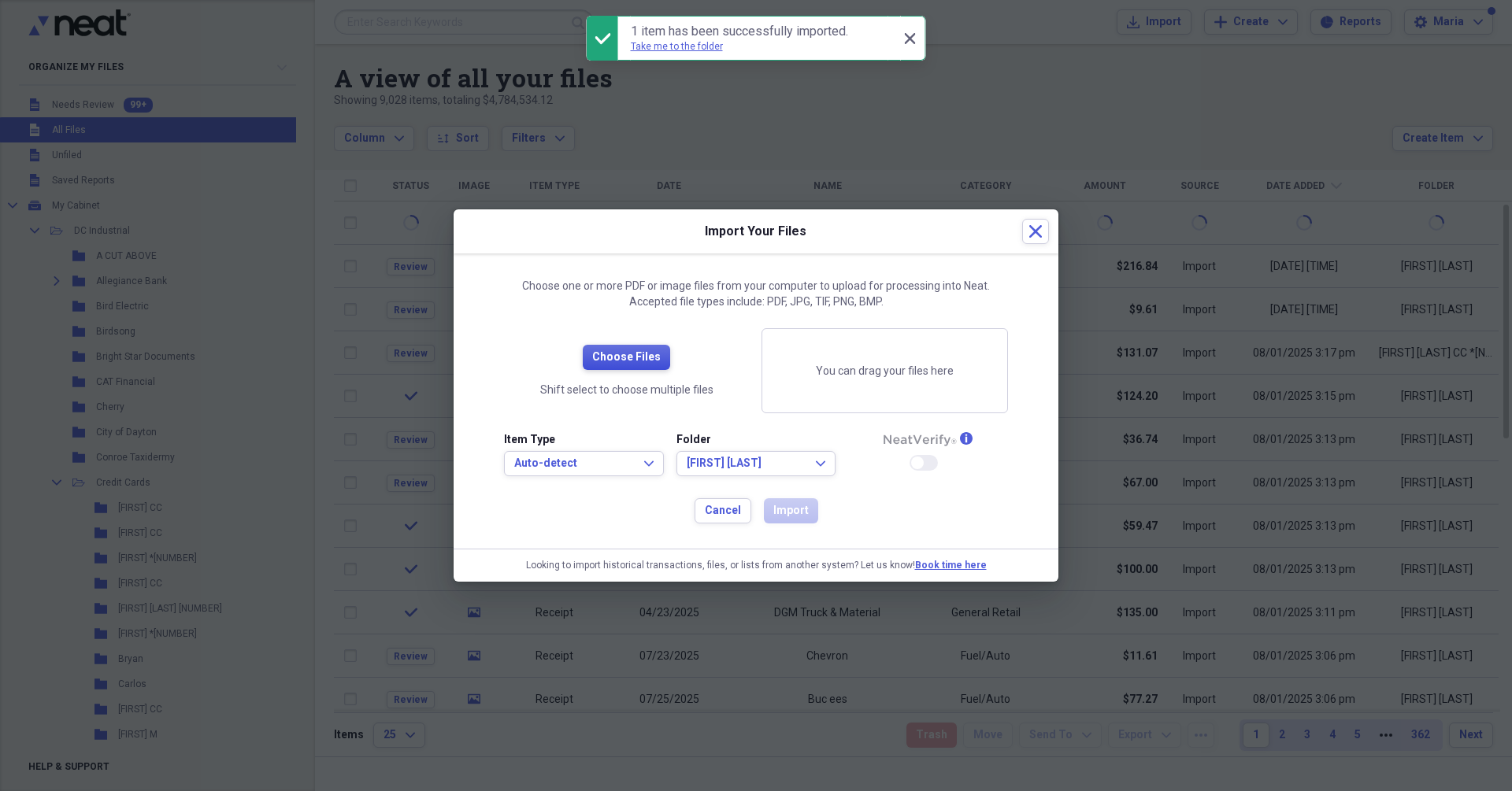 click on "Choose Files" at bounding box center [626, 357] 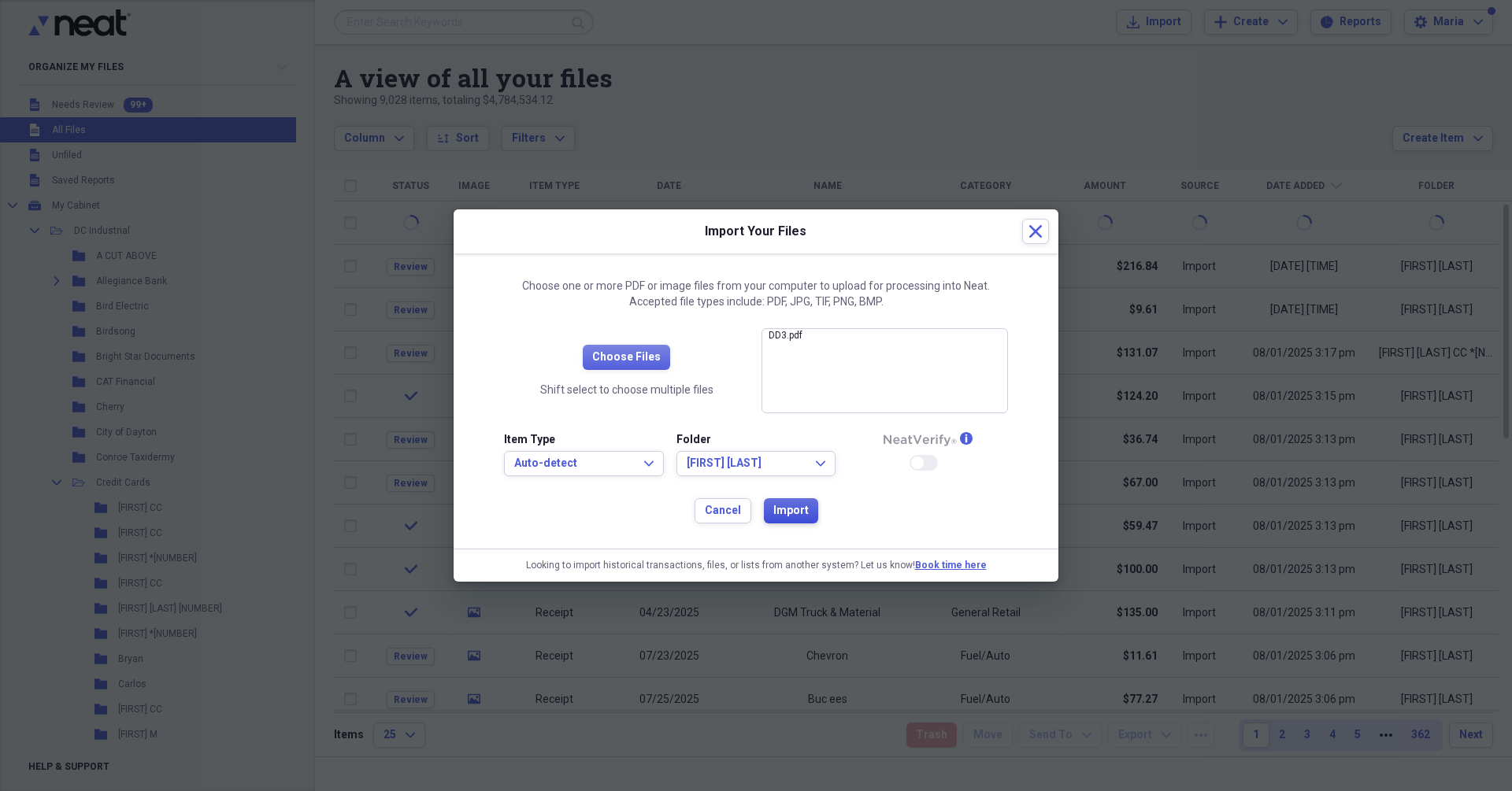 click on "Import" at bounding box center (791, 511) 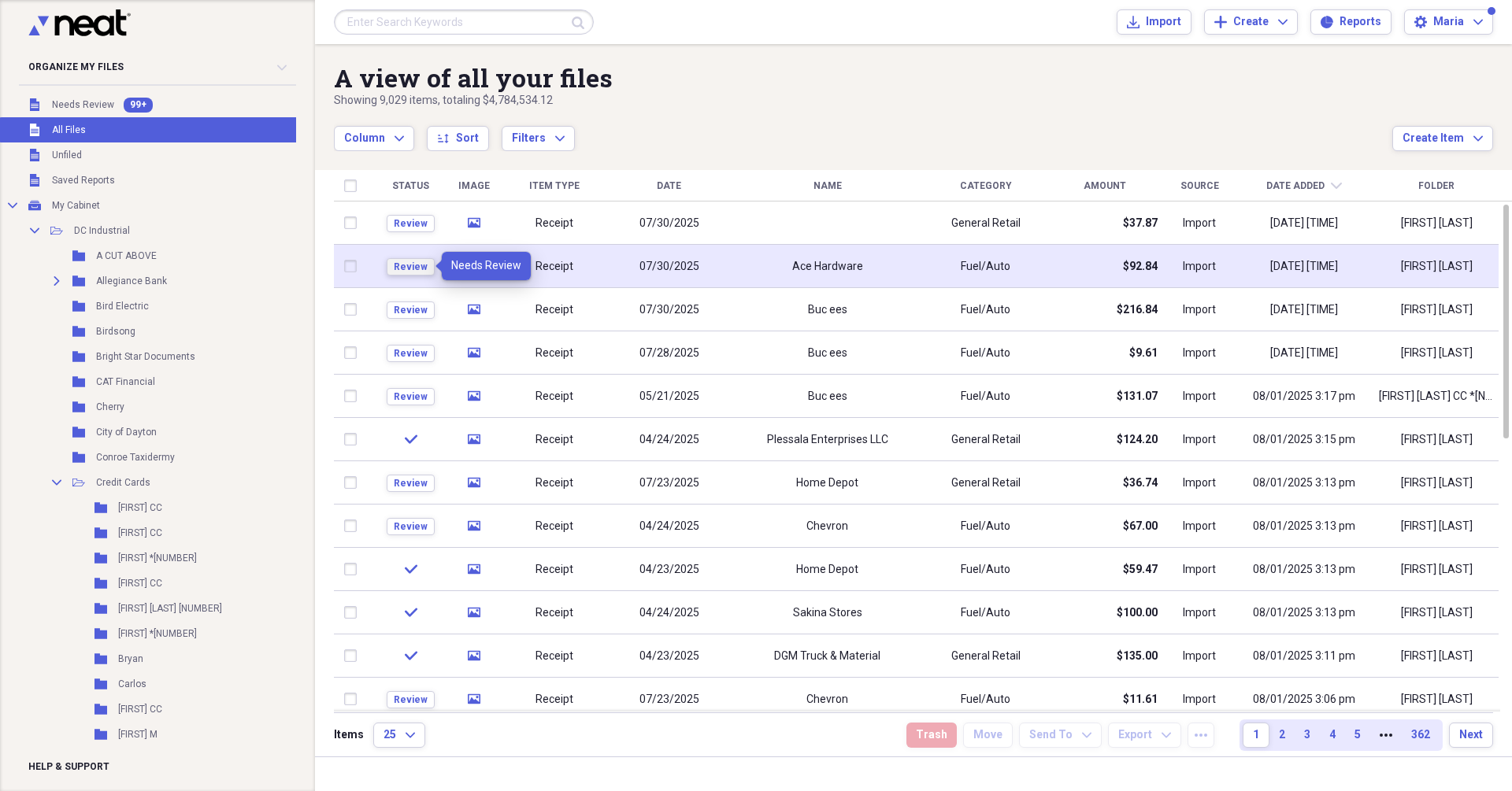 click on "Review" at bounding box center (410, 267) 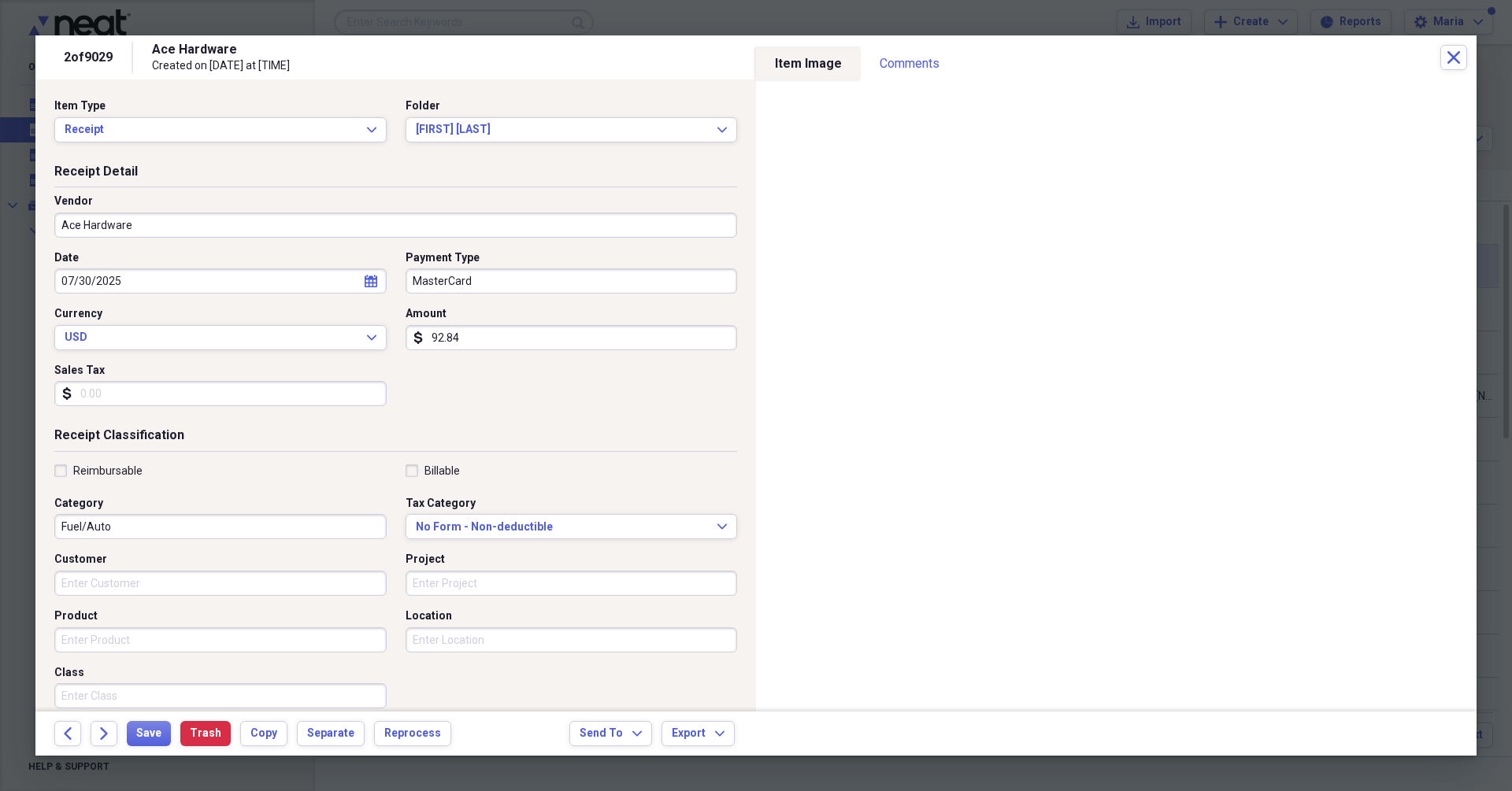 click on "Trash" at bounding box center (206, 734) 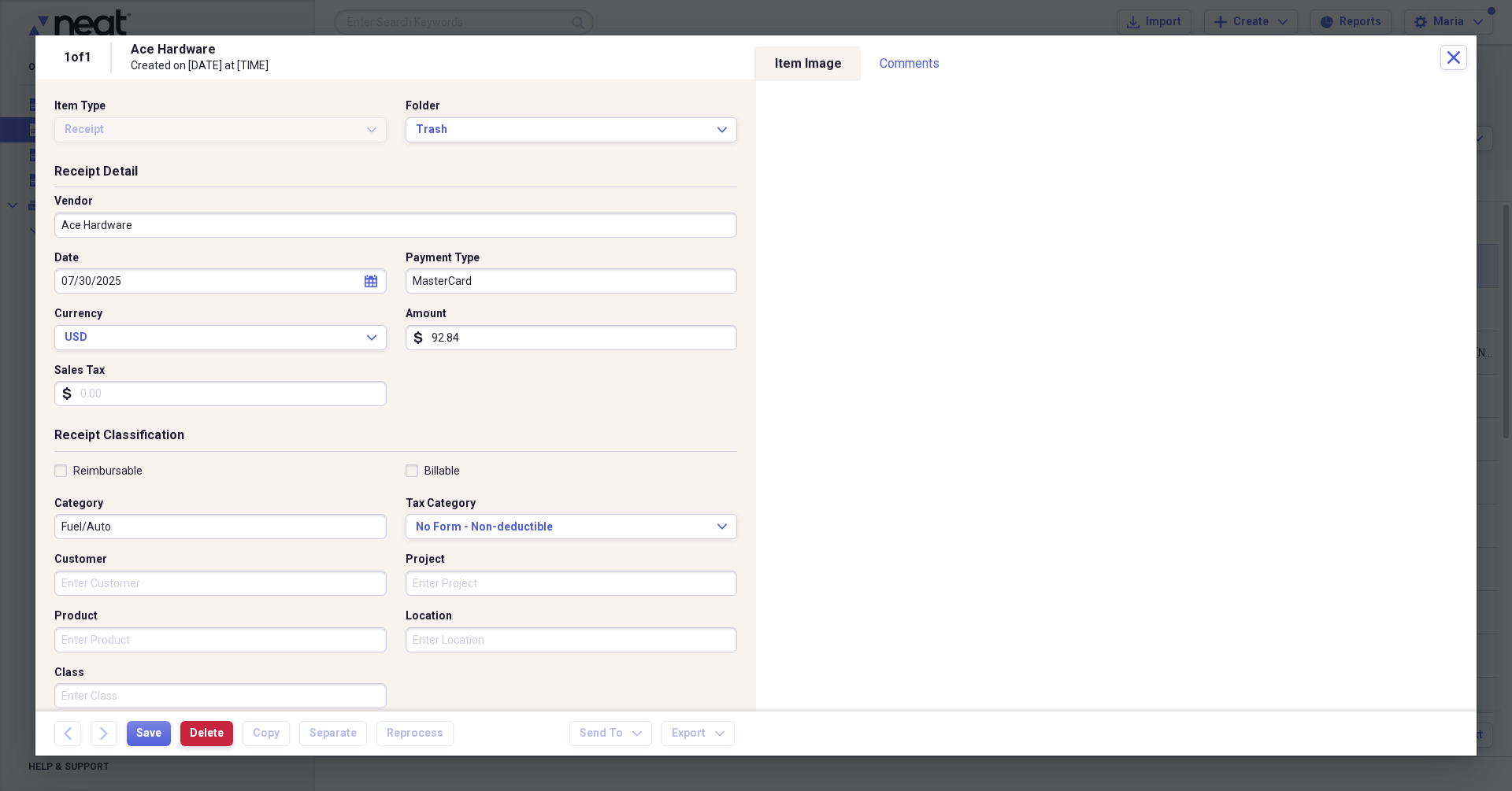 click on "Delete" at bounding box center (206, 734) 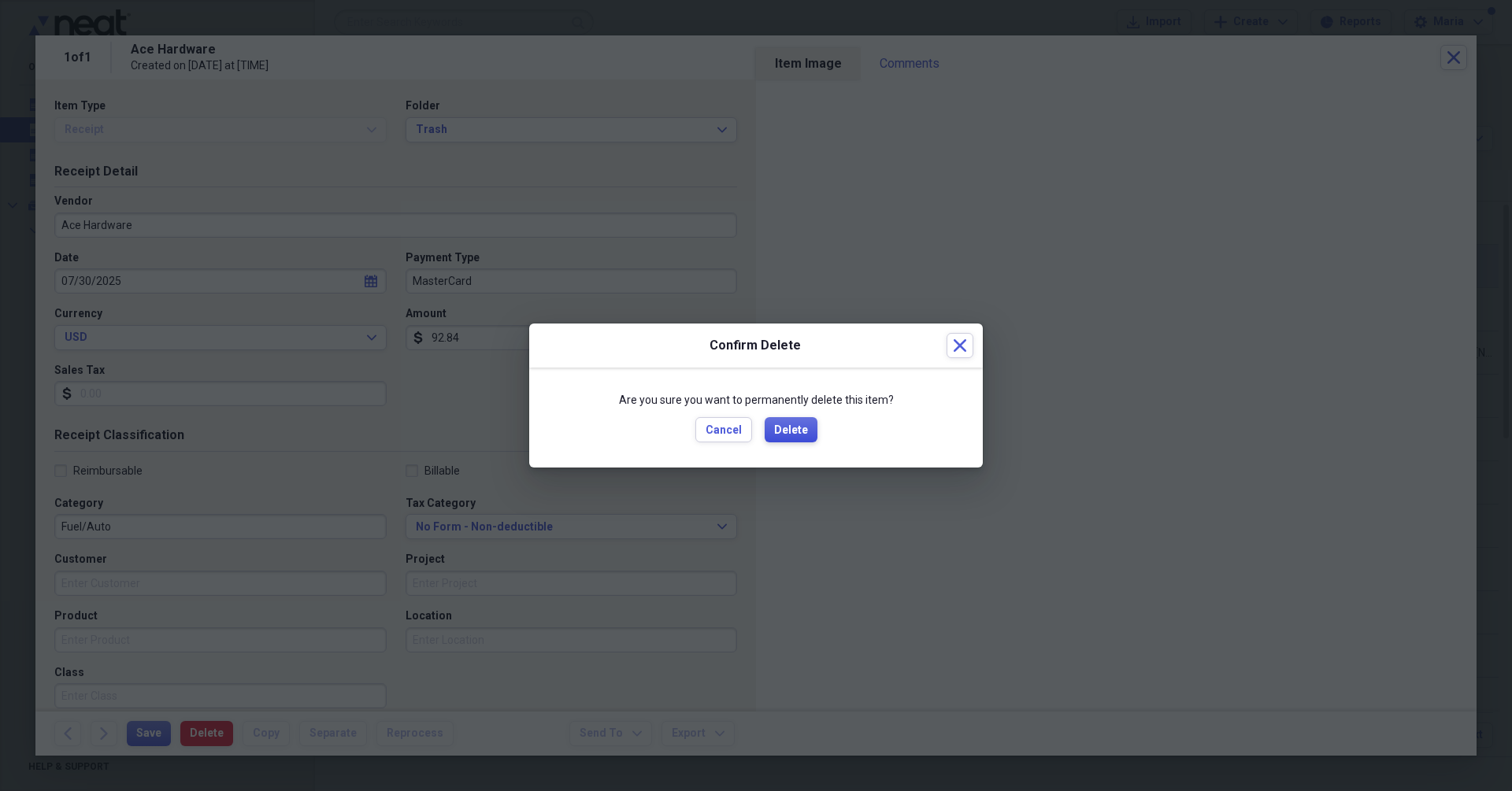 click on "Delete" at bounding box center [791, 431] 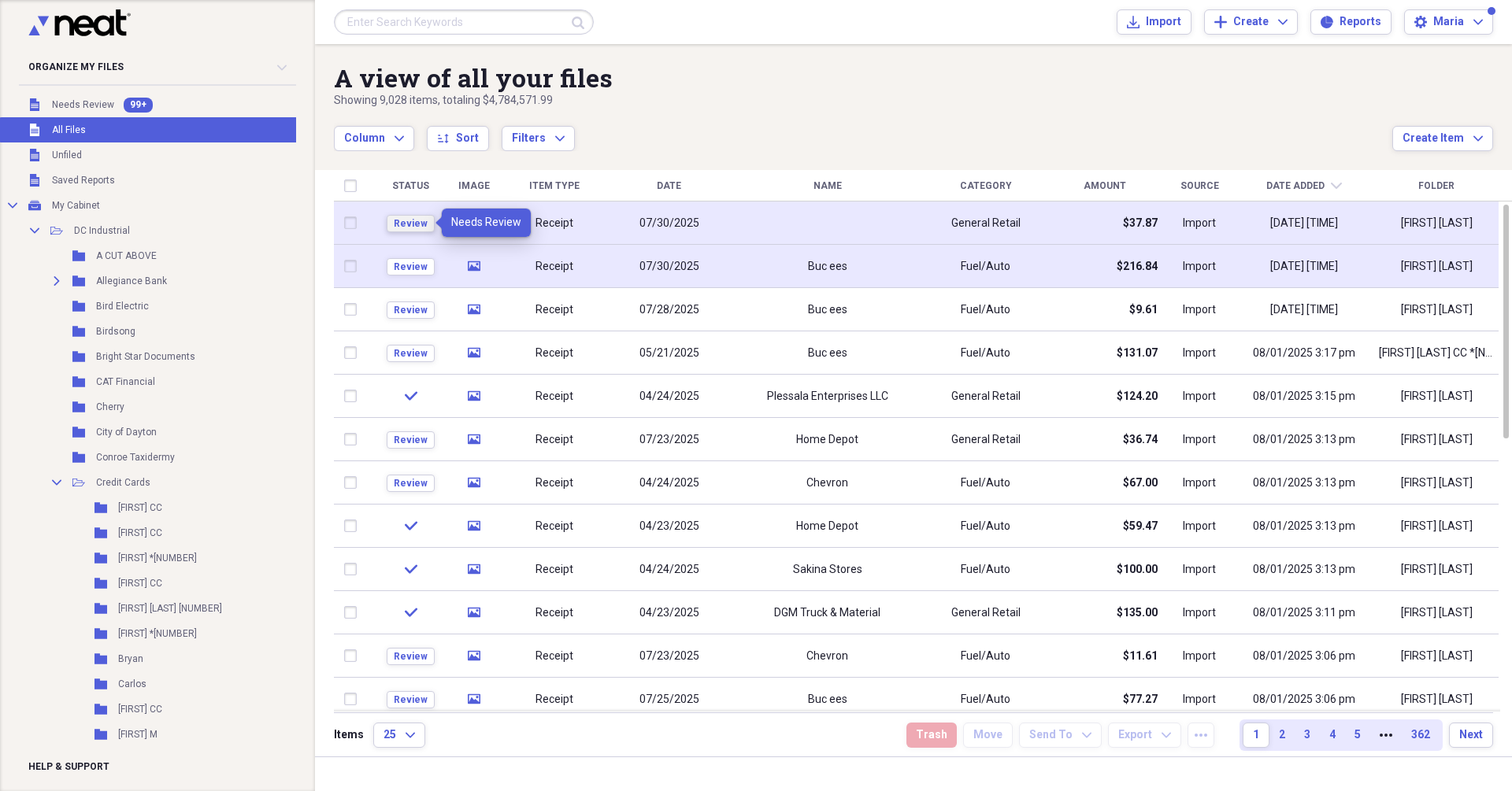 click on "Review" at bounding box center (410, 224) 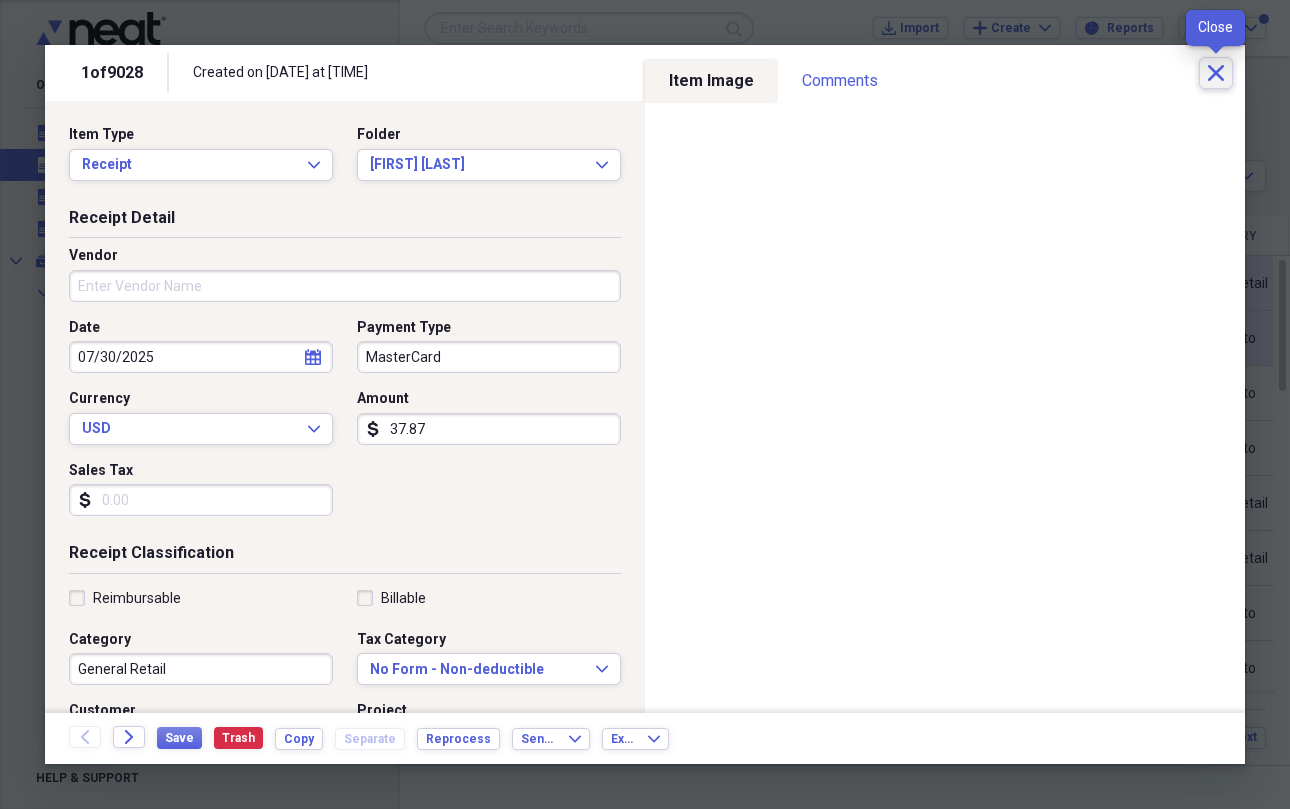 click on "Close" at bounding box center [1216, 73] 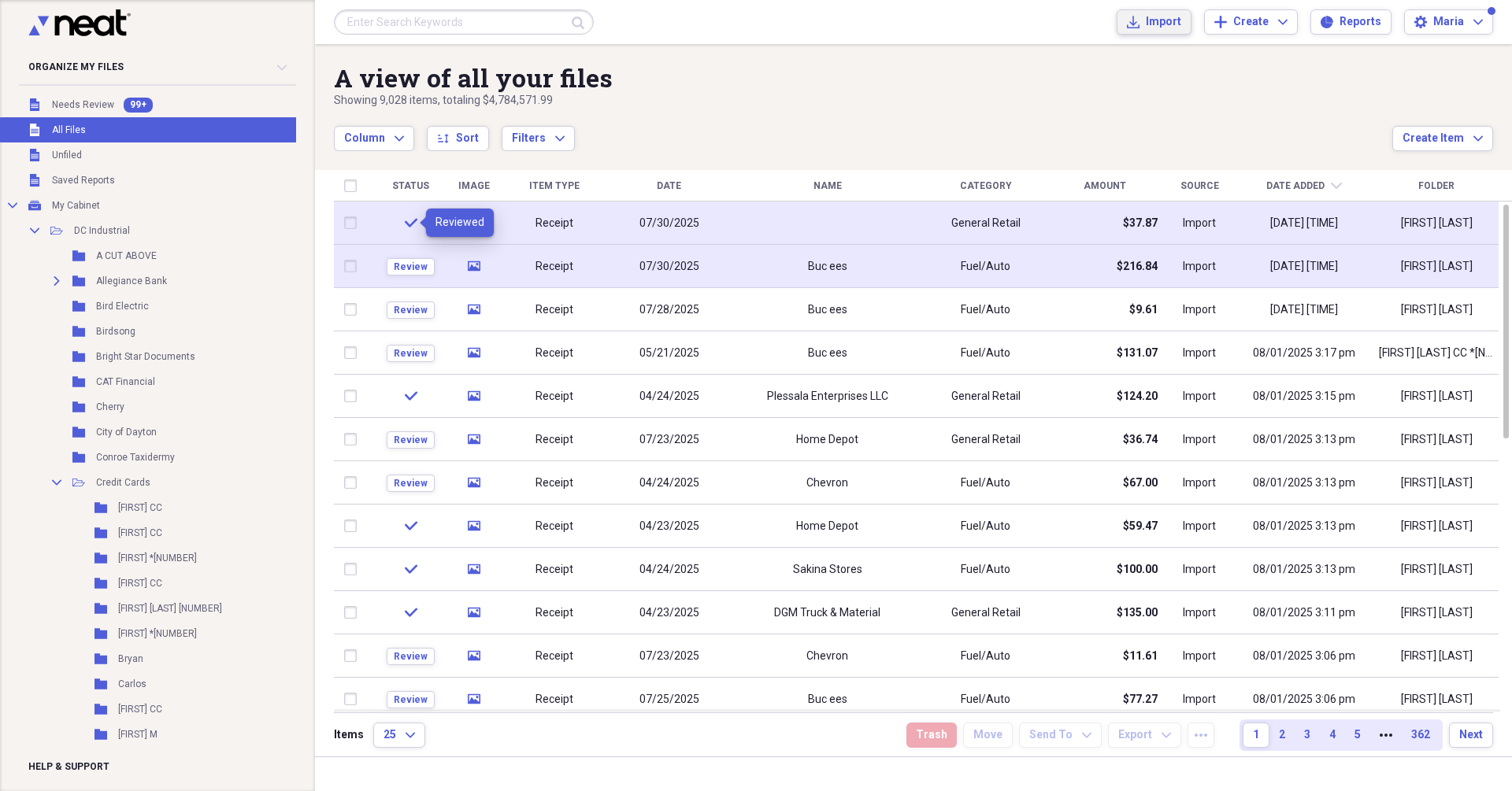 click on "Import Import" at bounding box center (1154, 22) 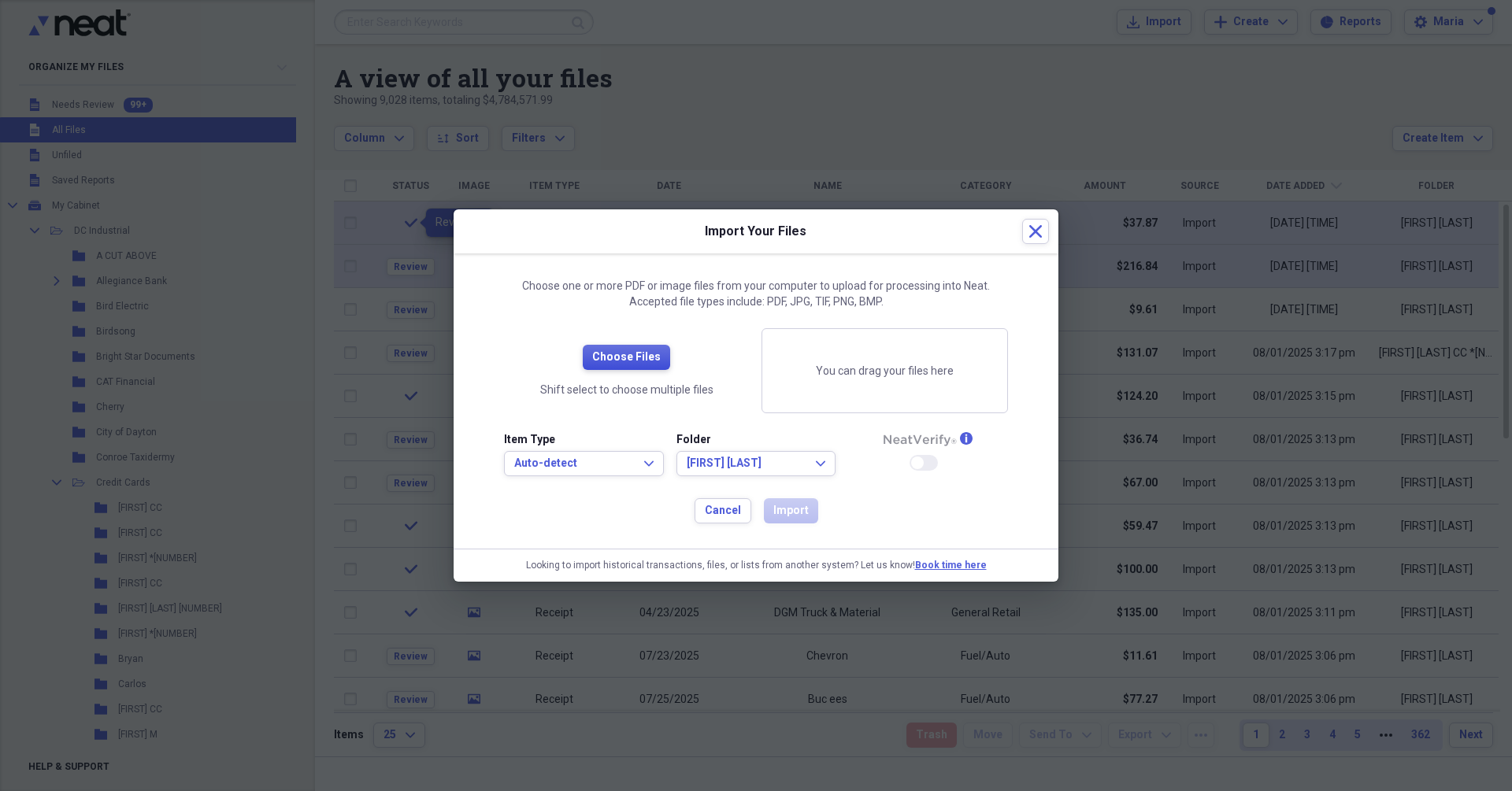 click on "Choose Files" at bounding box center [626, 357] 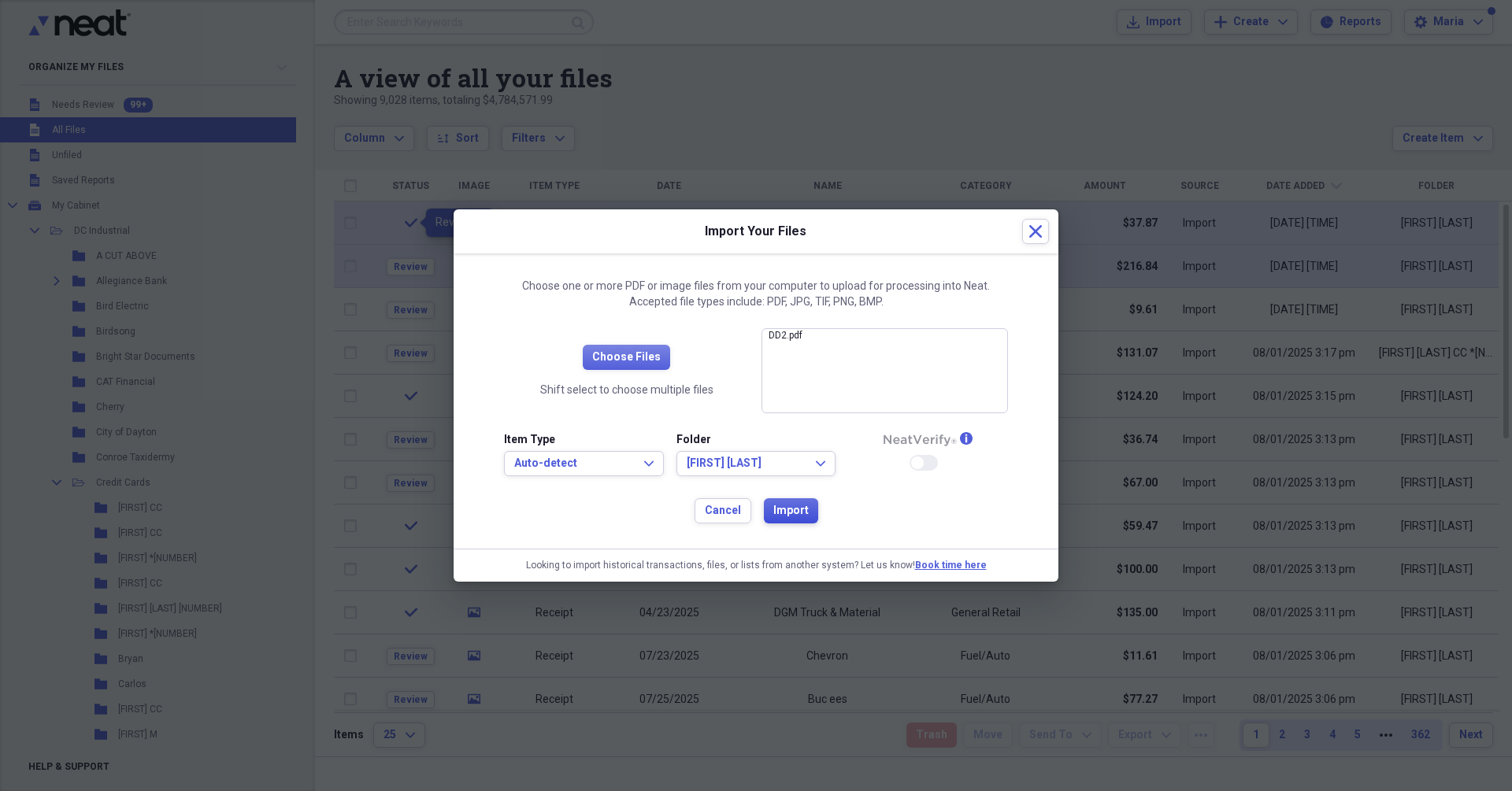 click on "Import" at bounding box center [791, 511] 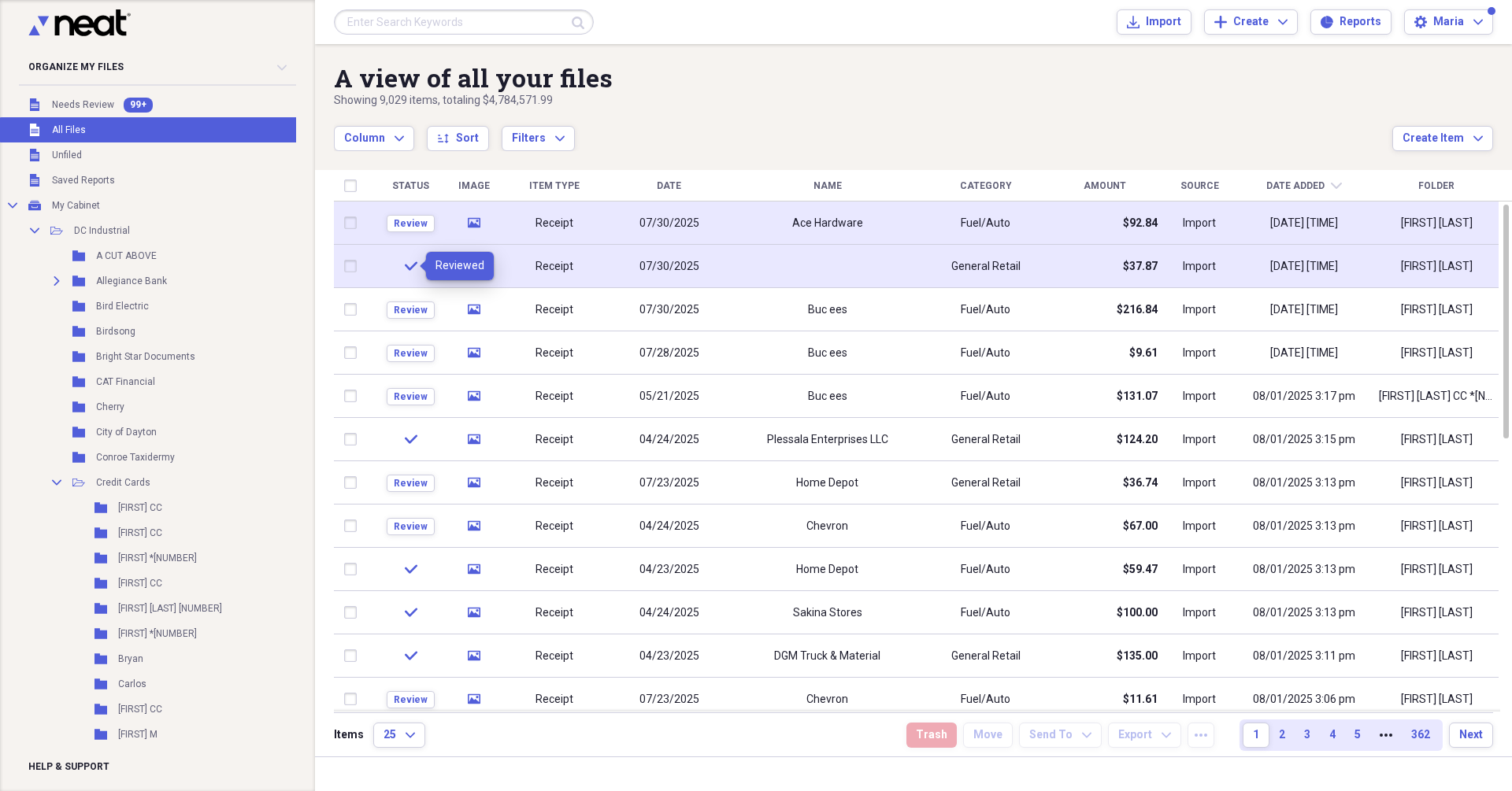 click on "check" 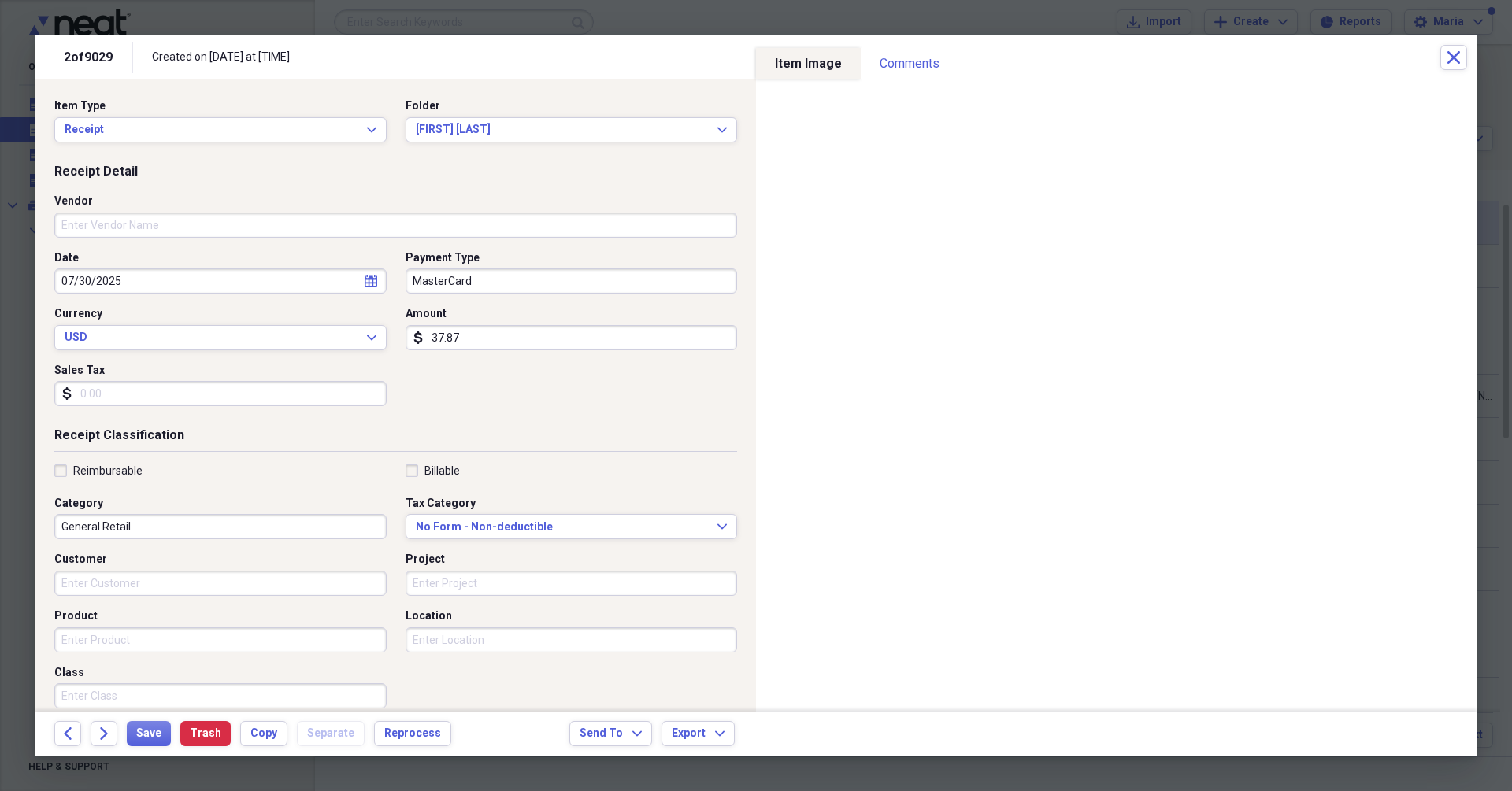 click on "Vendor" at bounding box center (395, 225) 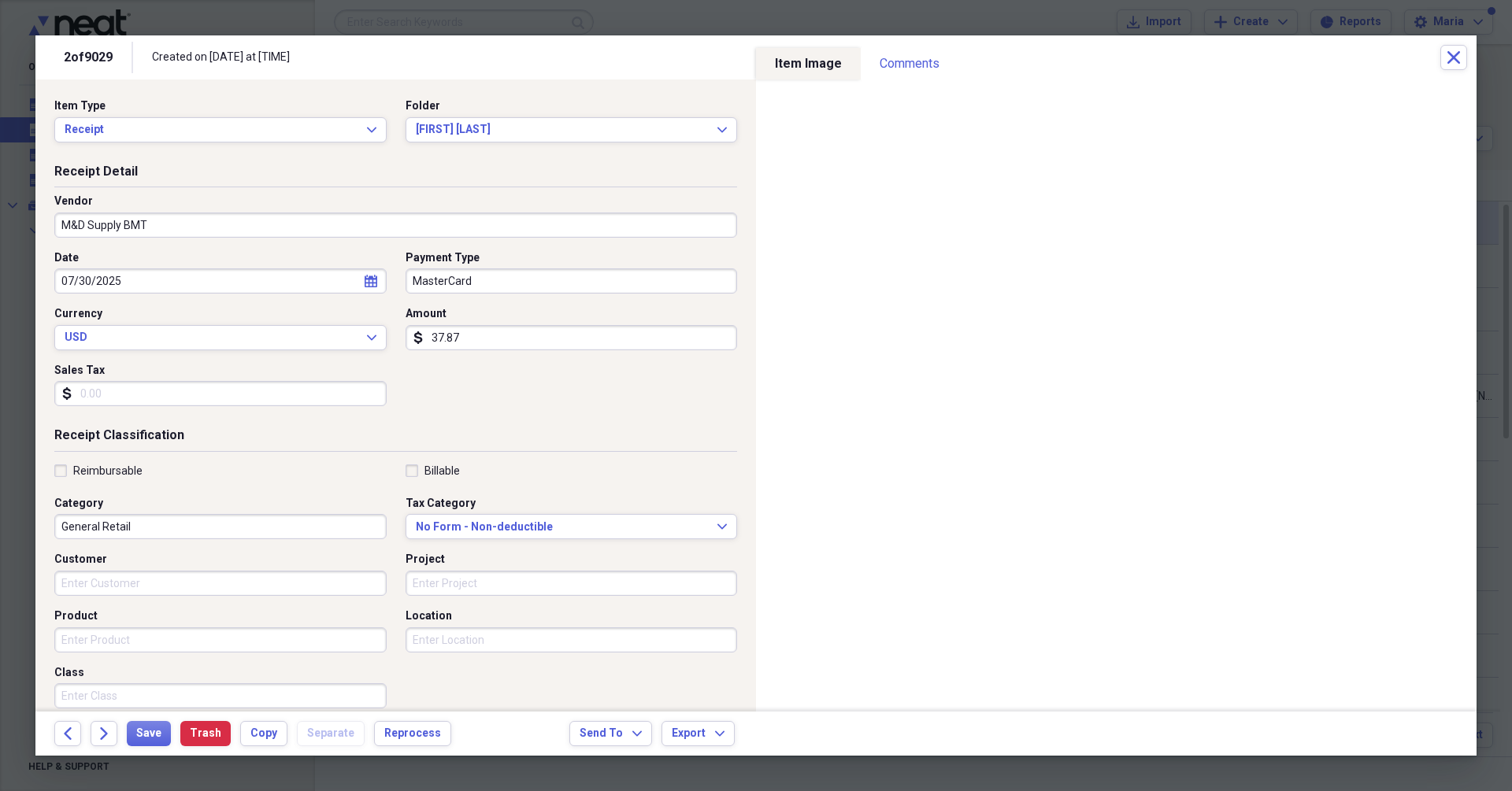 type on "M&D Supply BMT" 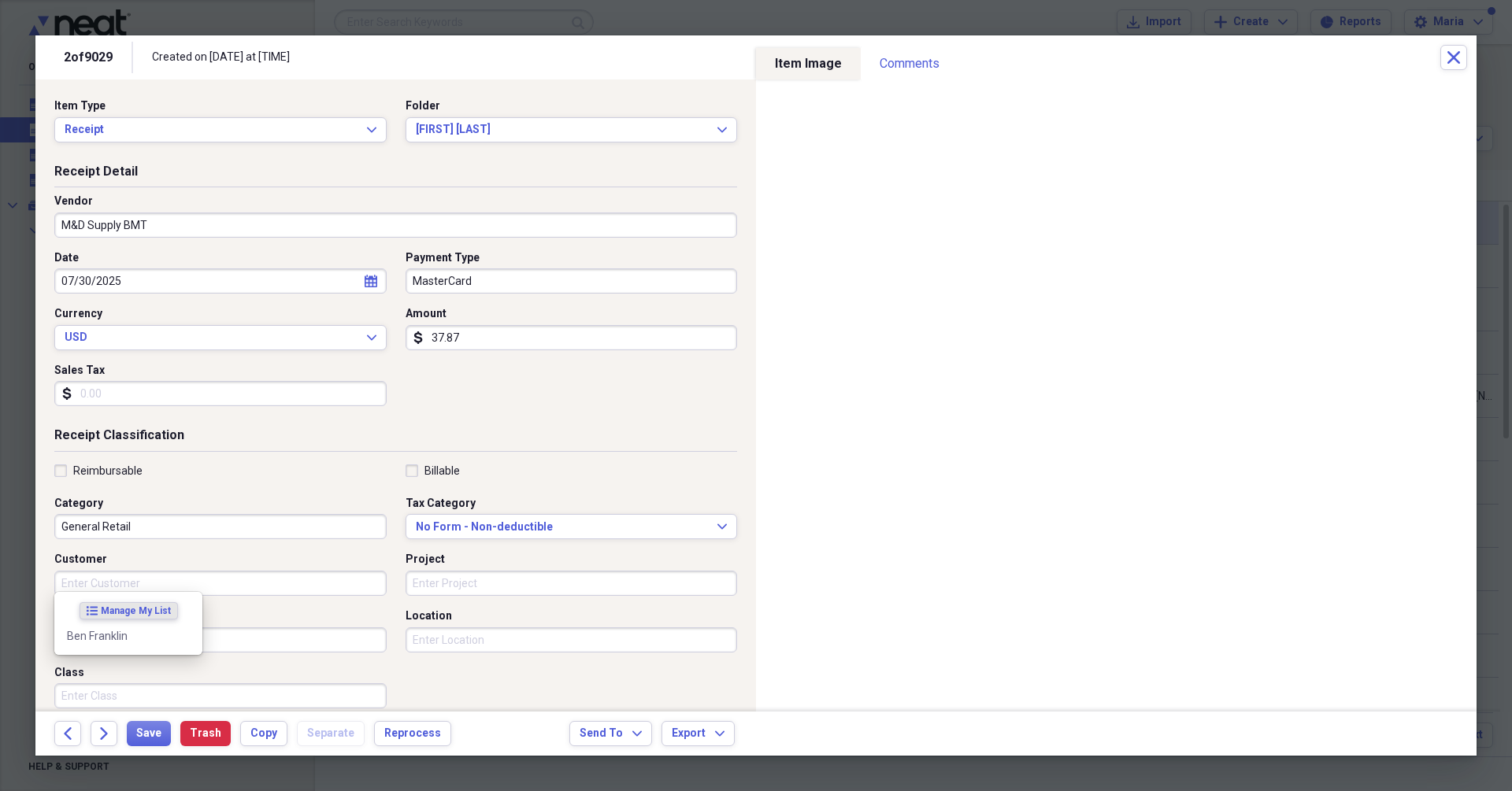 drag, startPoint x: 62, startPoint y: 590, endPoint x: 146, endPoint y: 703, distance: 140.80128 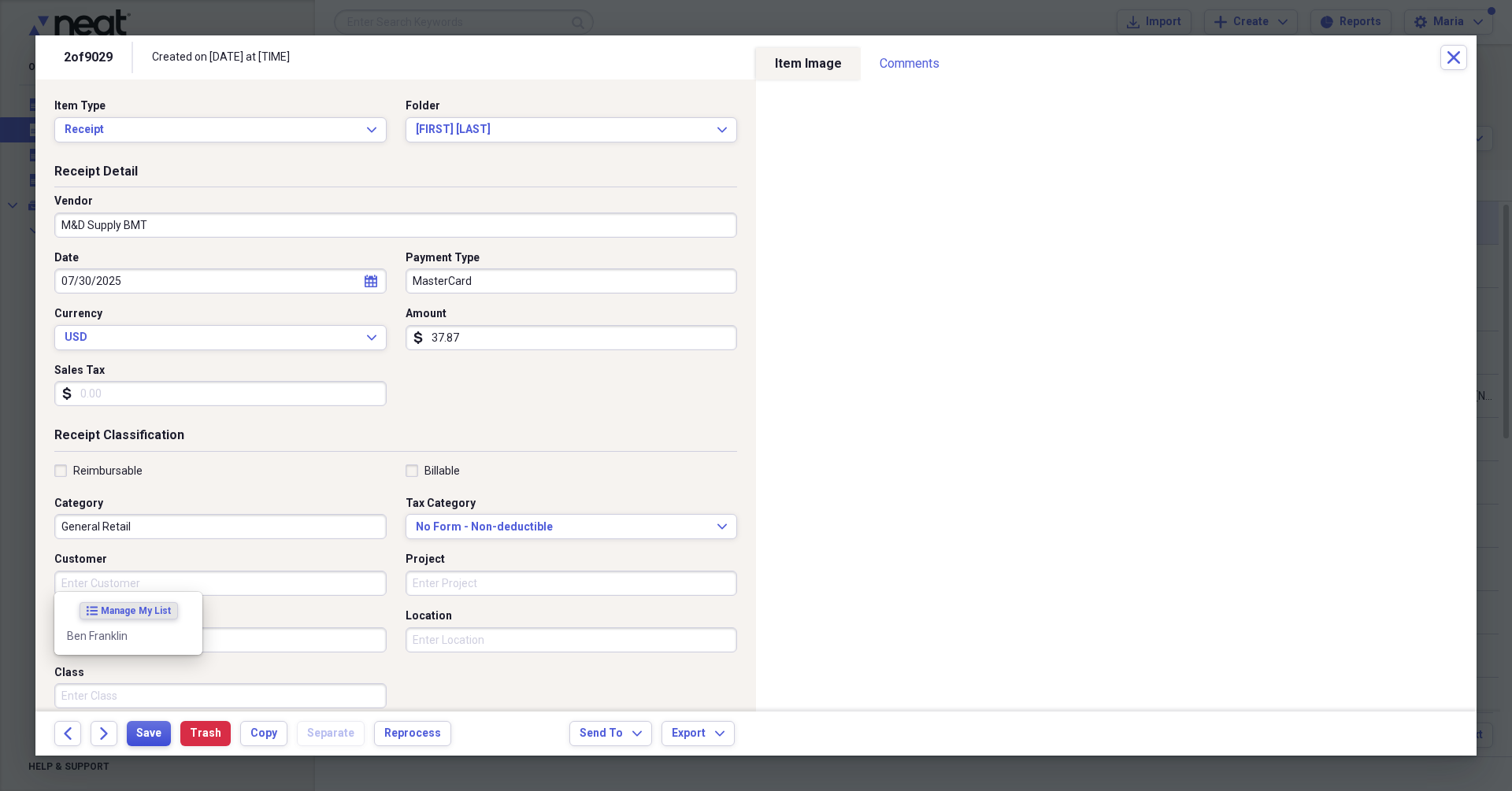click on "Save" at bounding box center [149, 734] 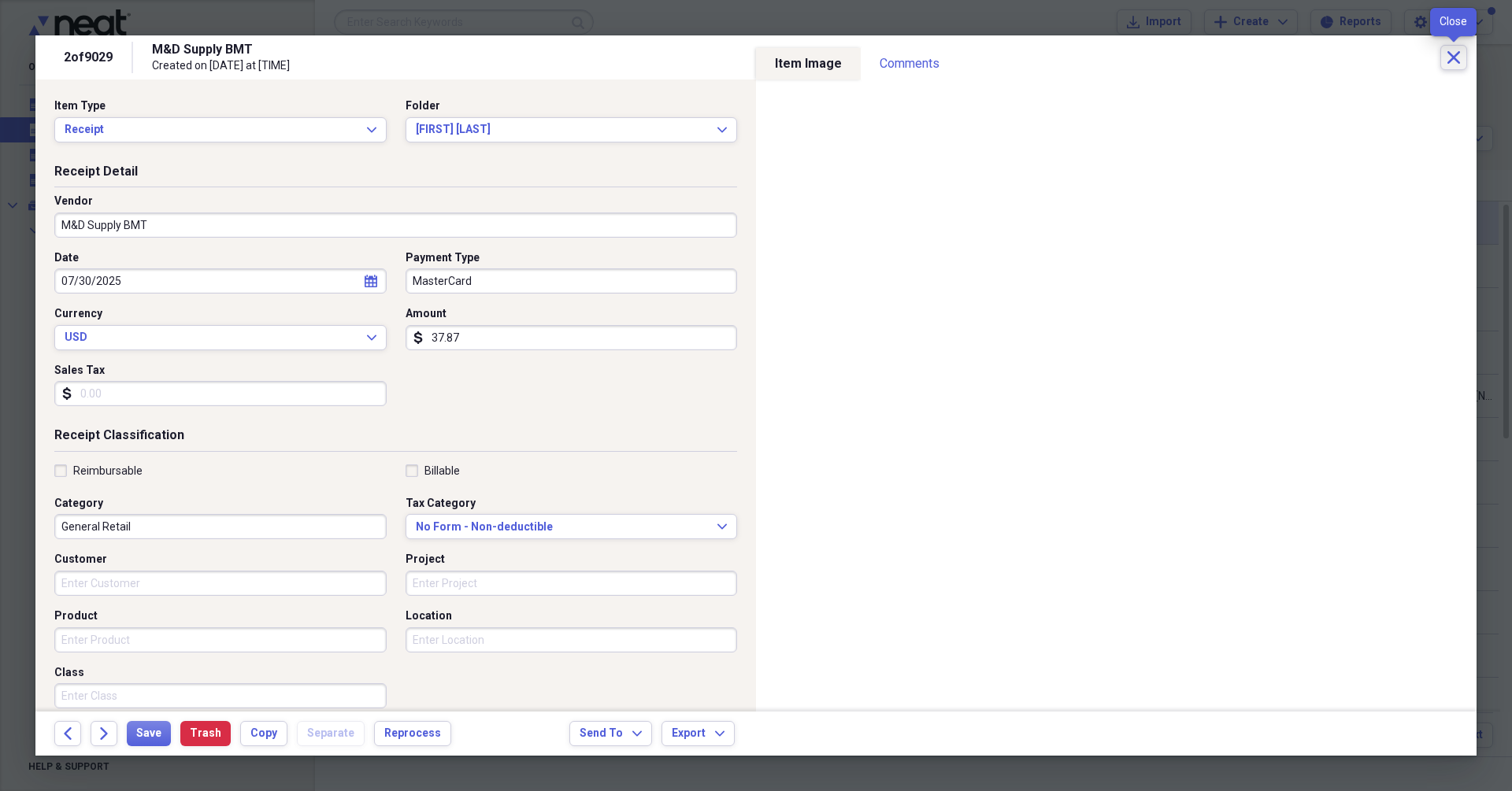 click 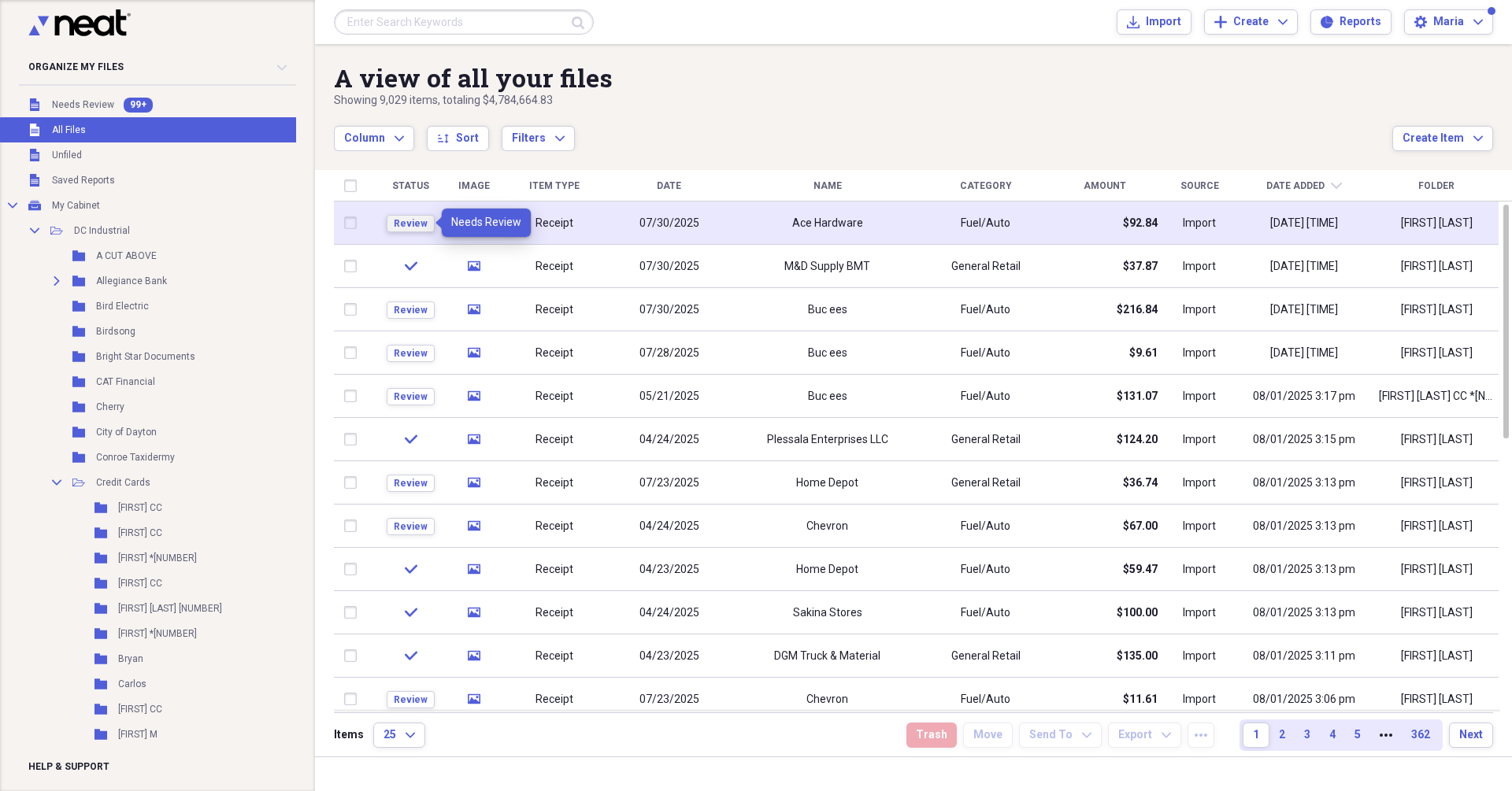 click on "Review" at bounding box center [410, 224] 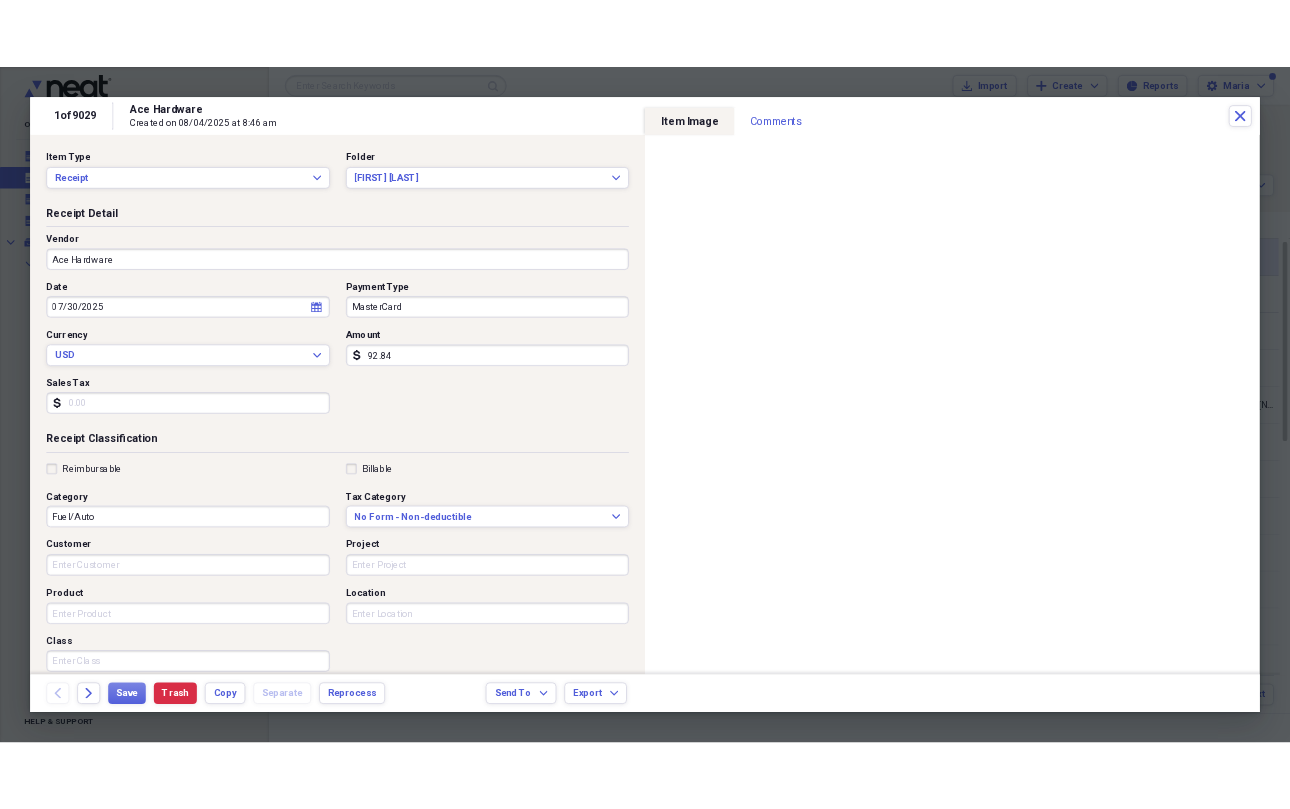 scroll, scrollTop: 37, scrollLeft: 0, axis: vertical 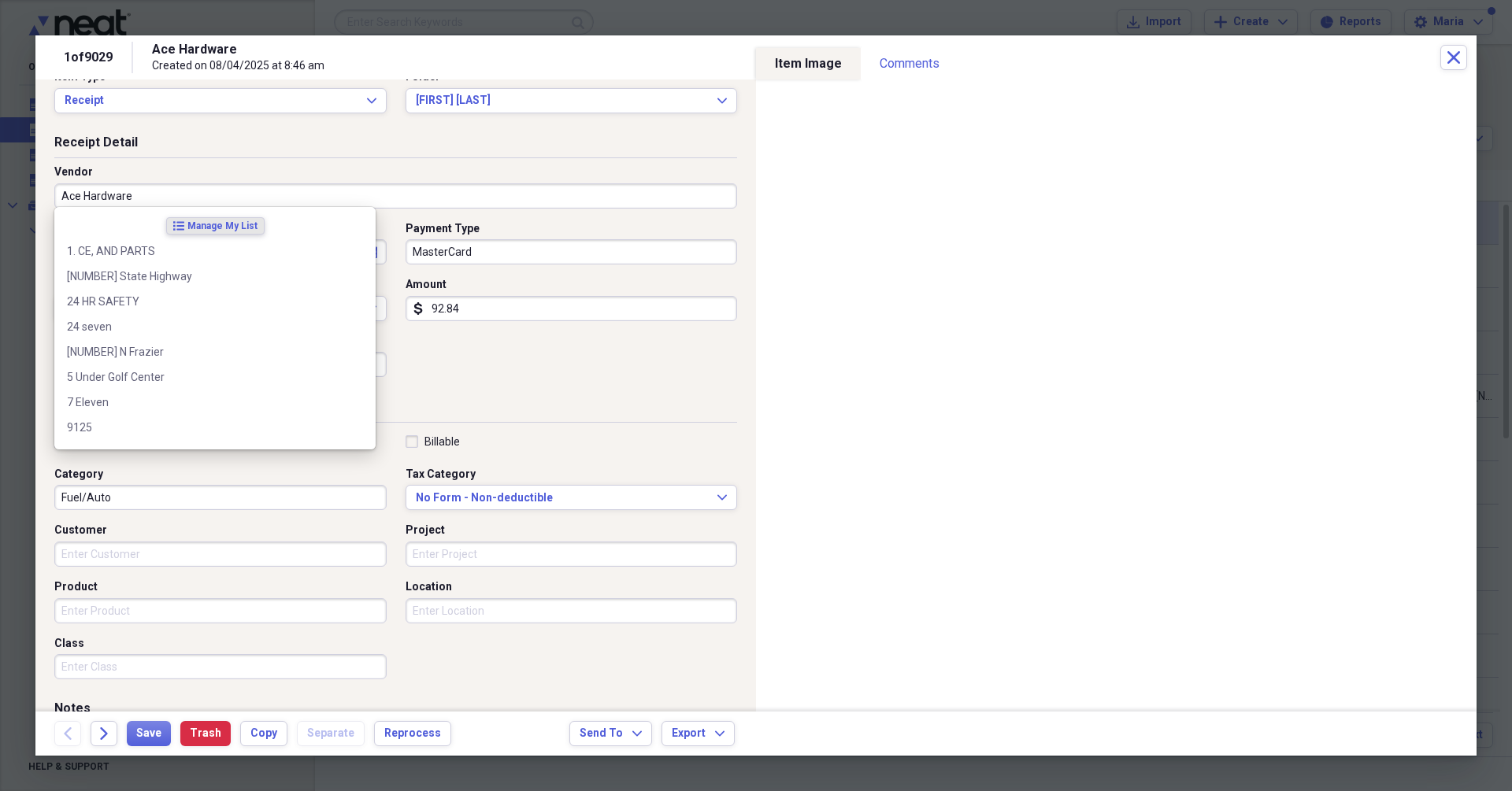 drag, startPoint x: 179, startPoint y: 190, endPoint x: 16, endPoint y: 195, distance: 163.07667 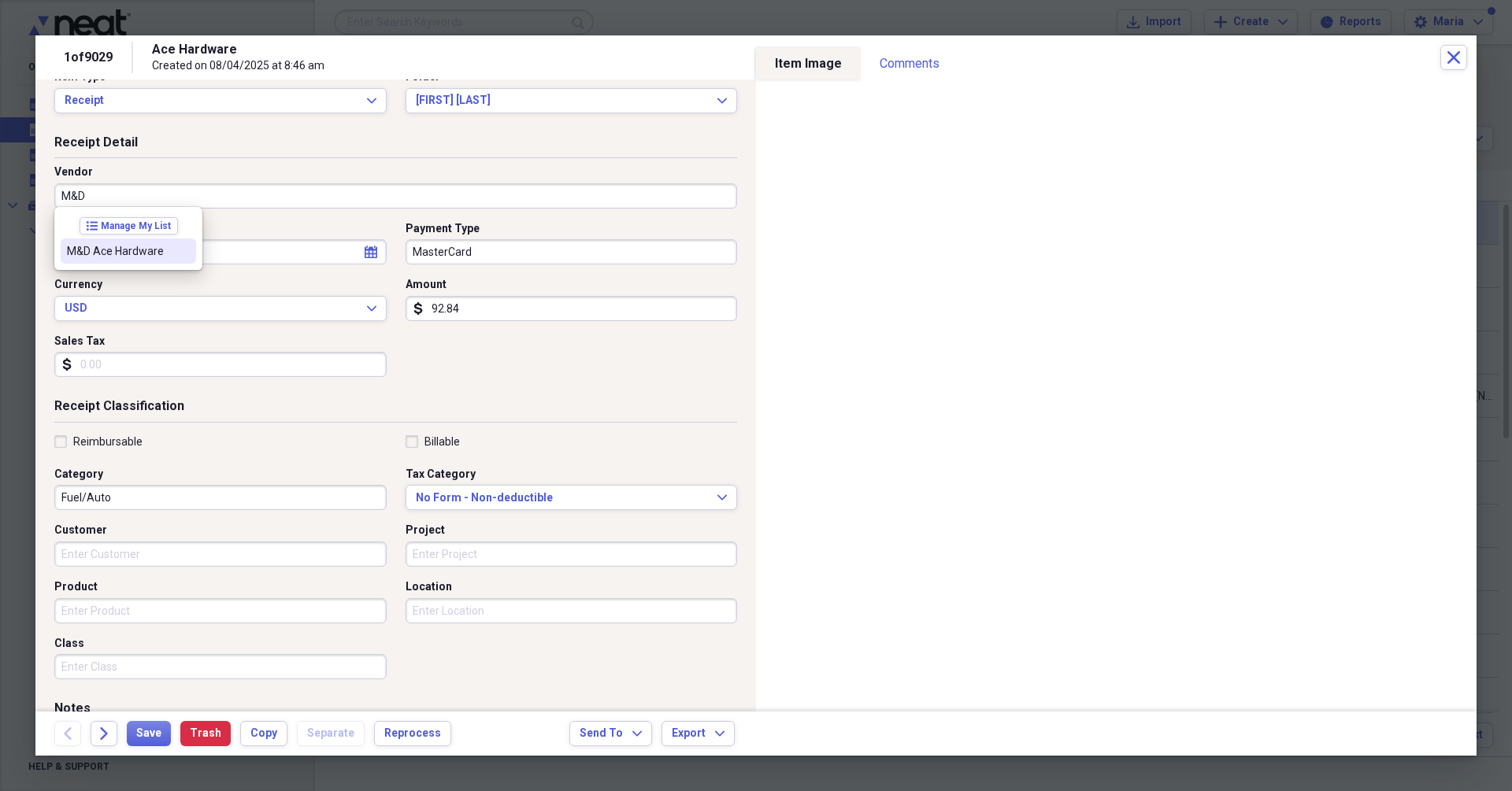 click on "M&D Ace Hardware" at bounding box center (119, 251) 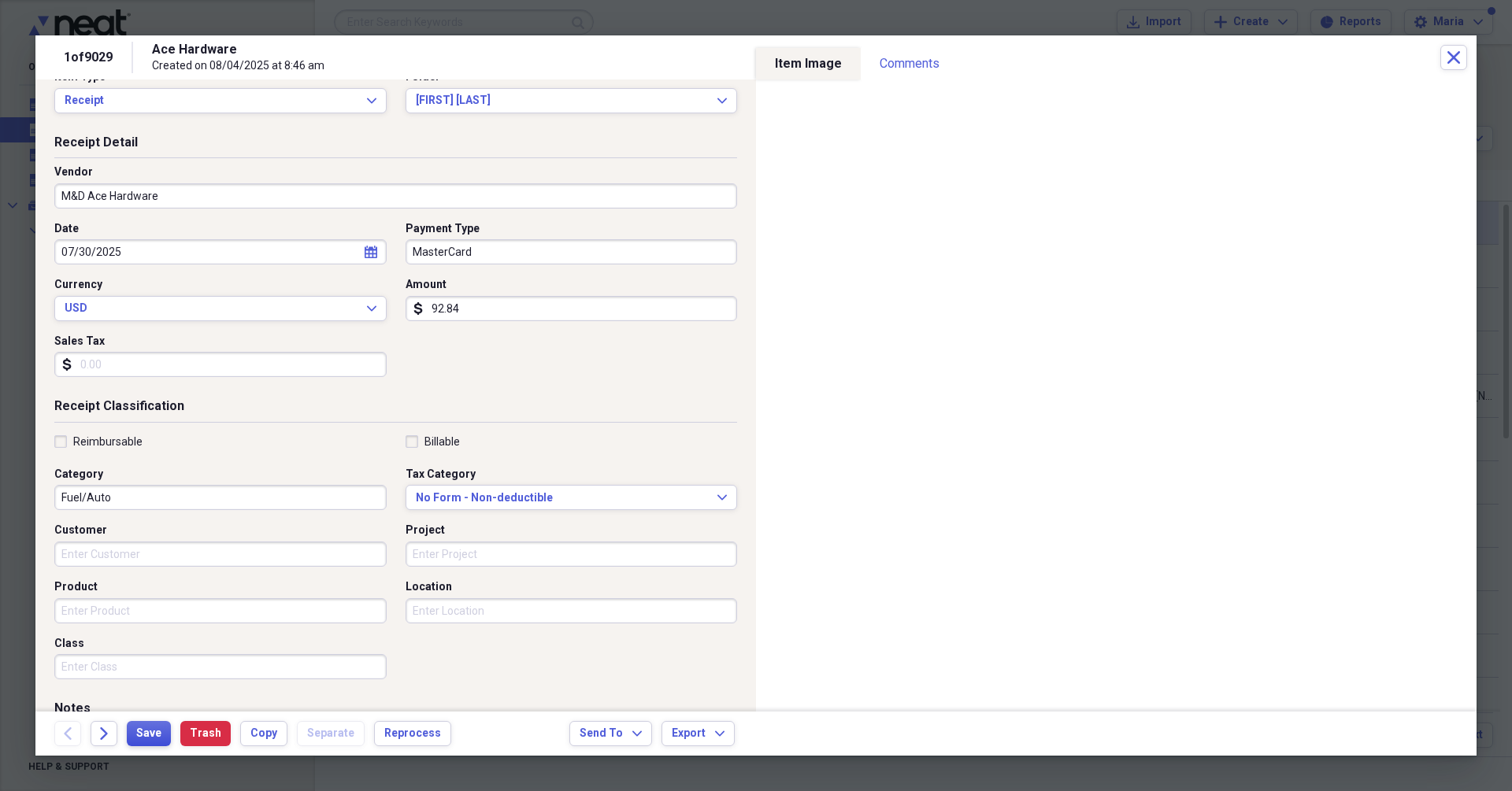 click on "Save" at bounding box center [149, 734] 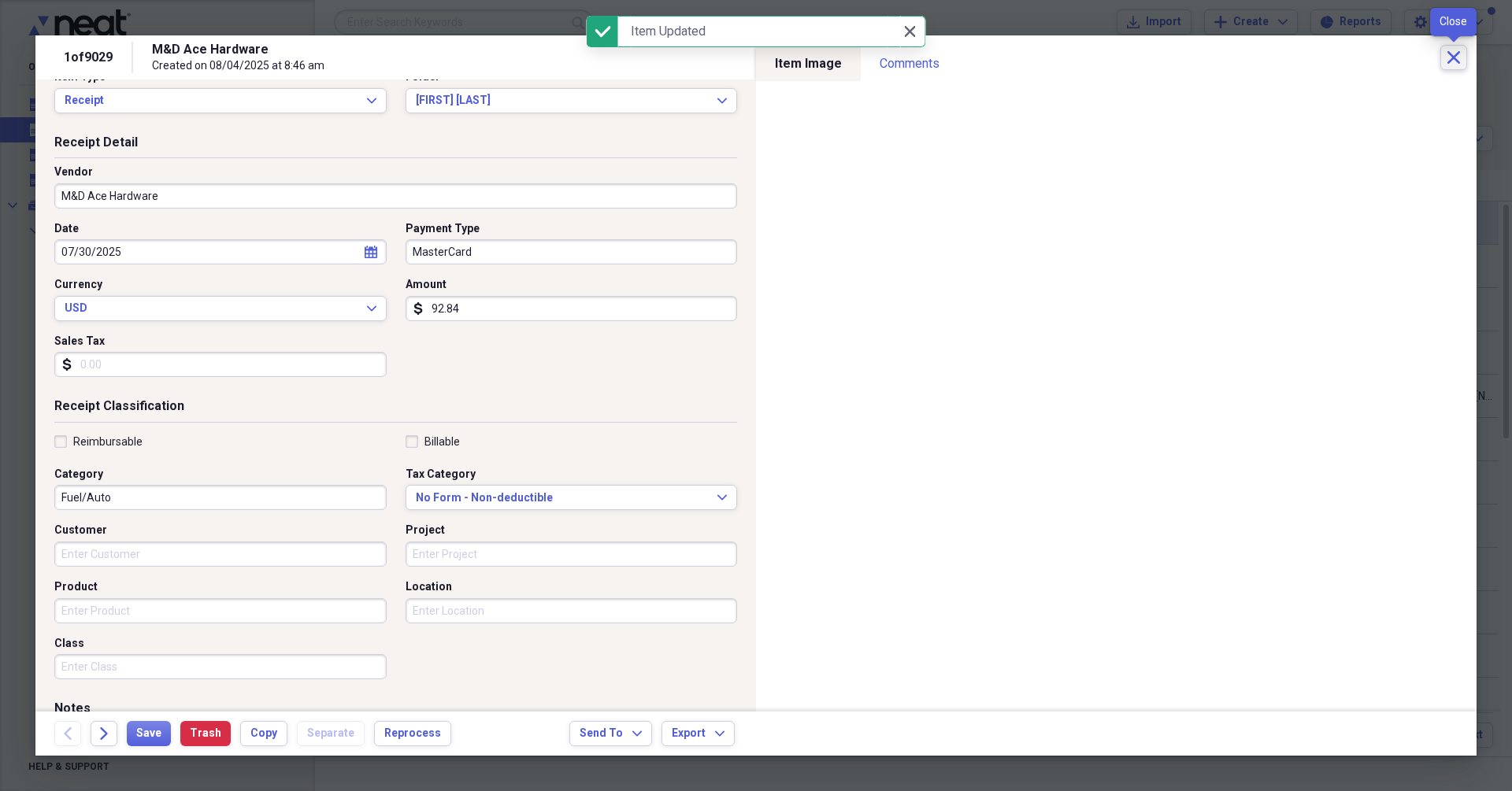 click on "Close" at bounding box center [1454, 57] 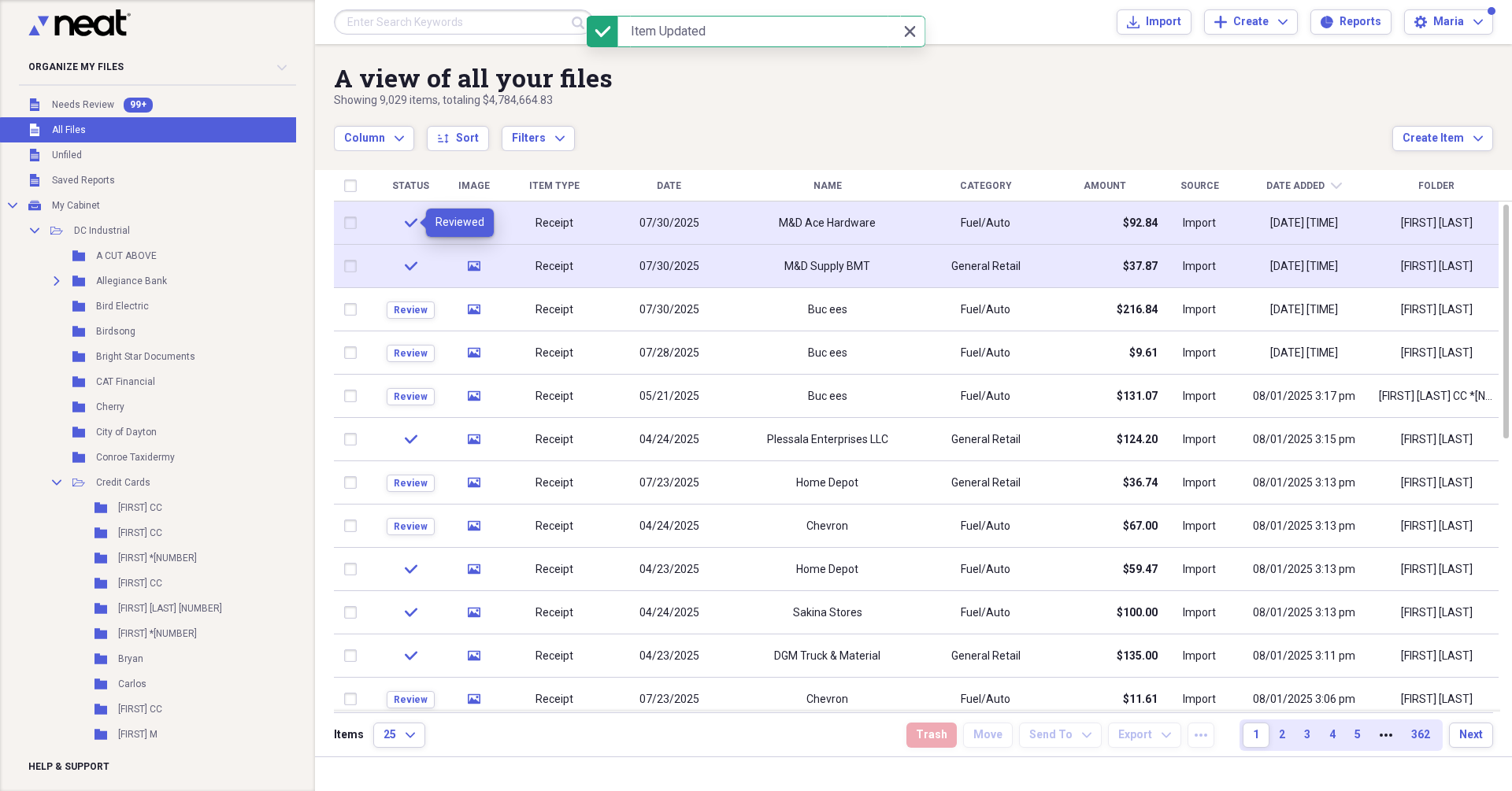 click 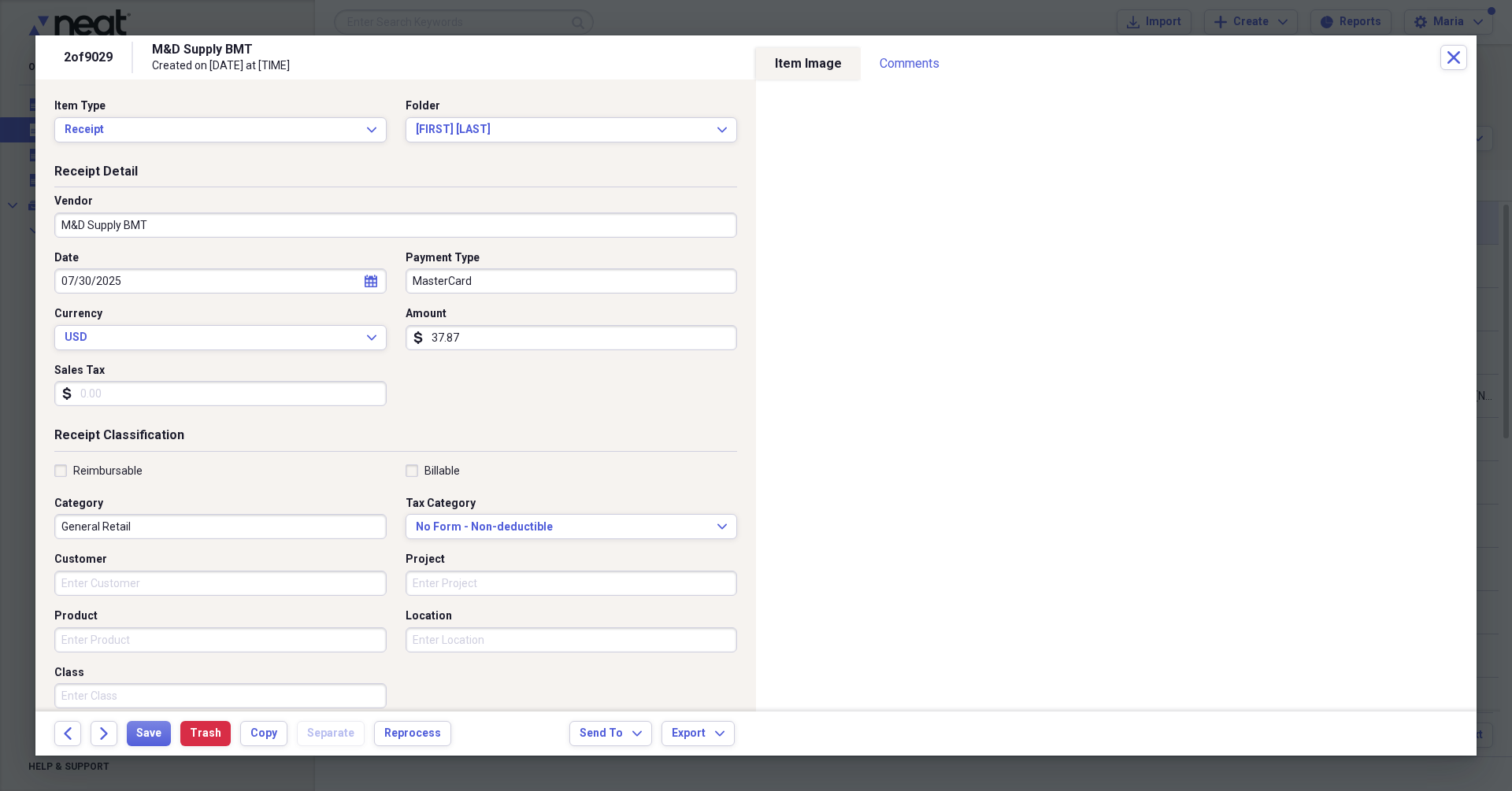 click on "M&D Supply BMT" at bounding box center [395, 225] 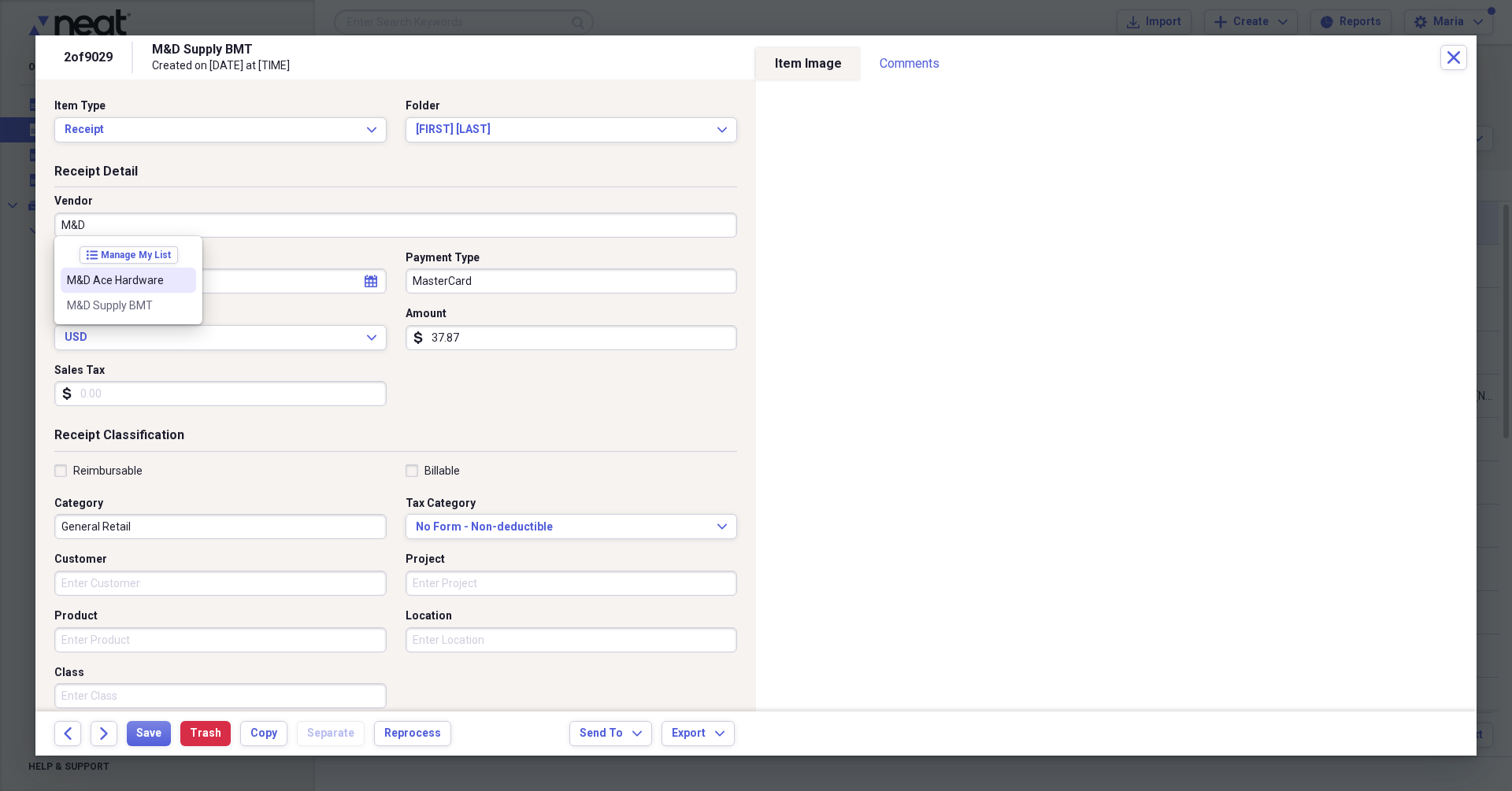 click on "M&D Ace Hardware" at bounding box center (119, 280) 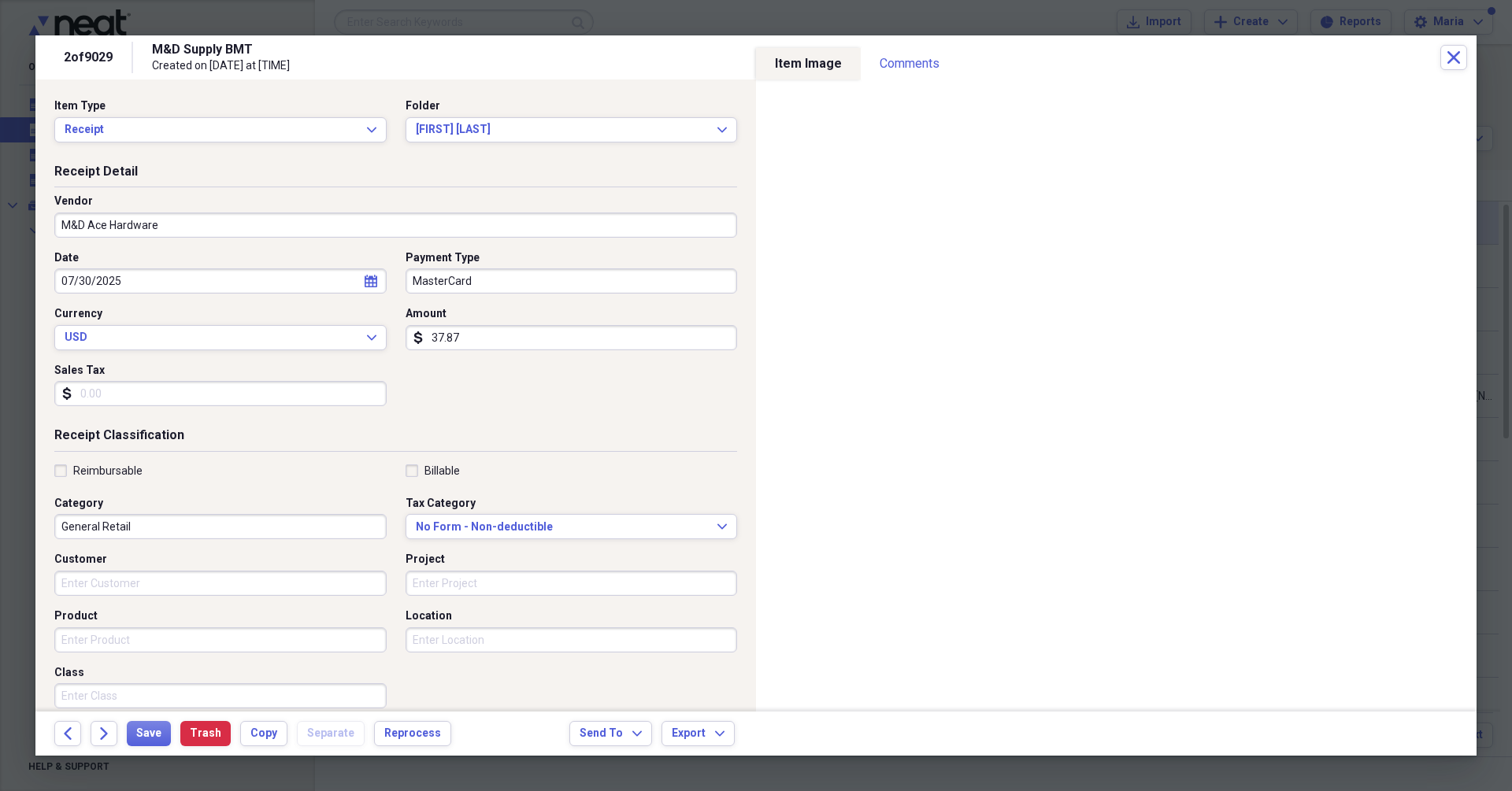type on "Fuel/Auto" 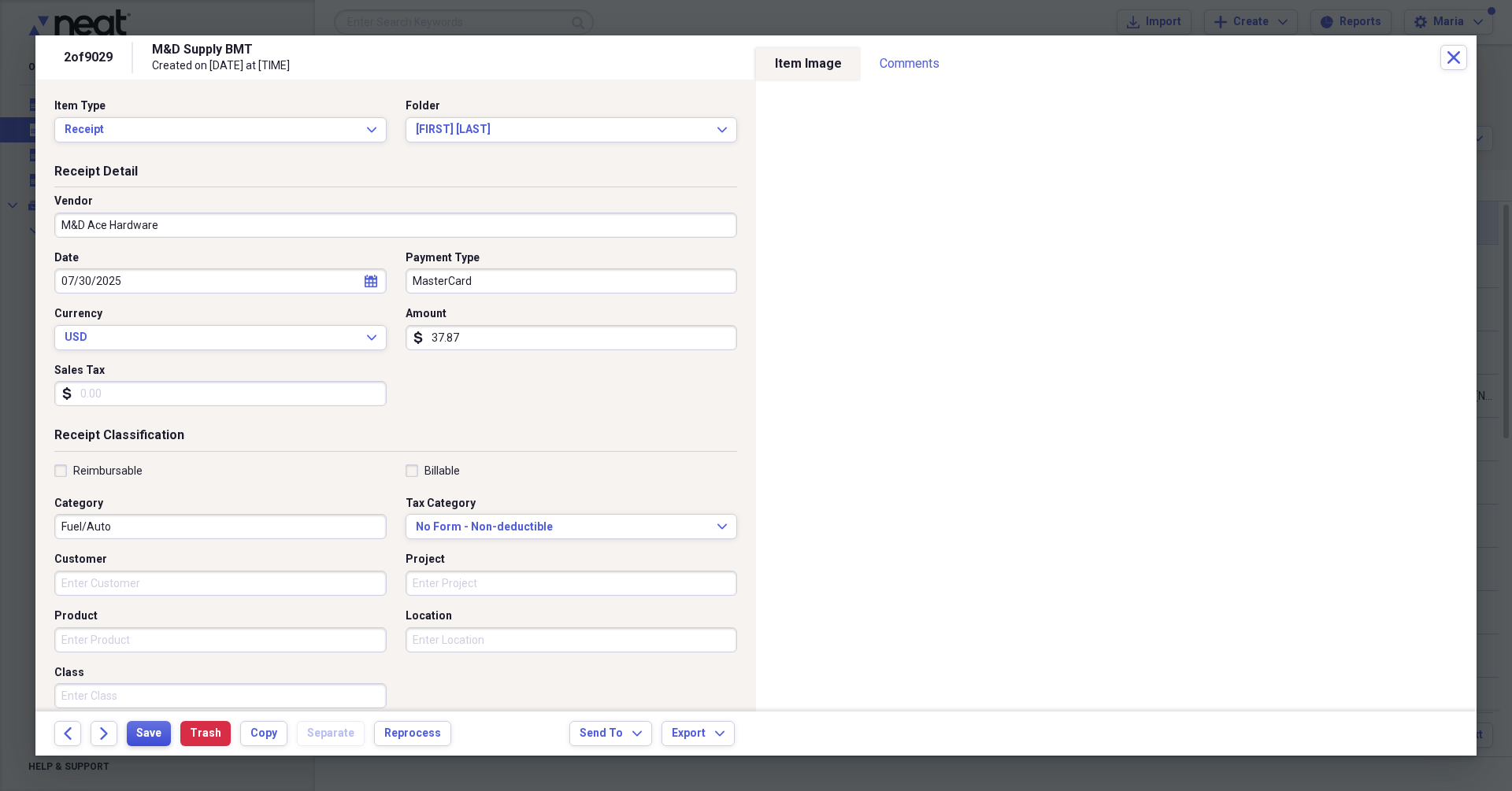 click on "Save" at bounding box center [149, 734] 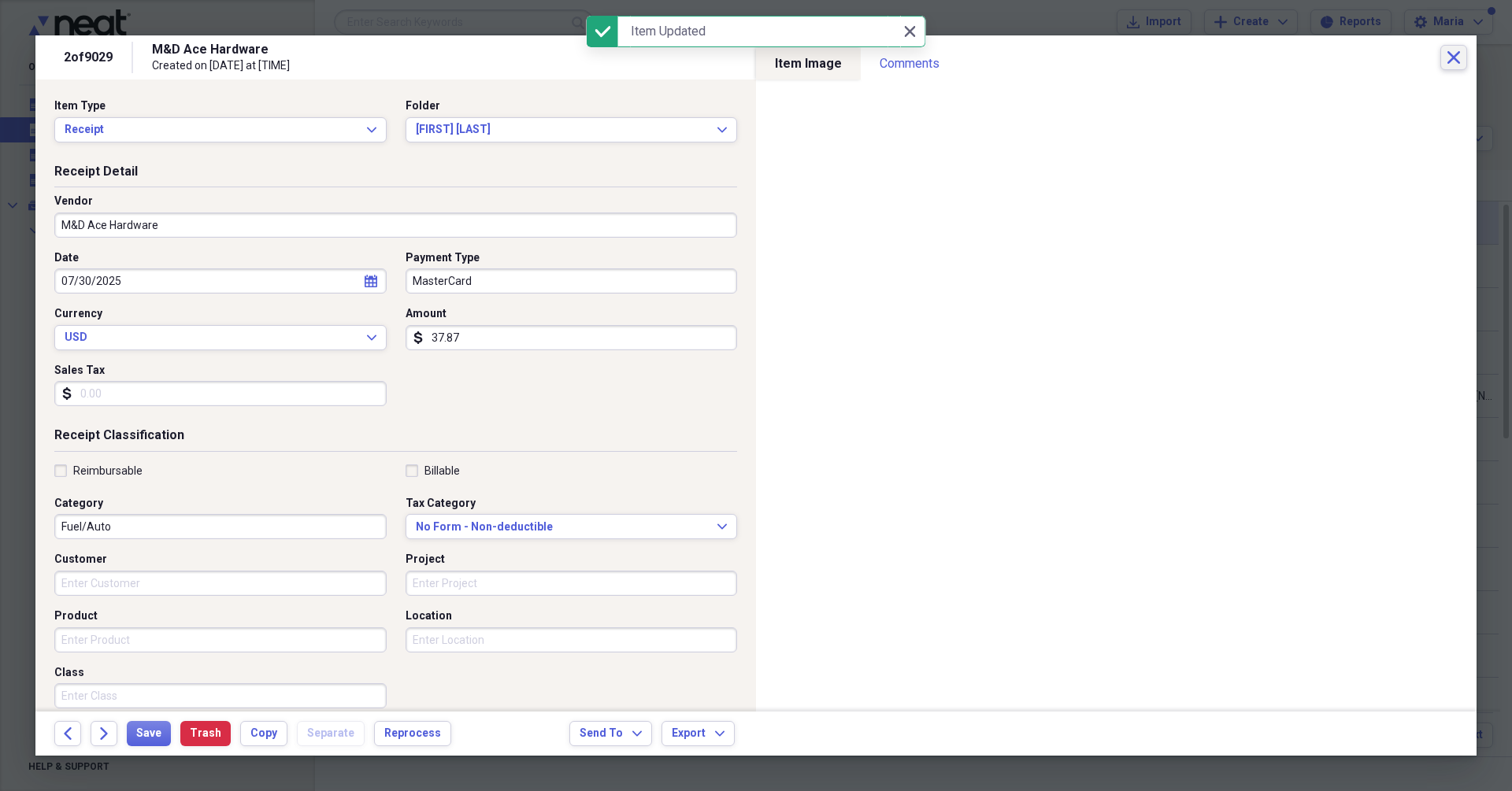 click on "Close" 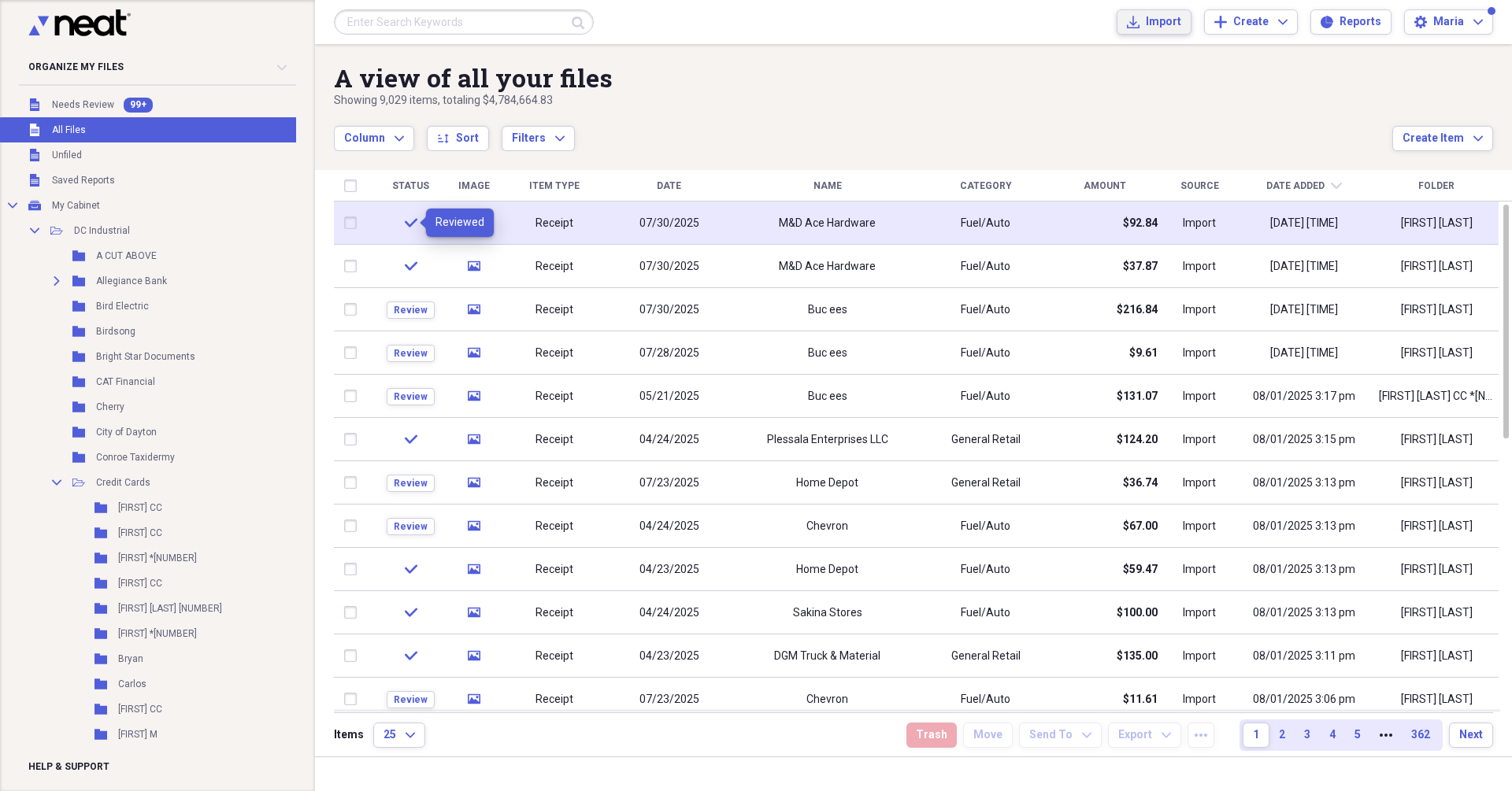 click on "Import" at bounding box center (1163, 22) 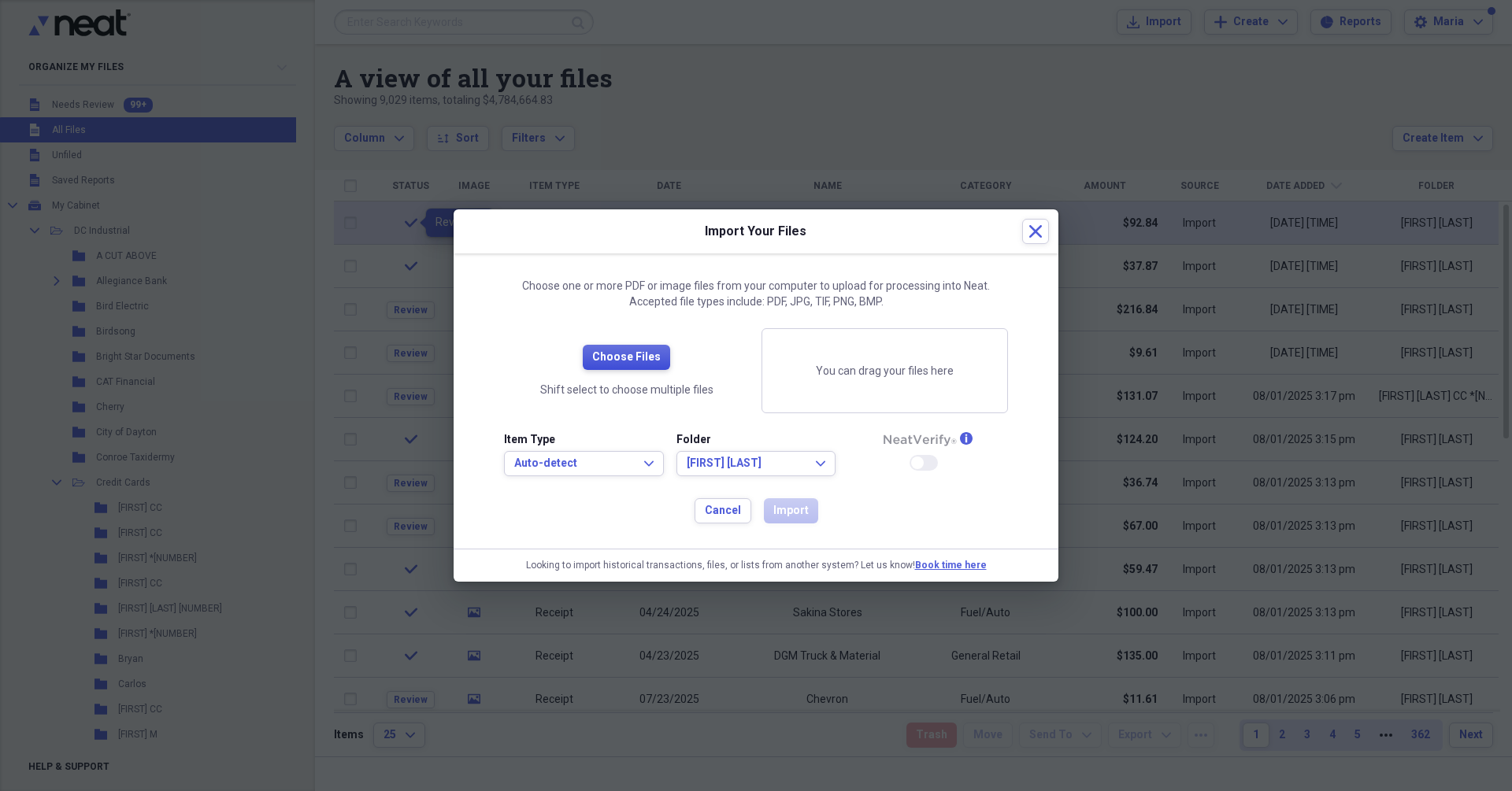 click on "Choose Files" at bounding box center [626, 357] 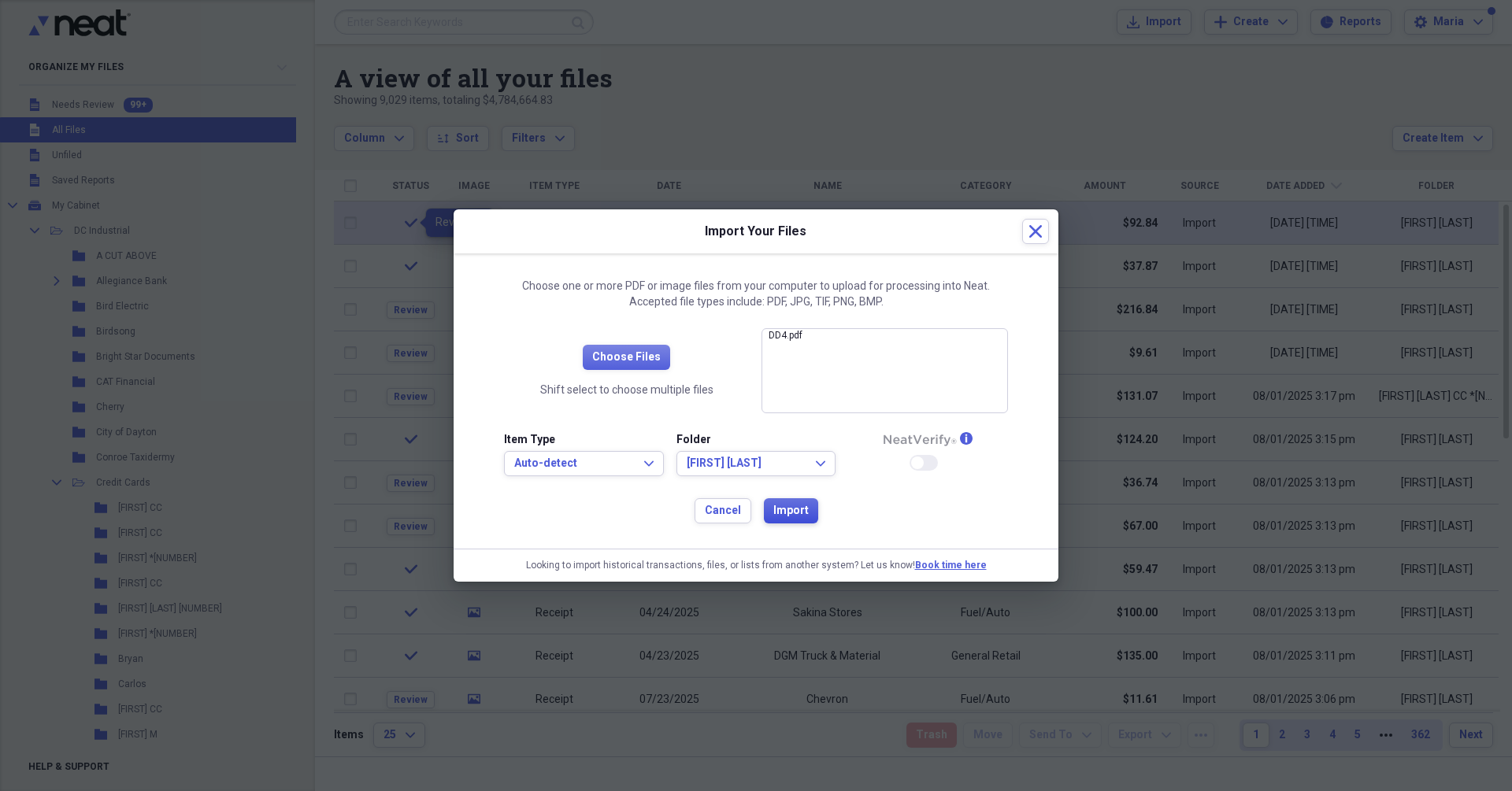 click on "Import" at bounding box center [791, 511] 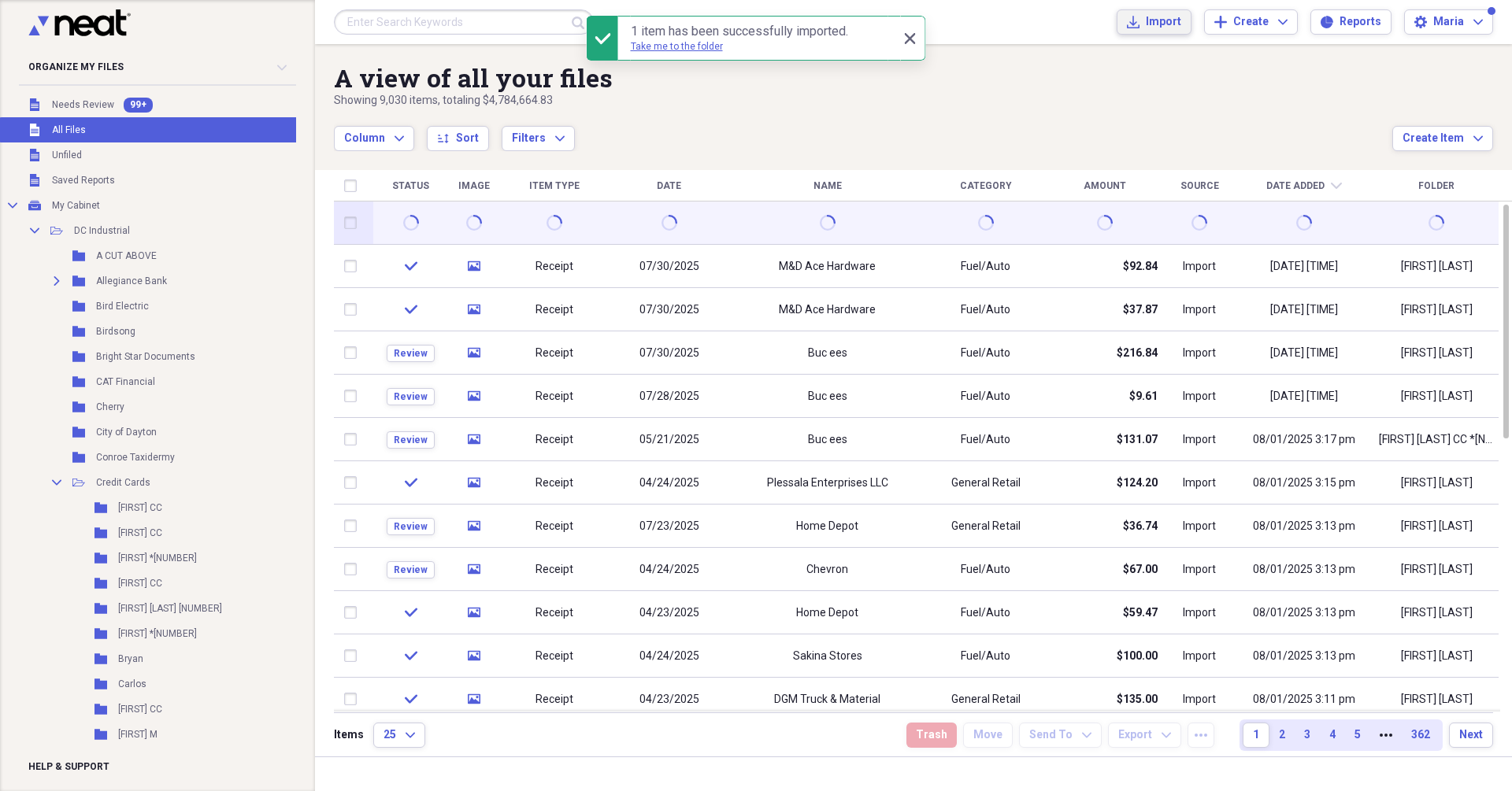 click on "Import Import" at bounding box center [1154, 22] 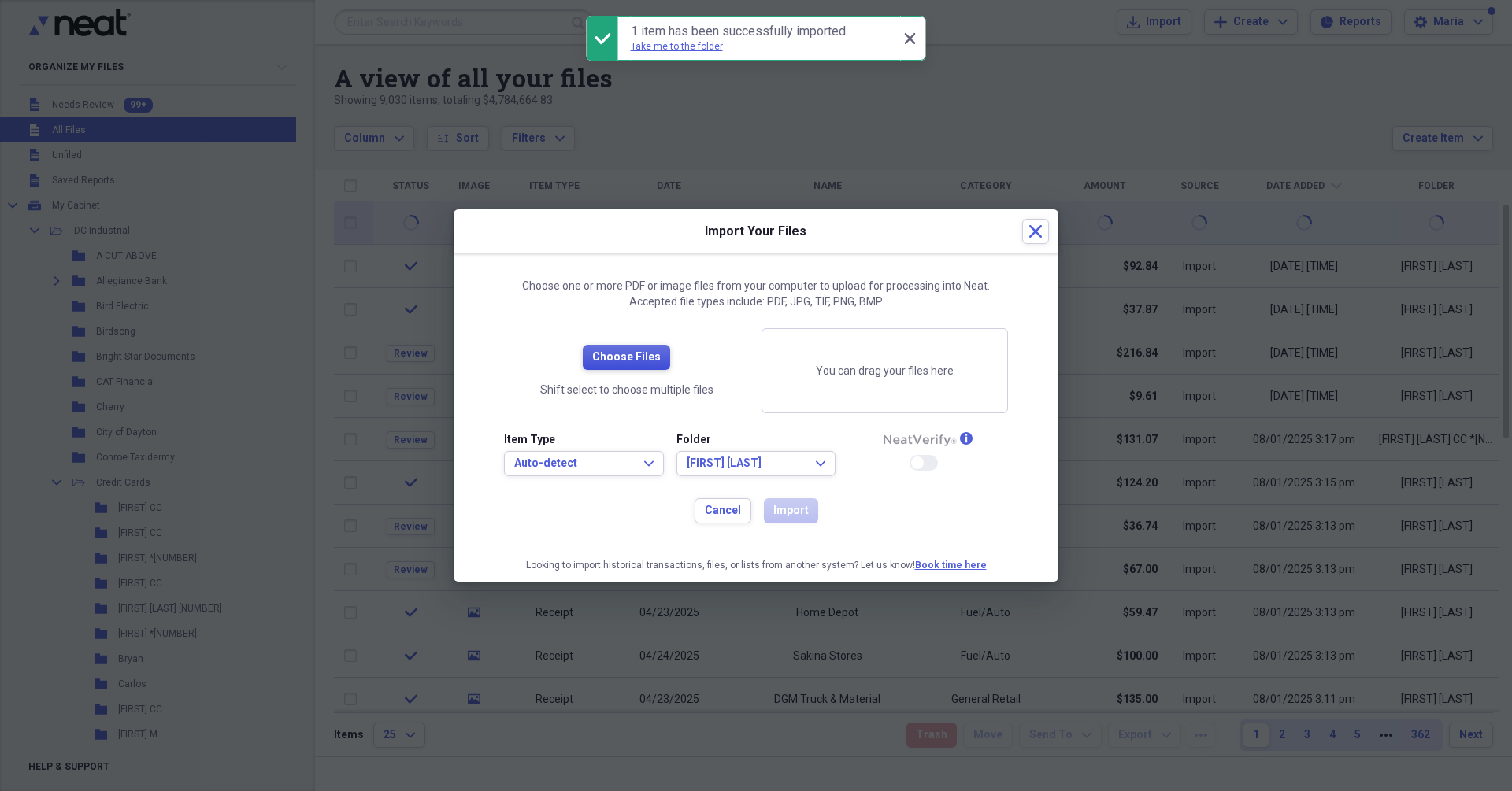 click on "Choose Files" at bounding box center (626, 357) 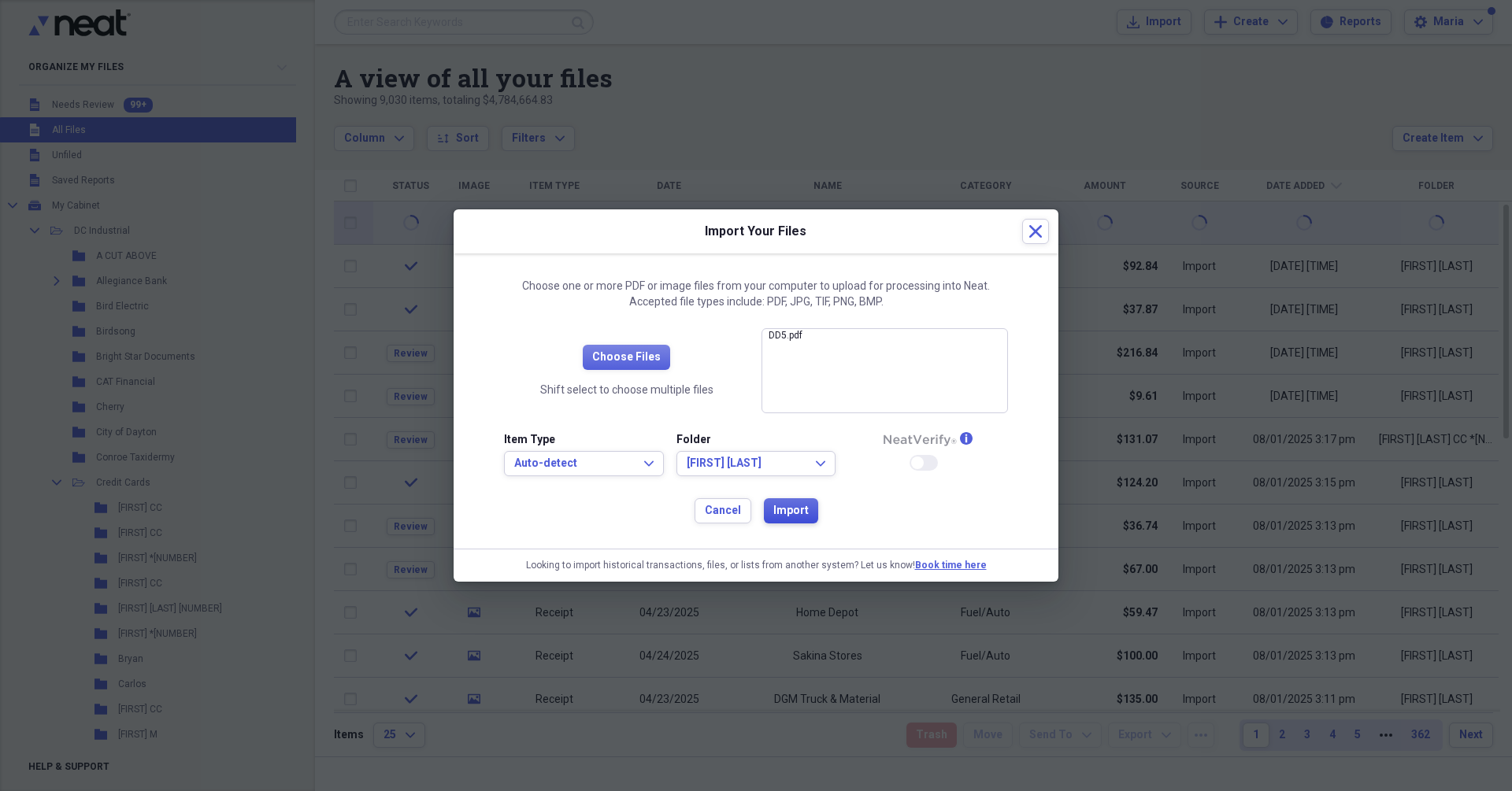 click on "Import" at bounding box center [791, 511] 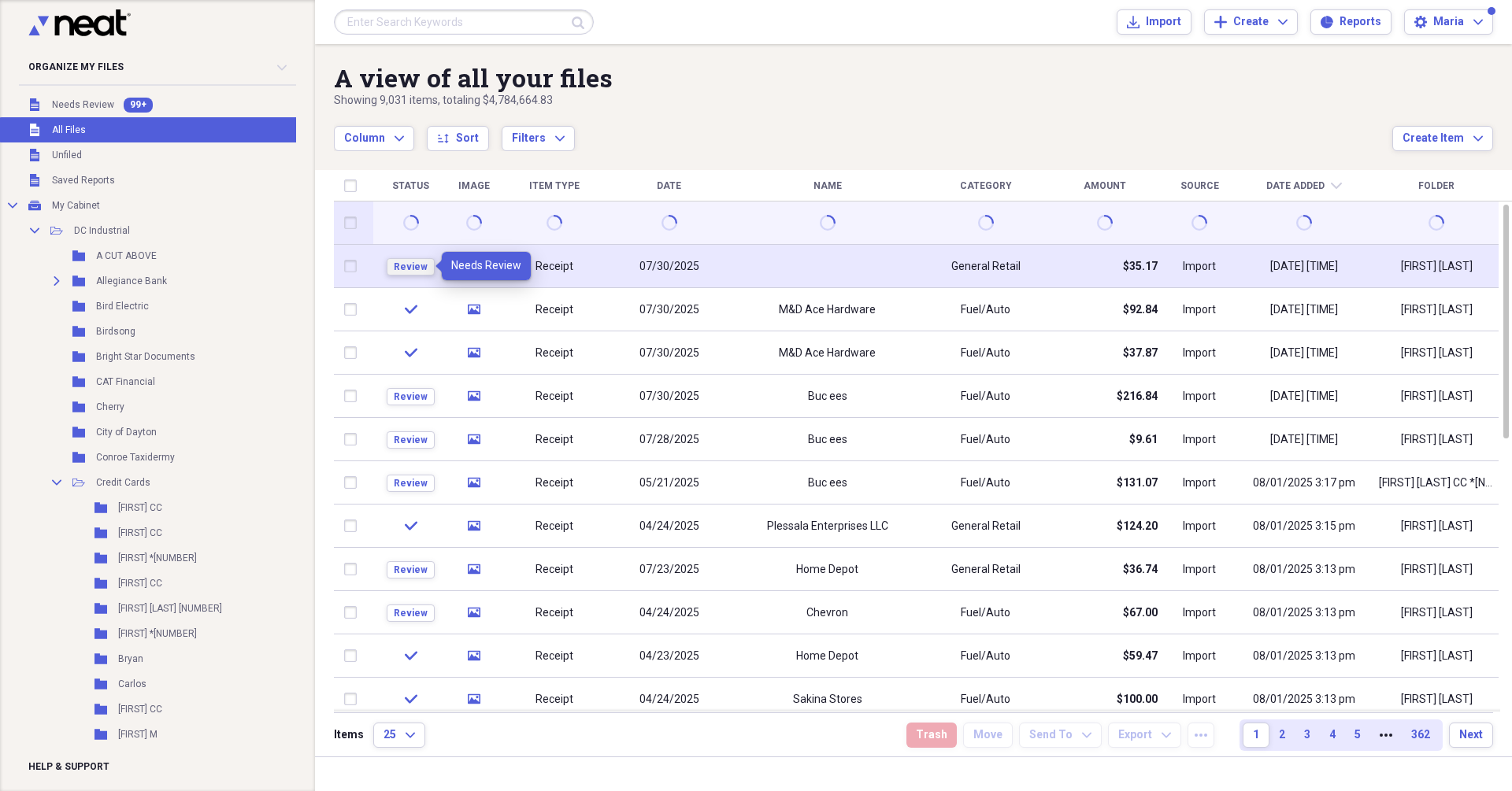 click on "Review" at bounding box center (410, 267) 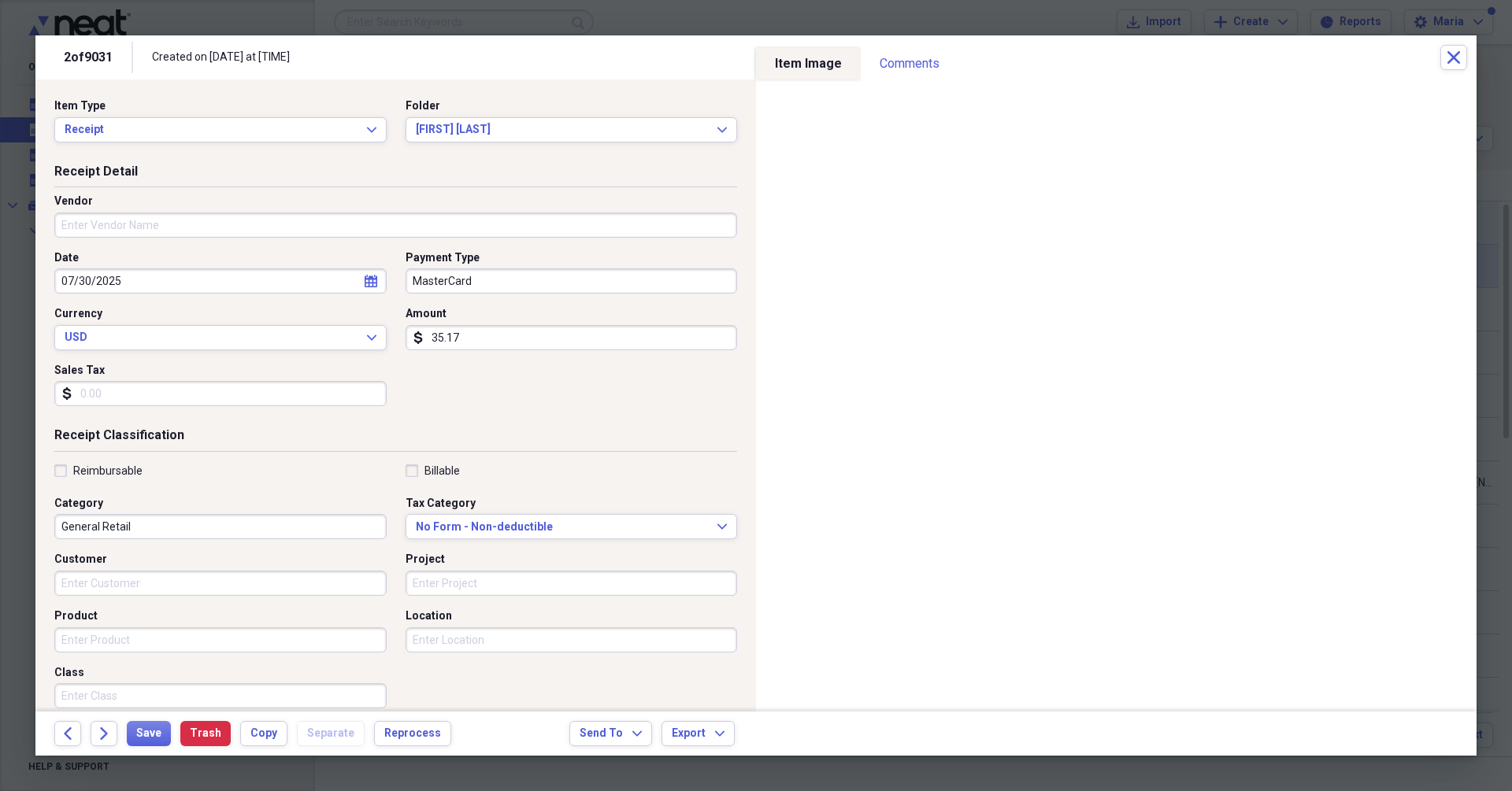 click on "Vendor" at bounding box center (395, 225) 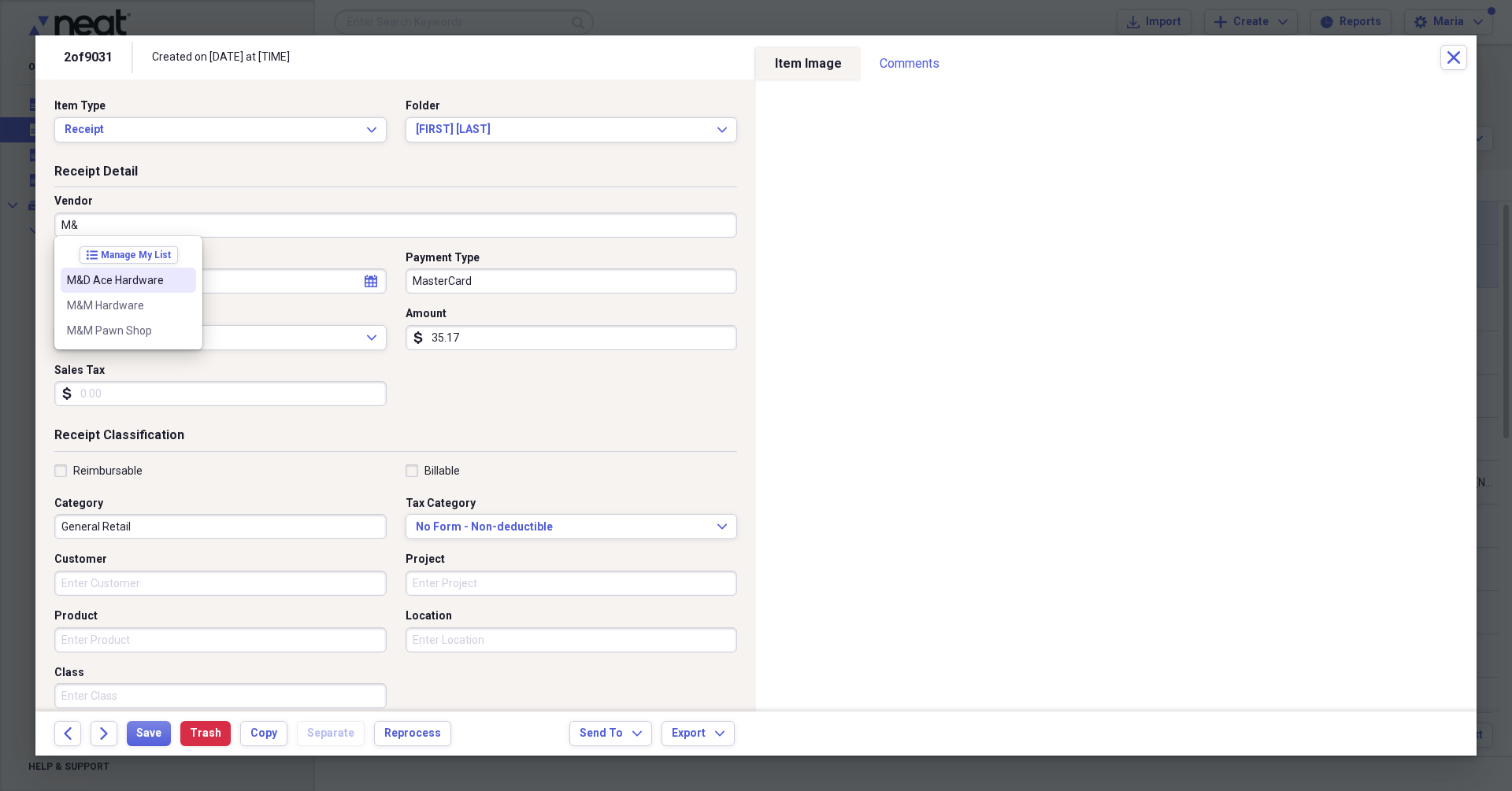 click on "M&D Ace Hardware" at bounding box center (119, 280) 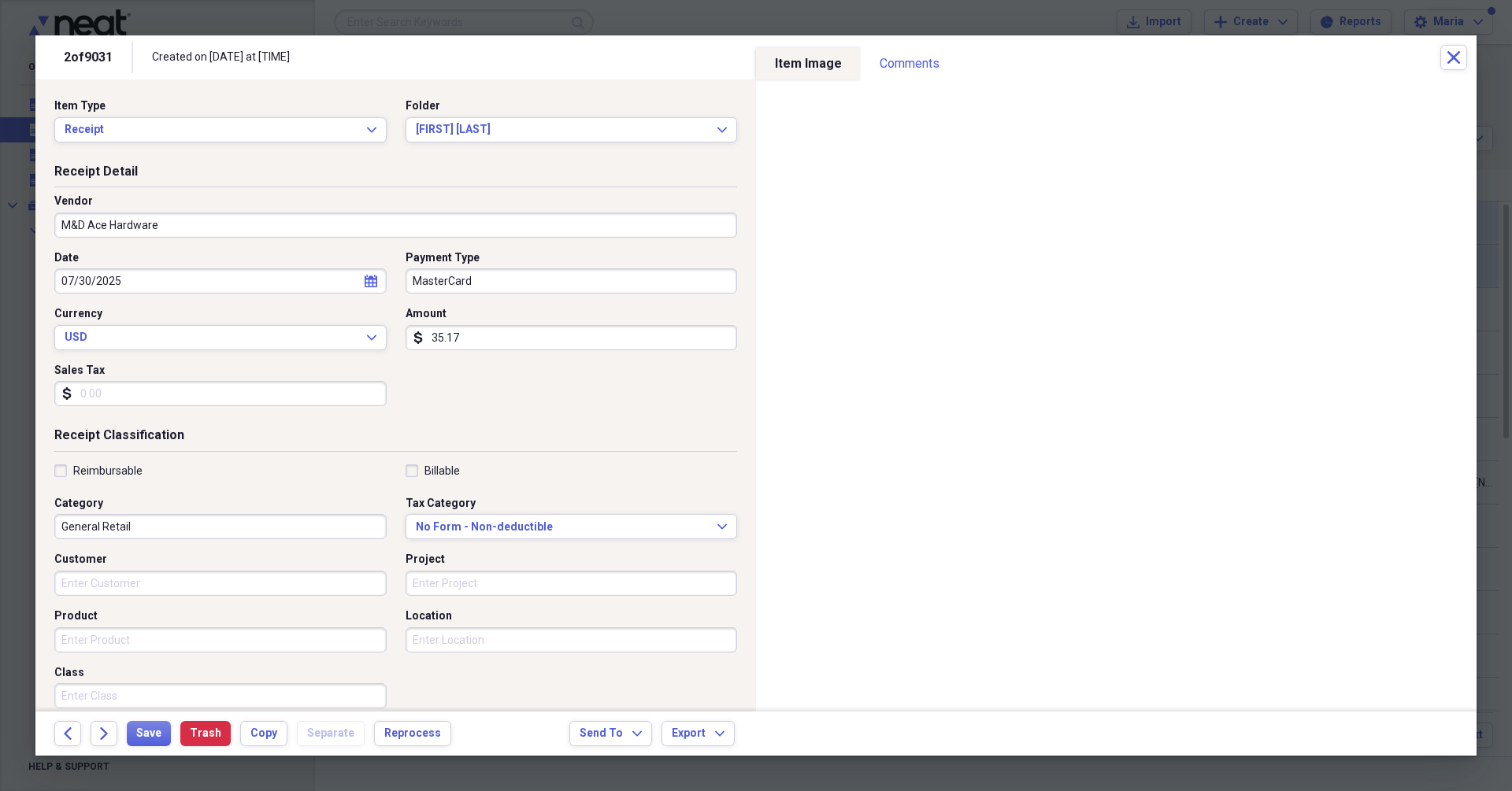 type on "Fuel/Auto" 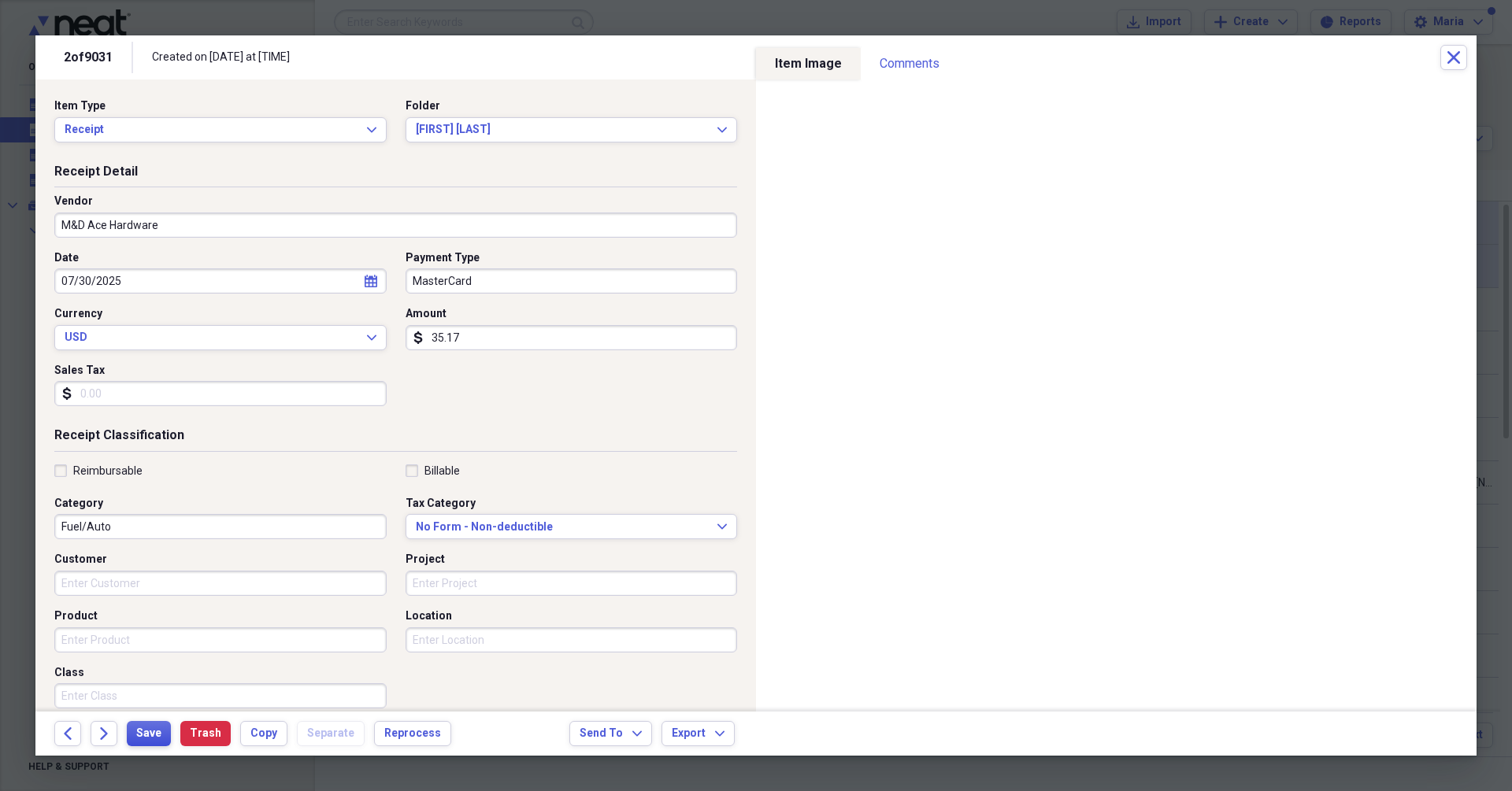 click on "Save" at bounding box center (149, 734) 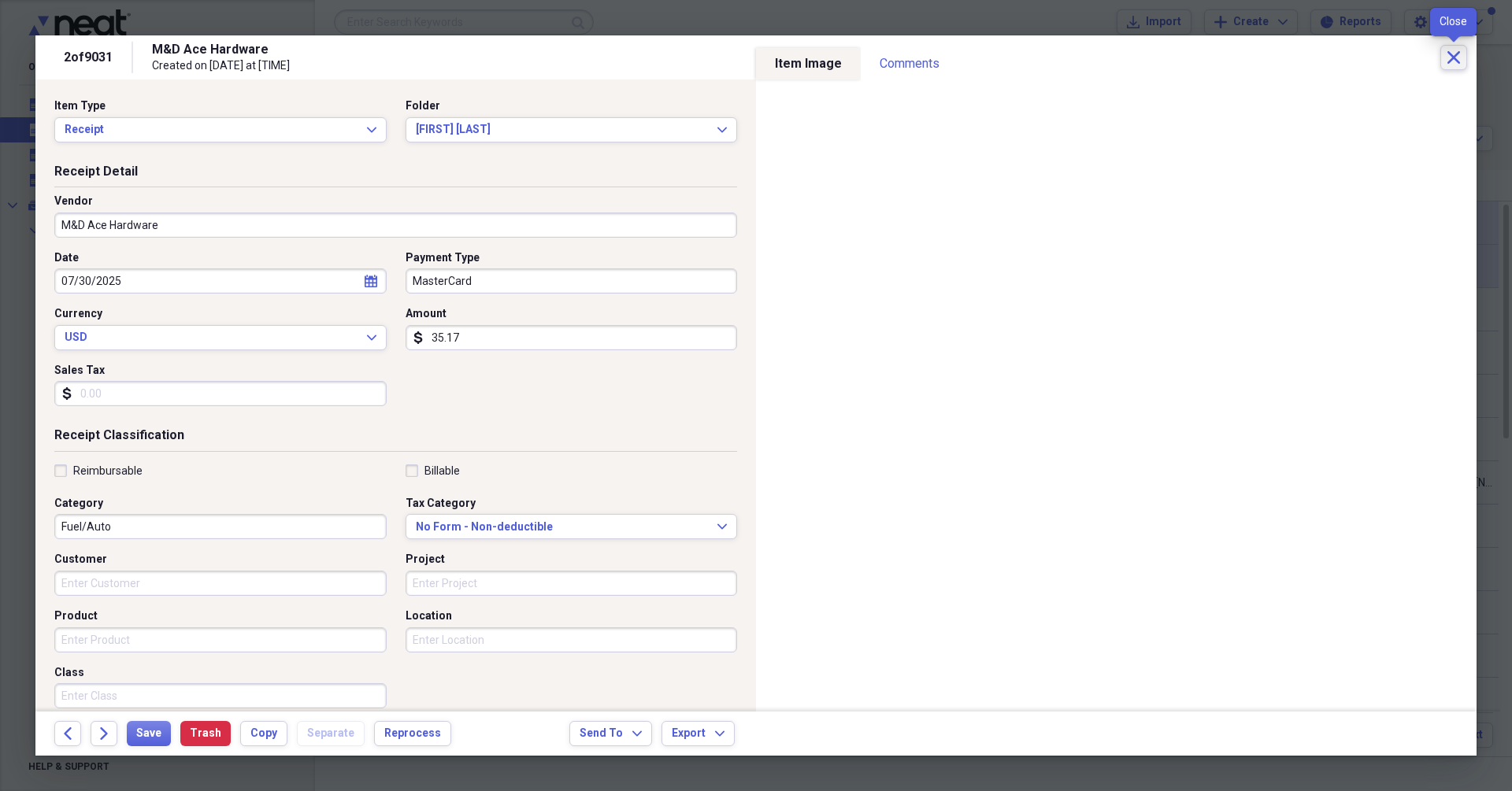 click on "Close" 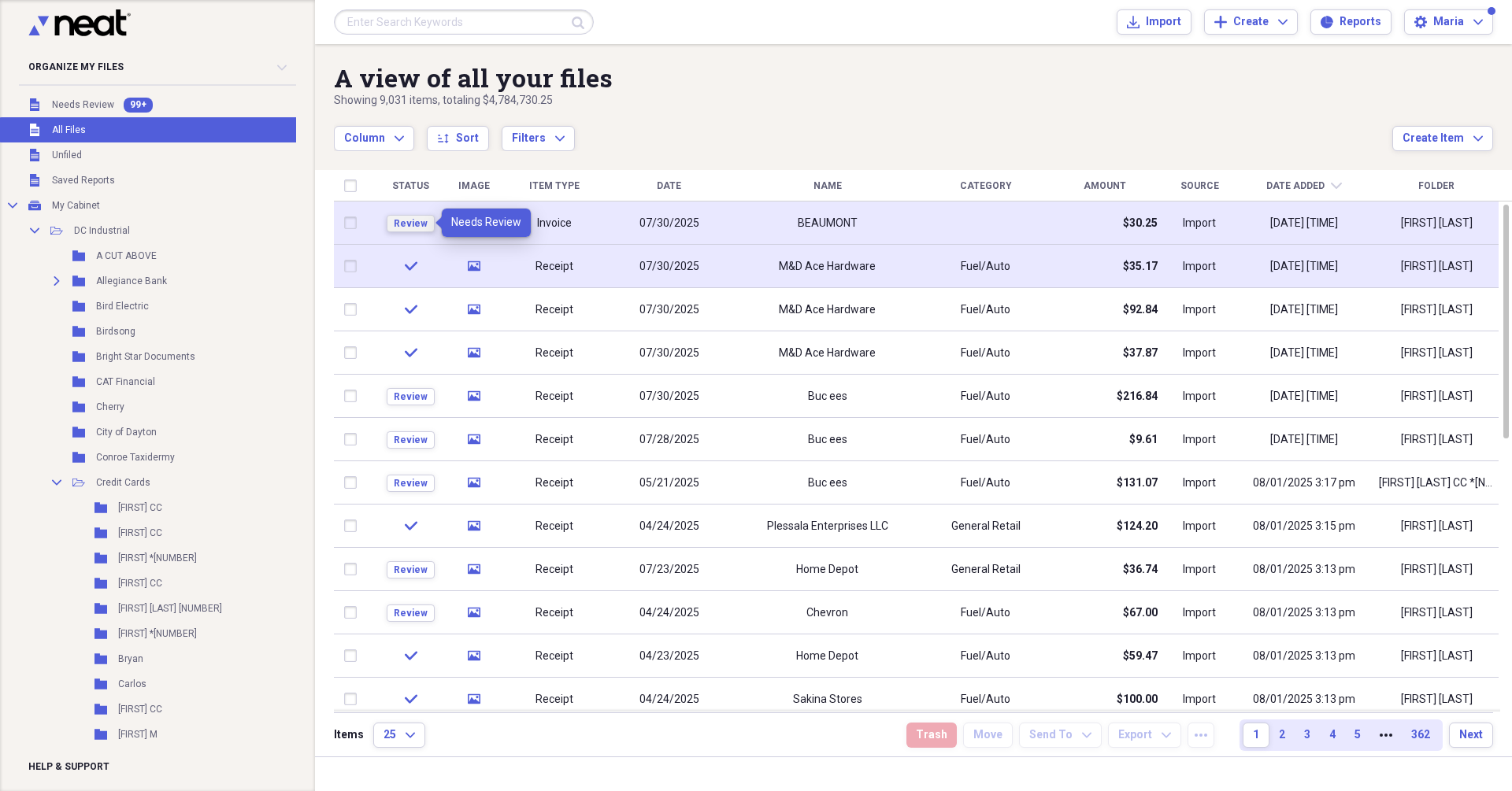click on "Review" at bounding box center [410, 224] 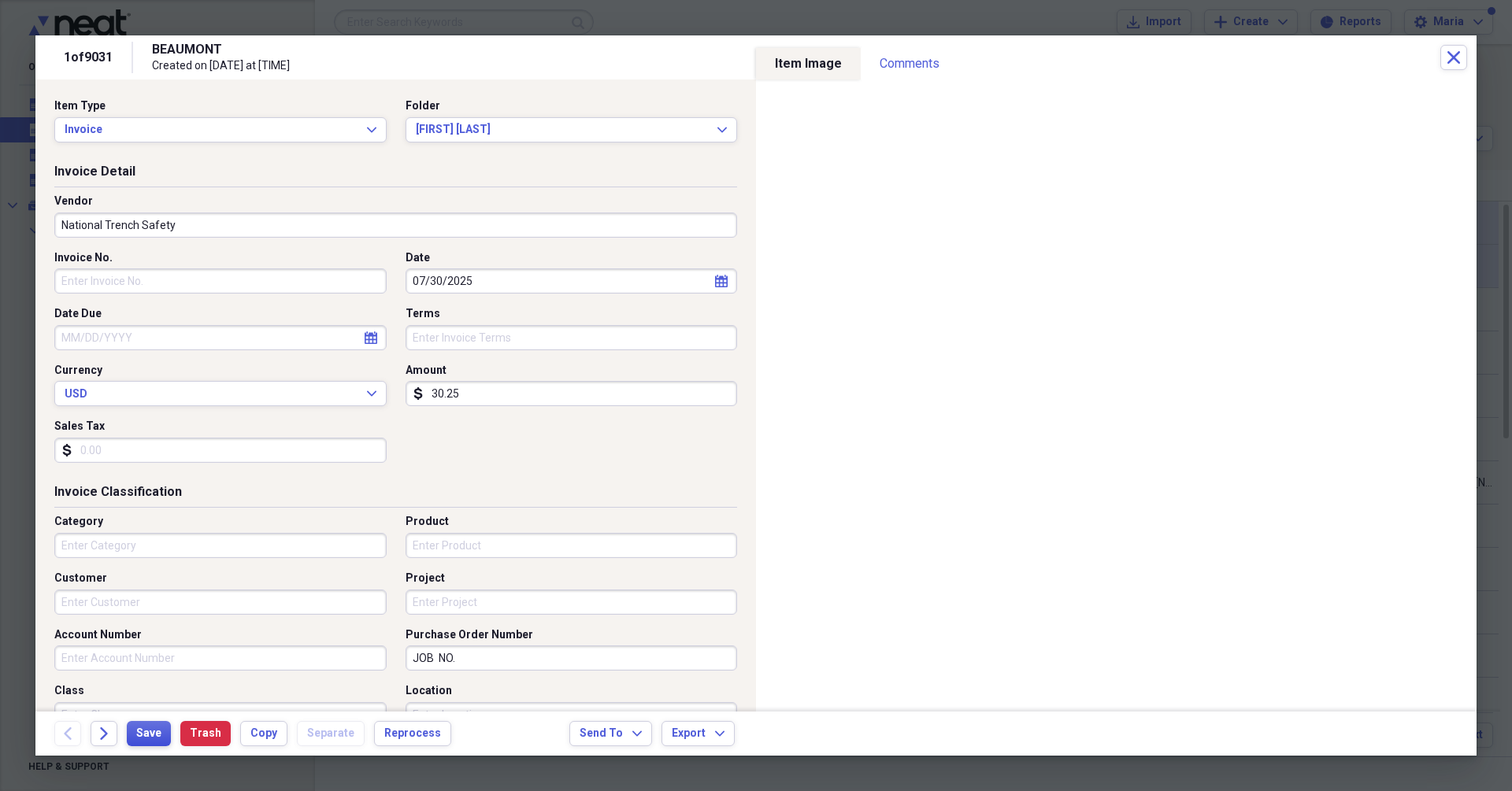 type on "National Trench Safety" 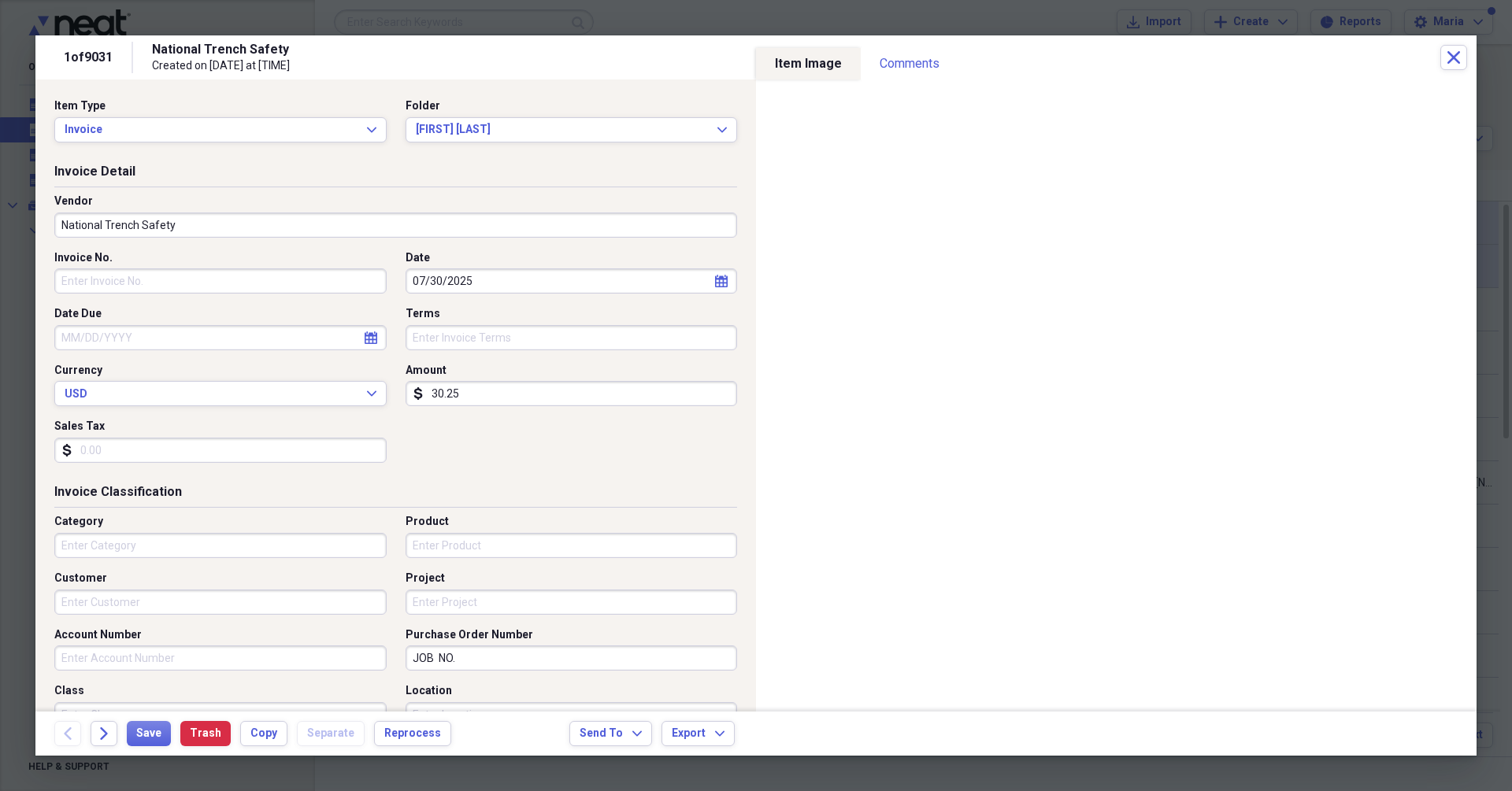 drag, startPoint x: 467, startPoint y: 366, endPoint x: 453, endPoint y: 383, distance: 22.022716 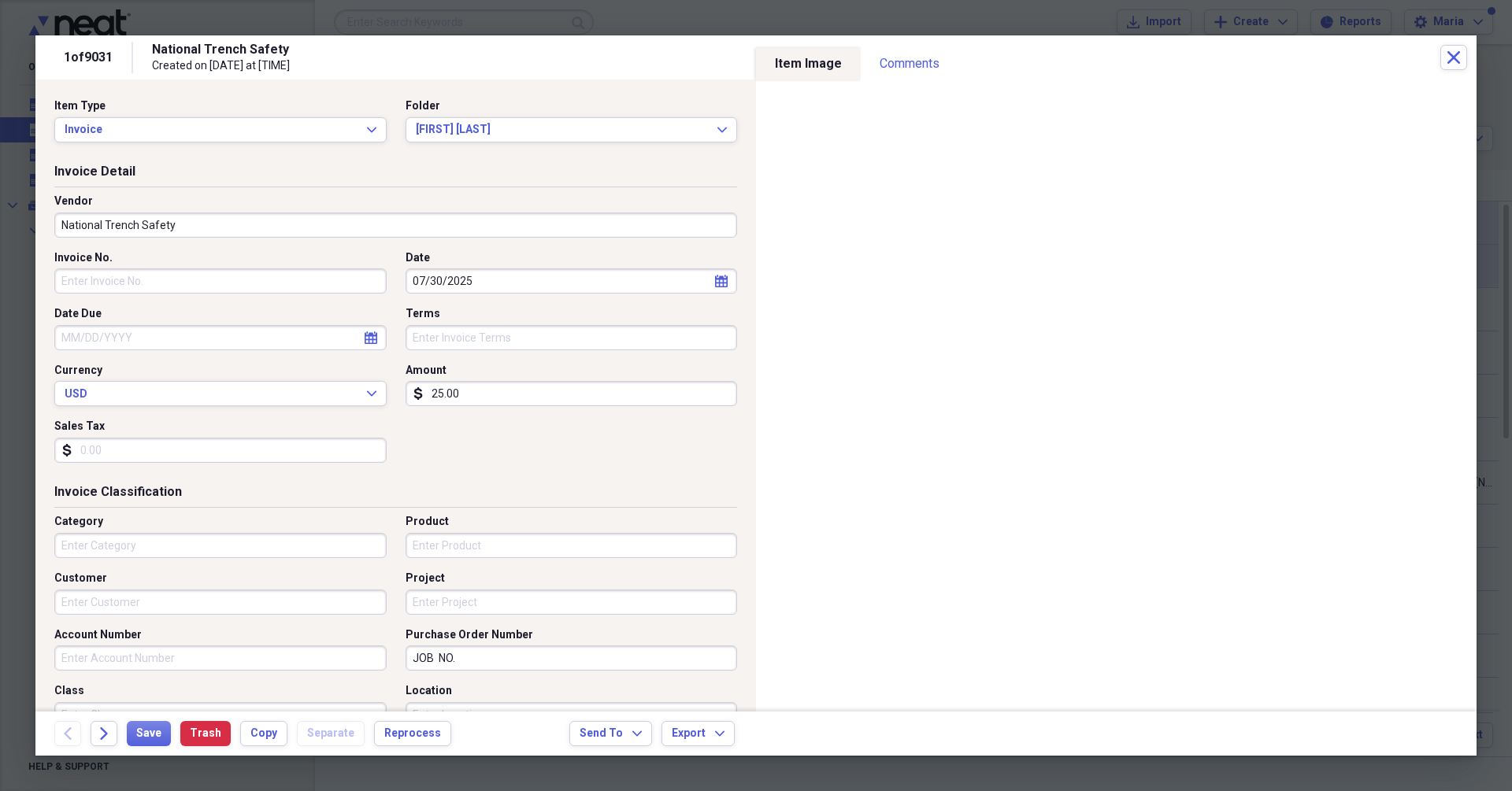 type on "250.00" 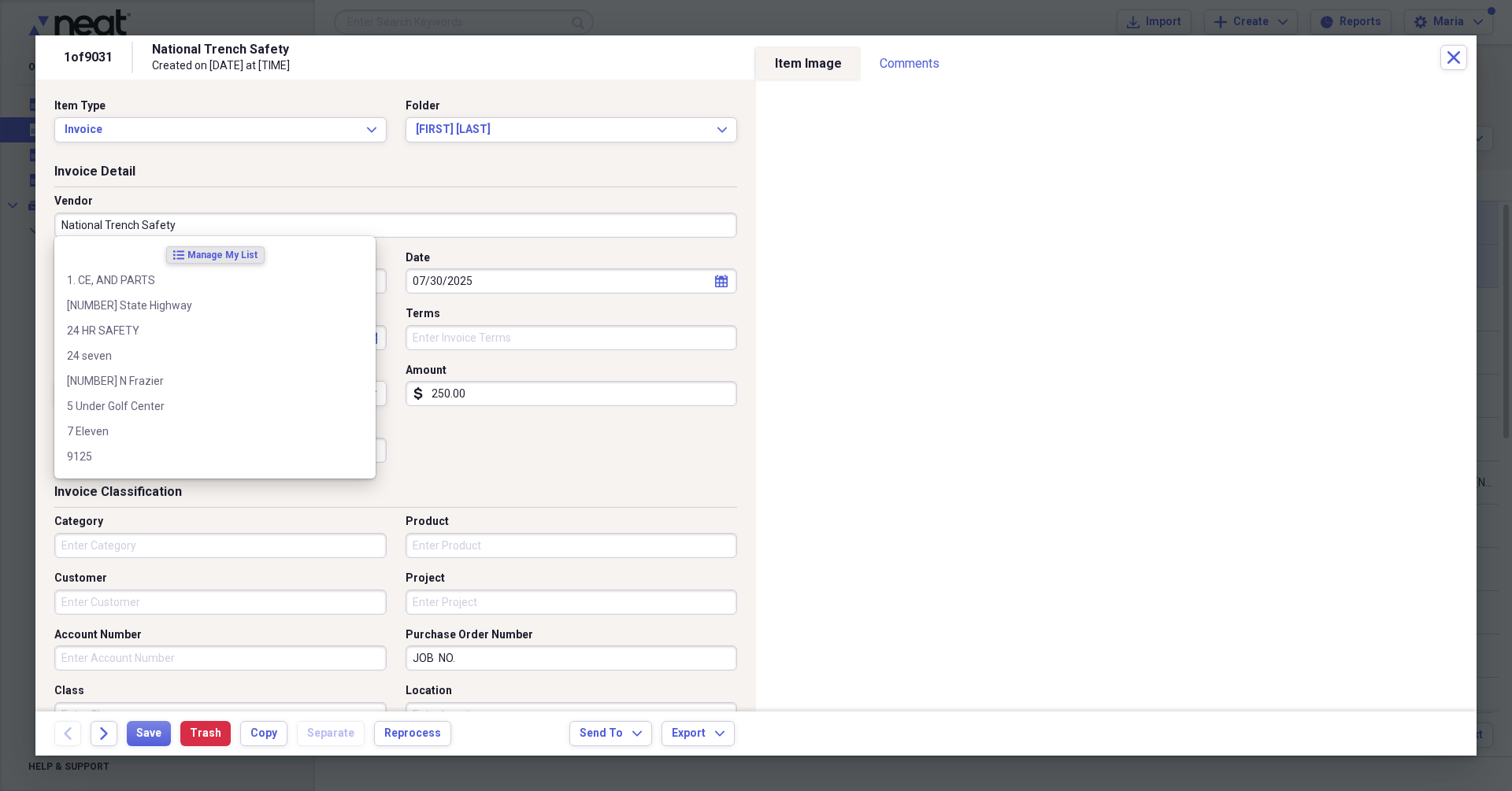 drag, startPoint x: 205, startPoint y: 224, endPoint x: 0, endPoint y: 213, distance: 205.29491 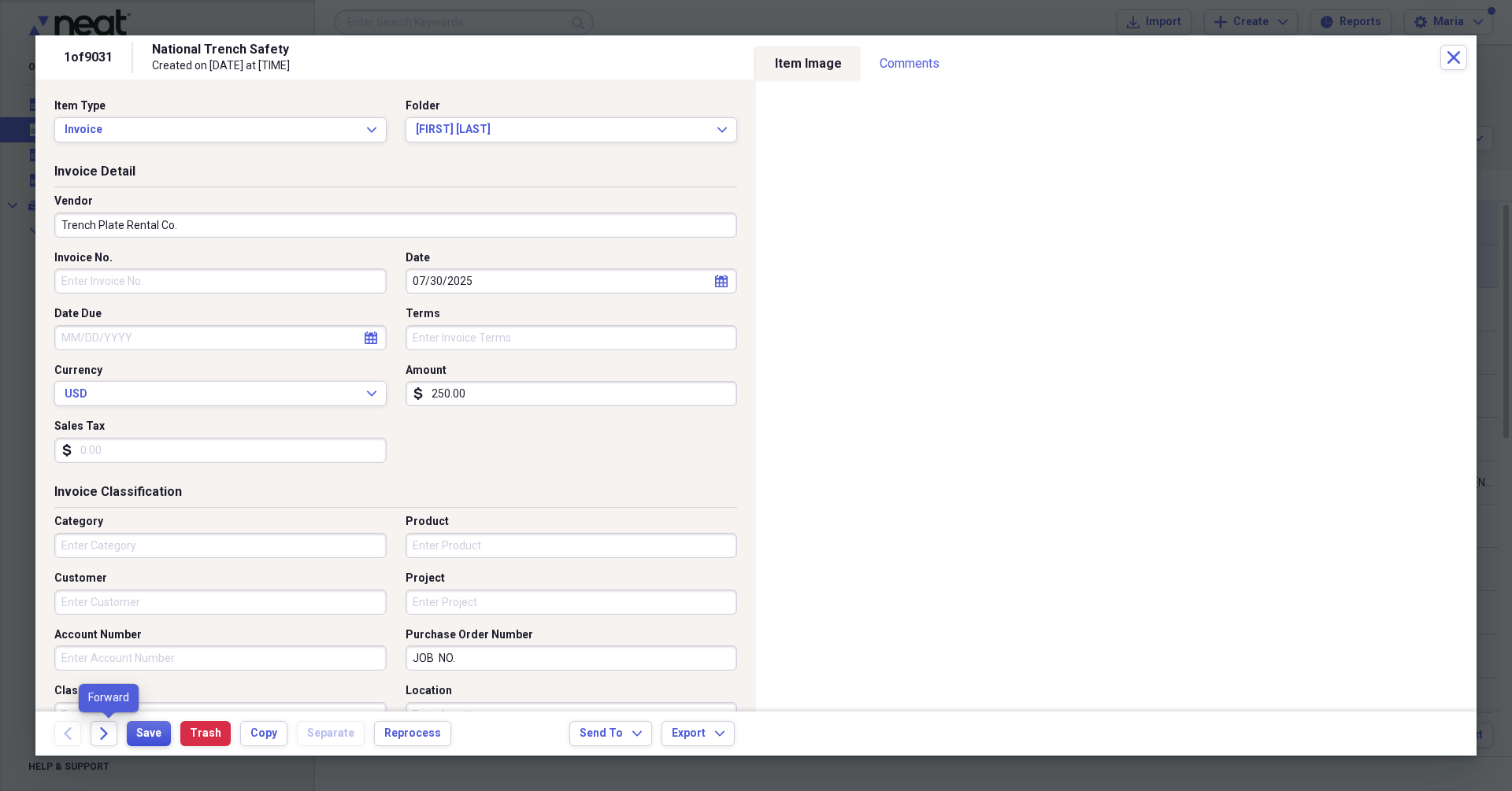 type on "Trench Plate Rental Co." 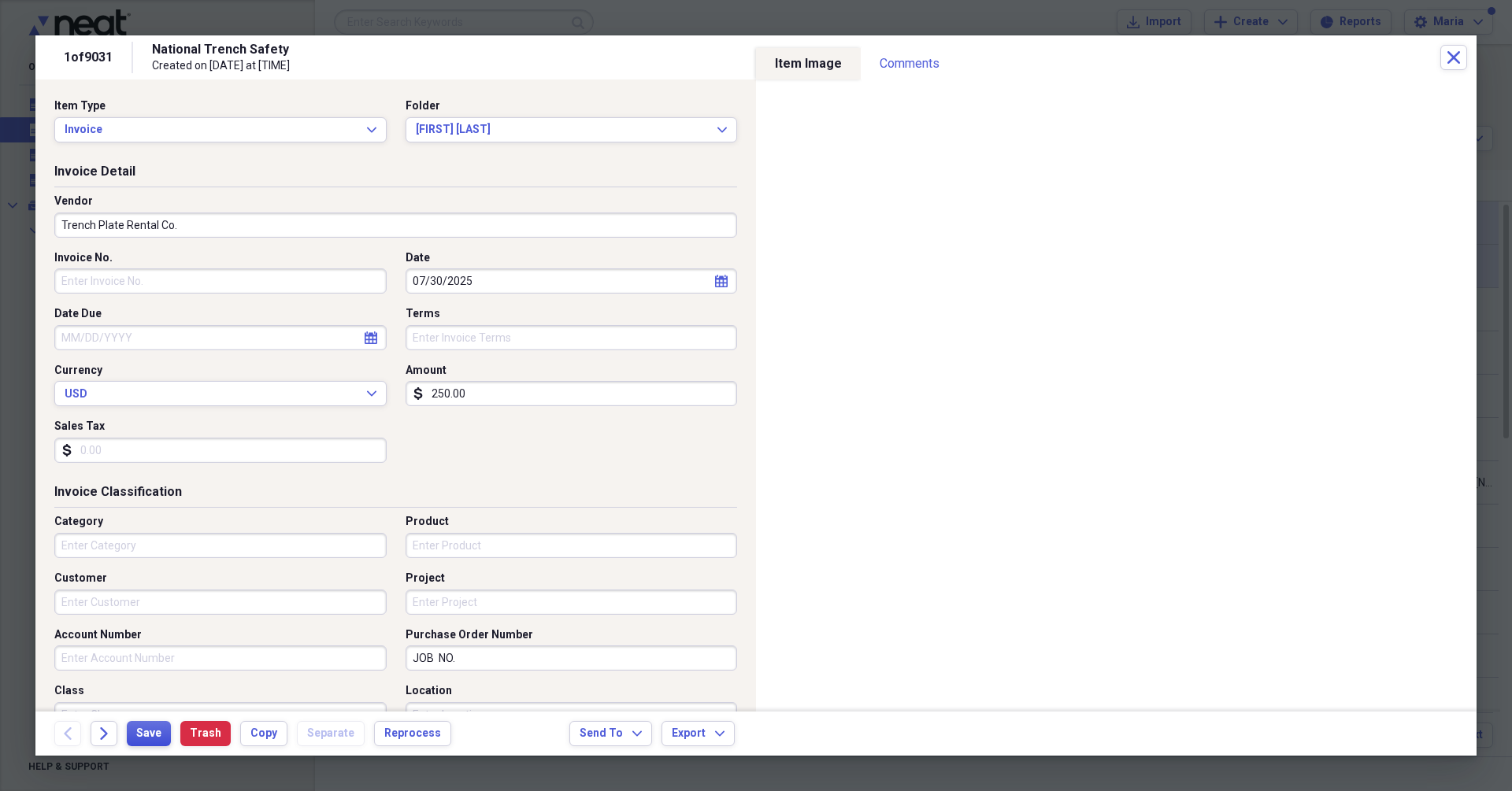 click on "Save" at bounding box center [149, 734] 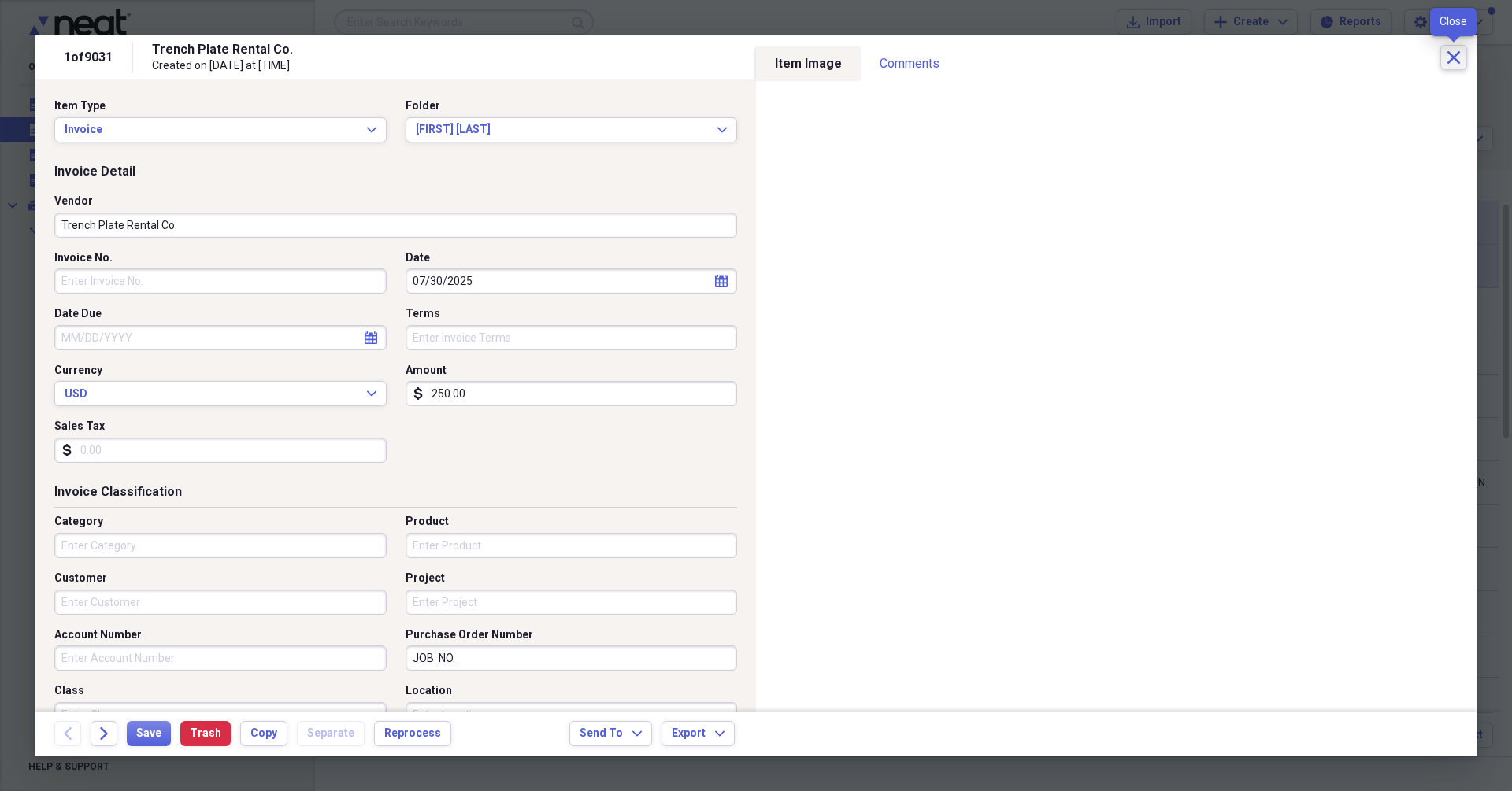 click on "Close" 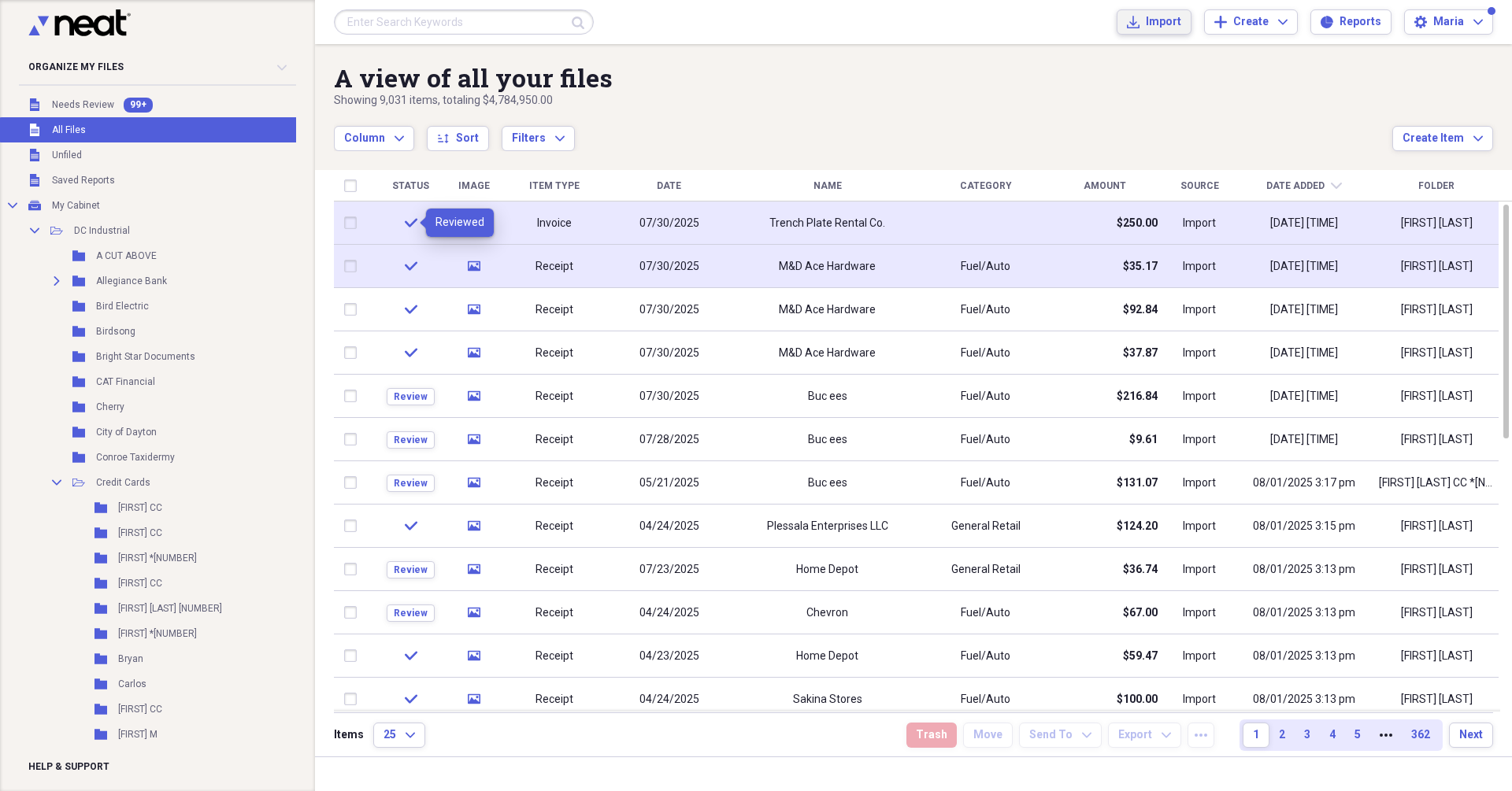 click on "Import" at bounding box center [1163, 22] 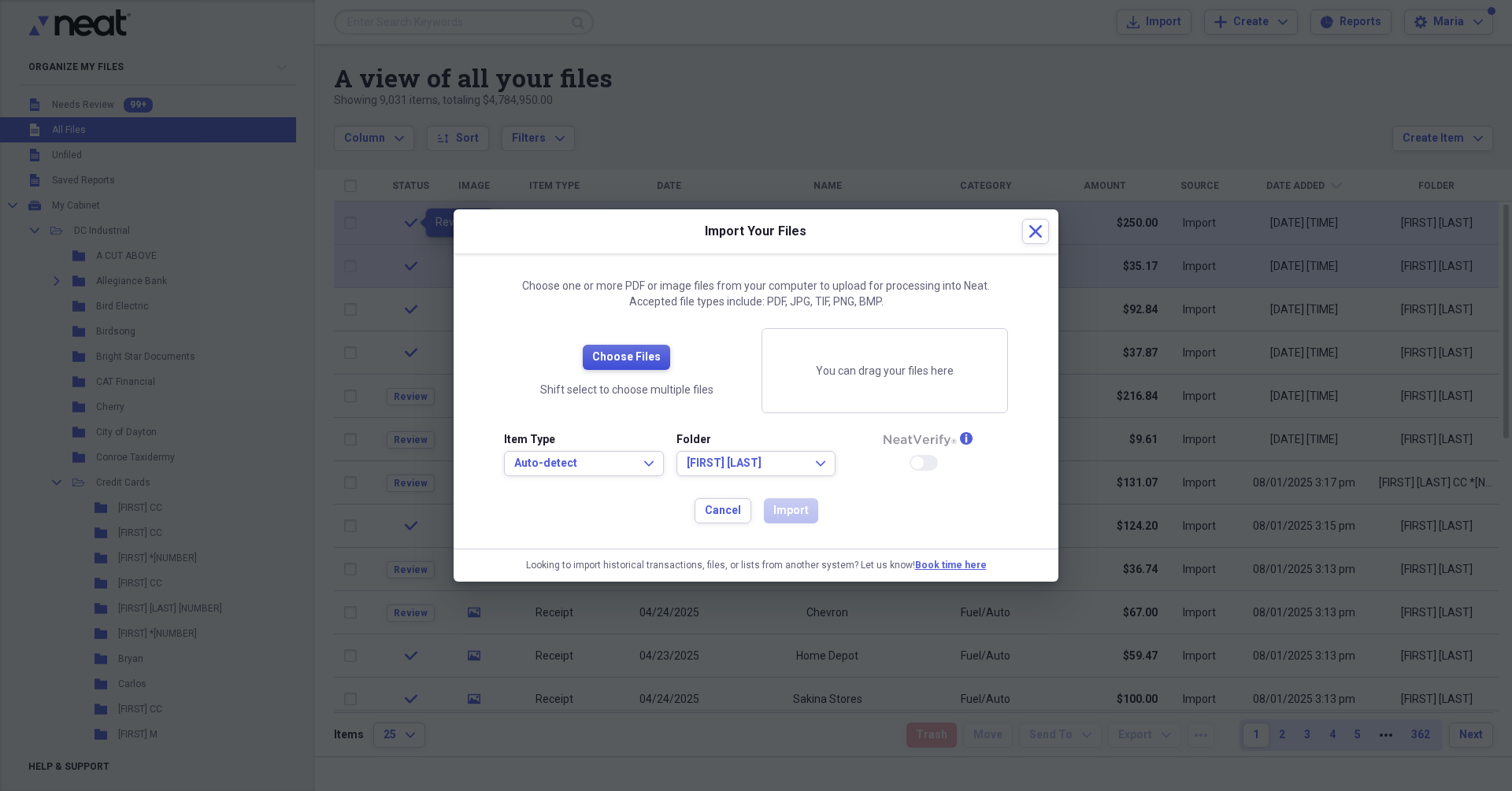 click on "Choose Files" at bounding box center [626, 357] 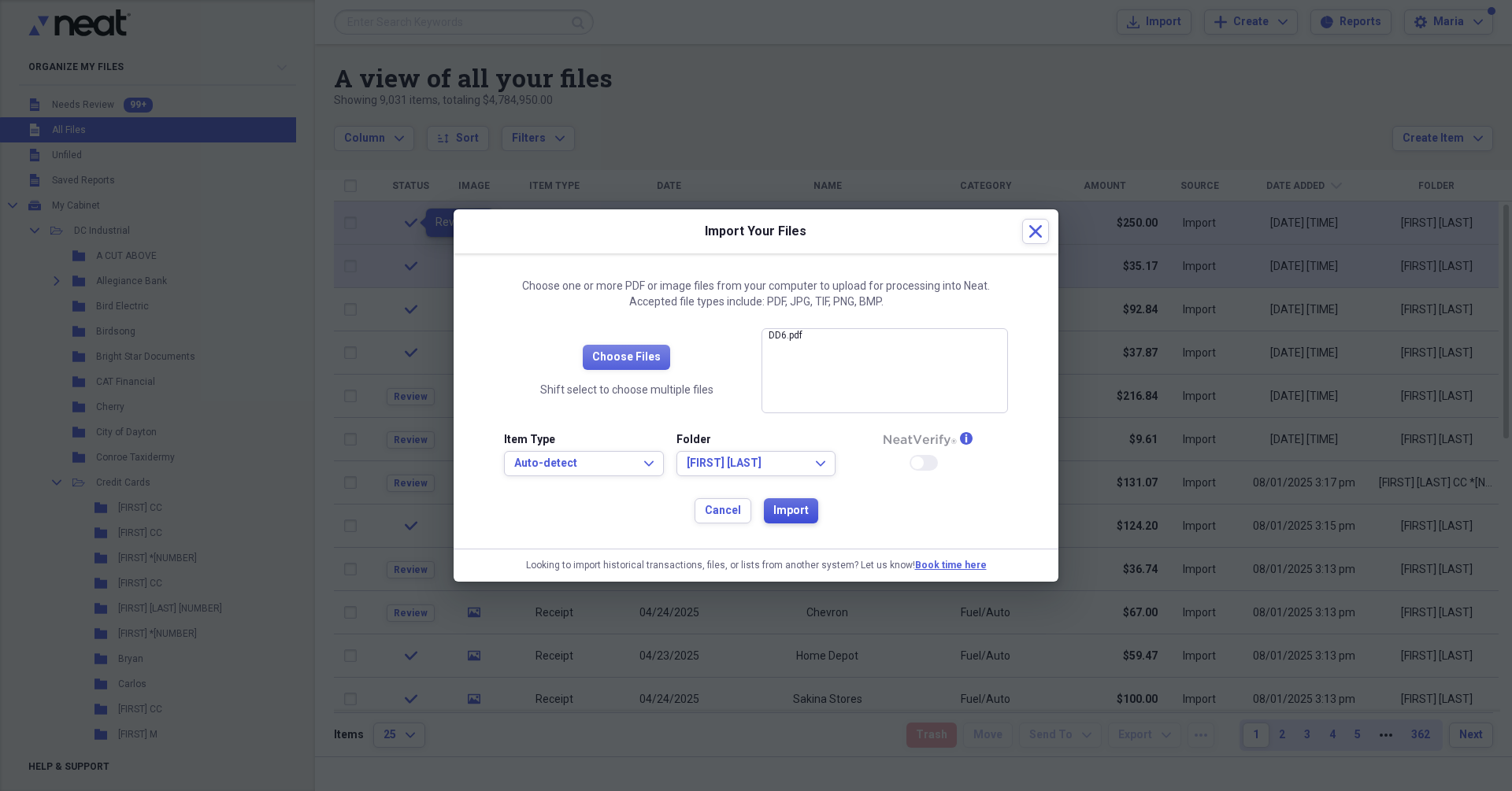 click on "Import" at bounding box center (791, 511) 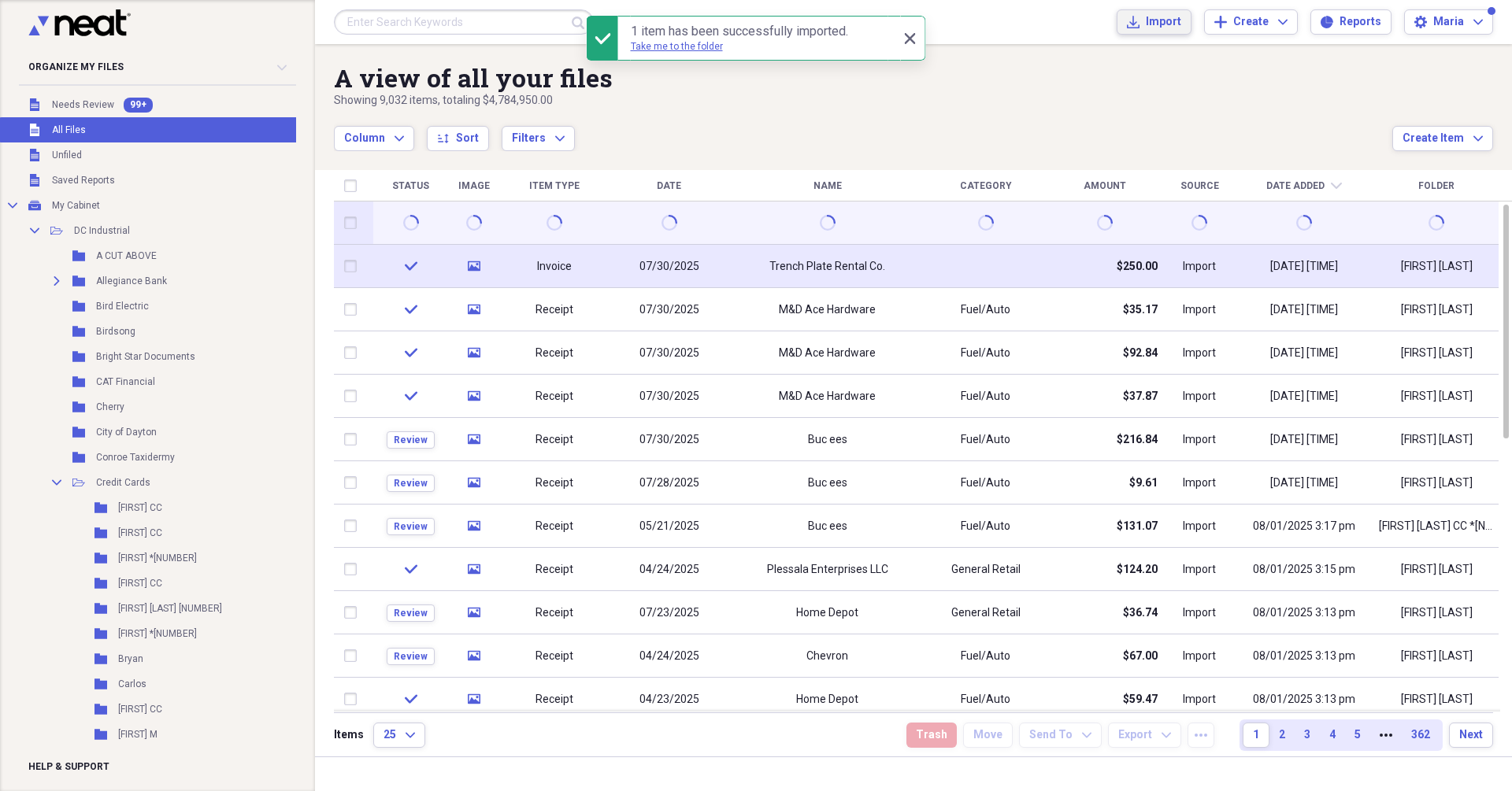 click on "Import" at bounding box center [1163, 22] 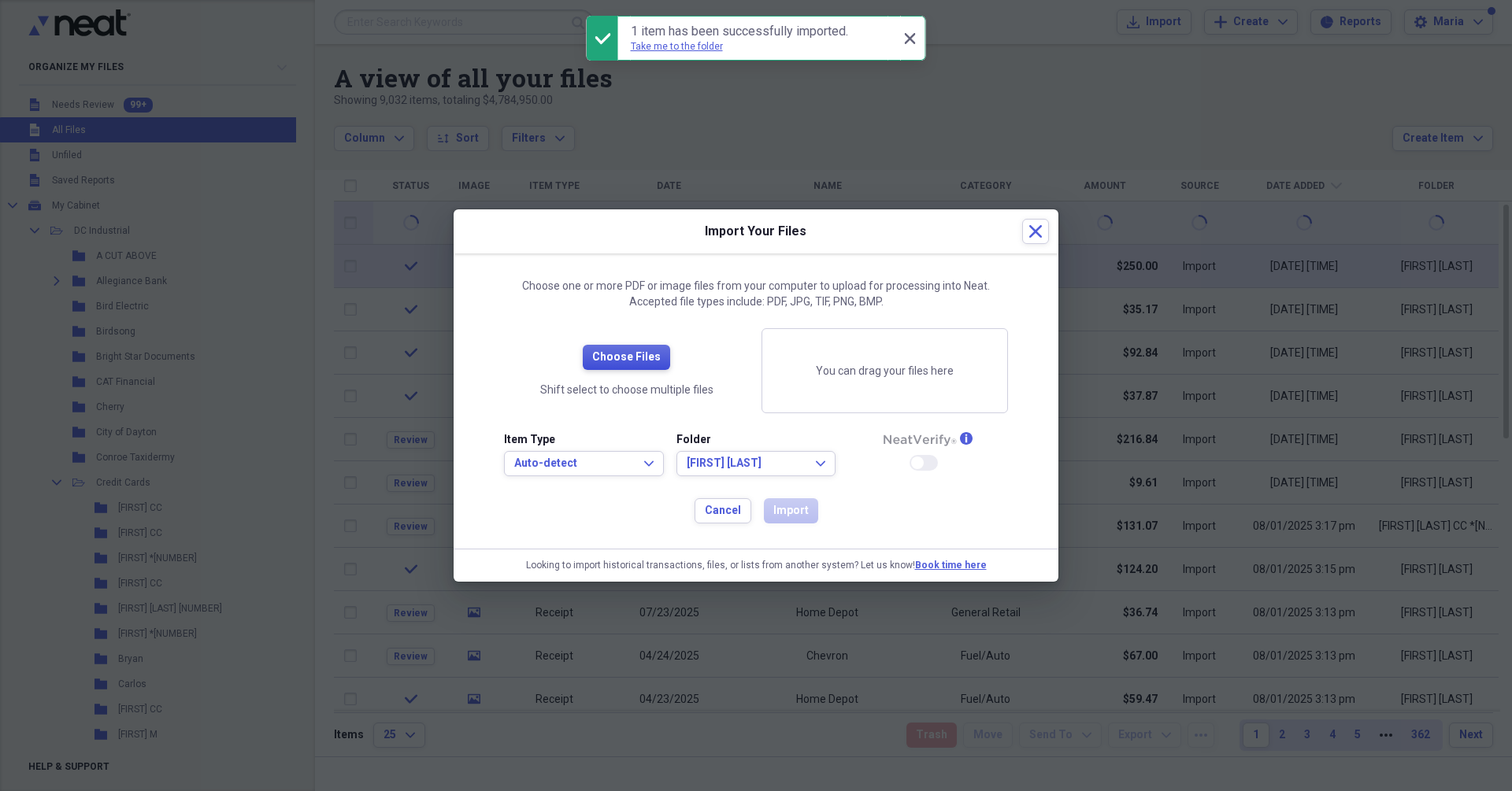 click on "Choose Files" at bounding box center [626, 357] 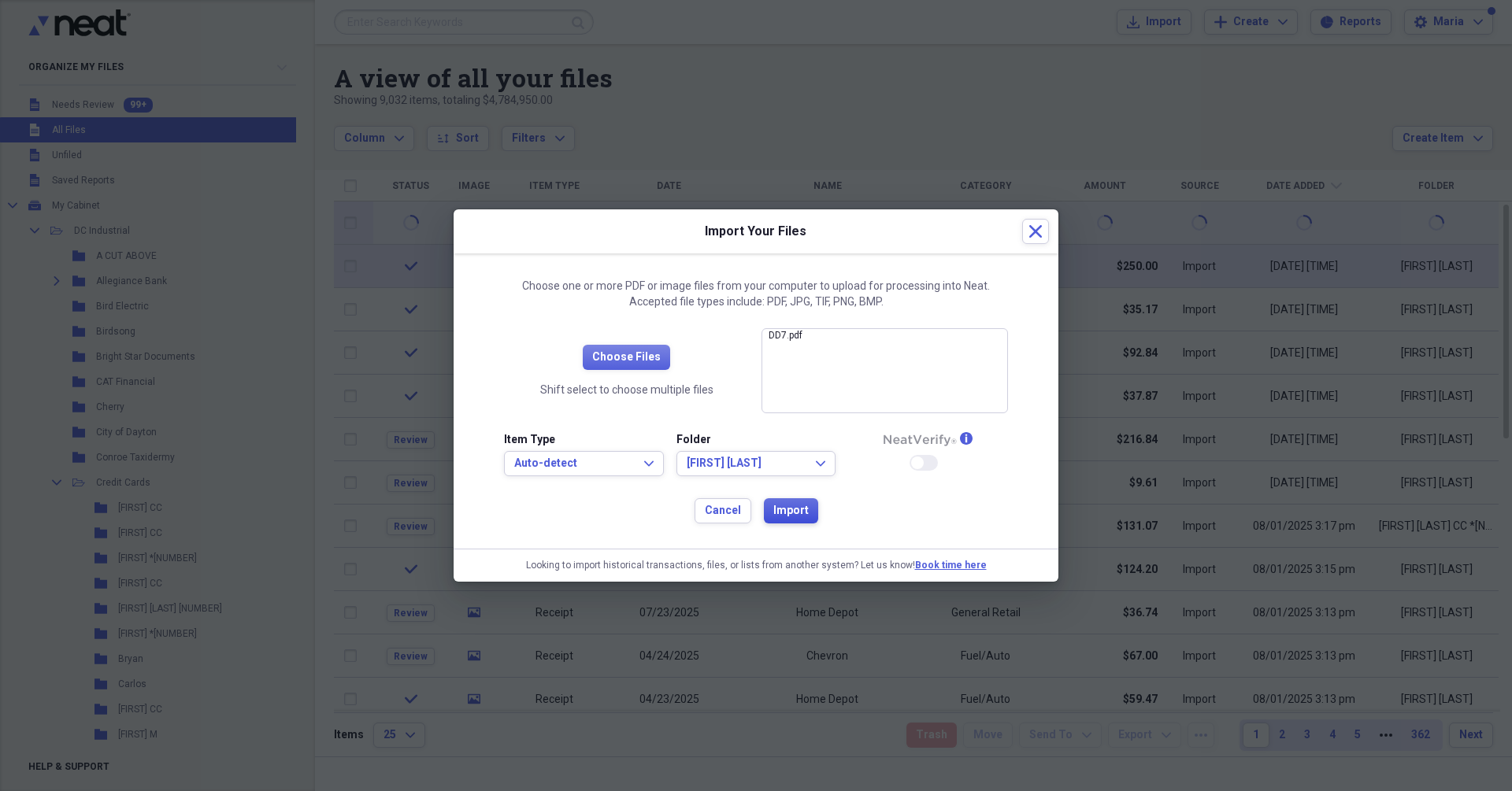 click on "Import" at bounding box center [791, 511] 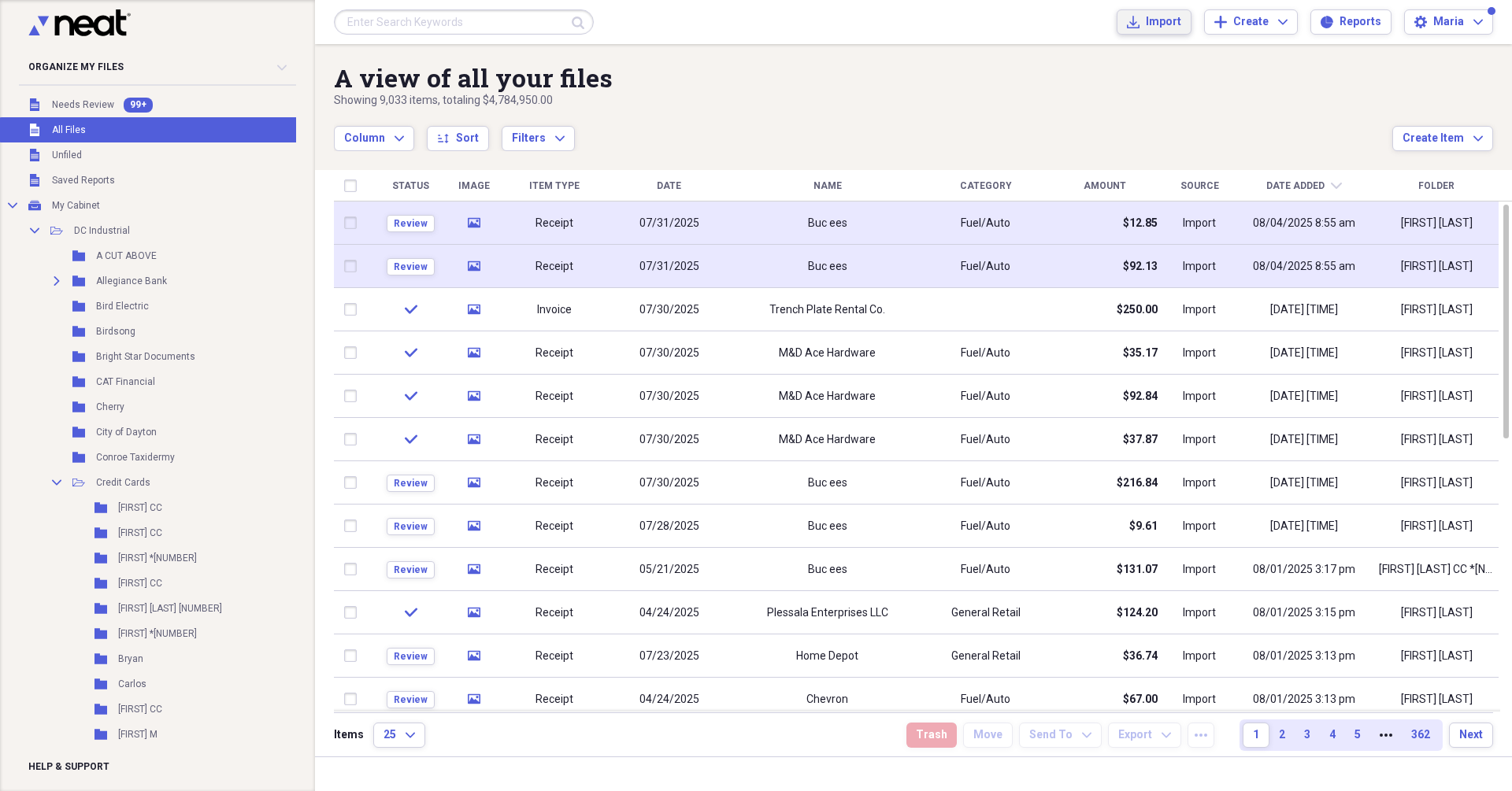 click on "Import Import" at bounding box center [1154, 22] 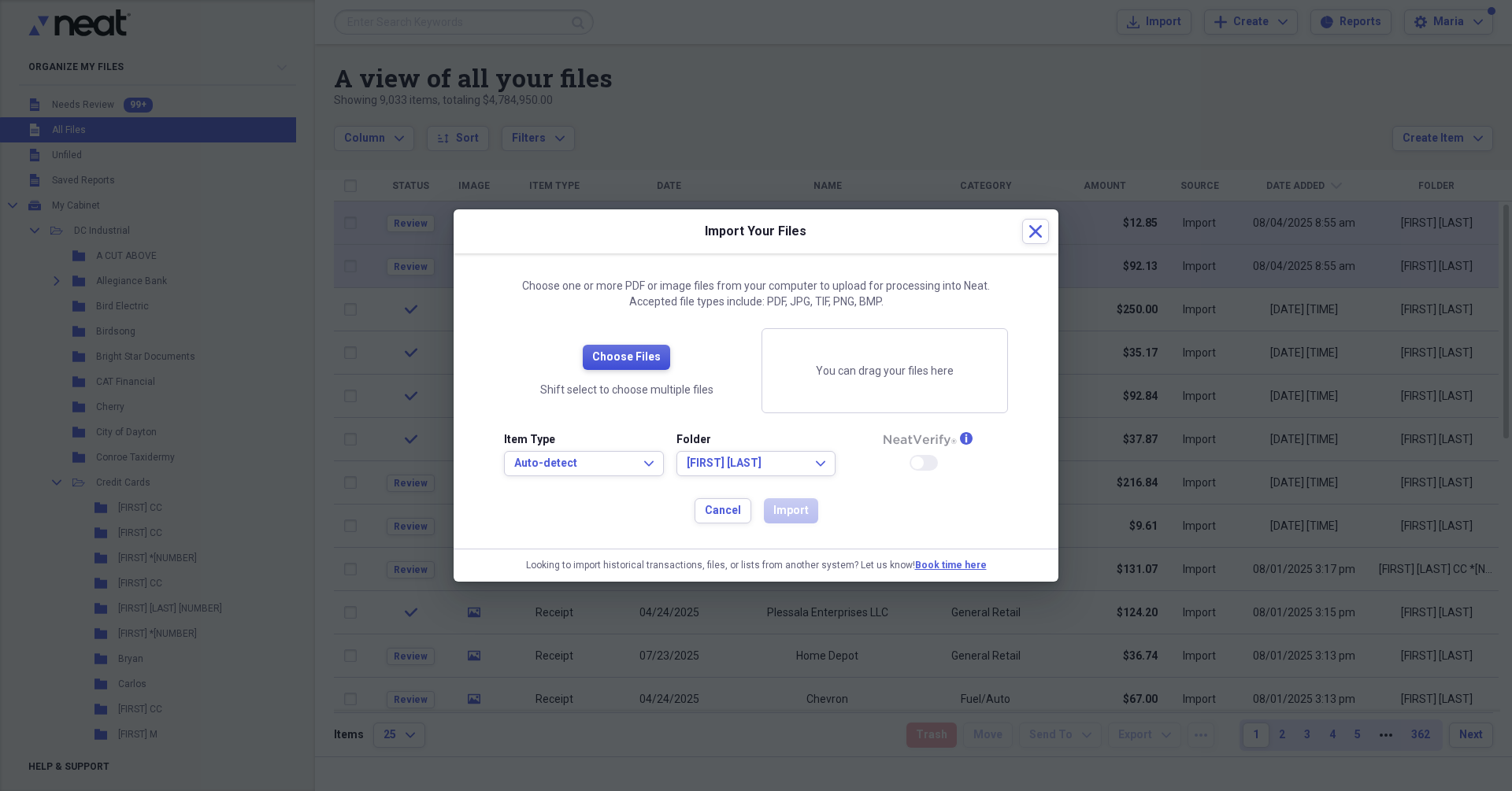 click on "Choose Files" at bounding box center [626, 357] 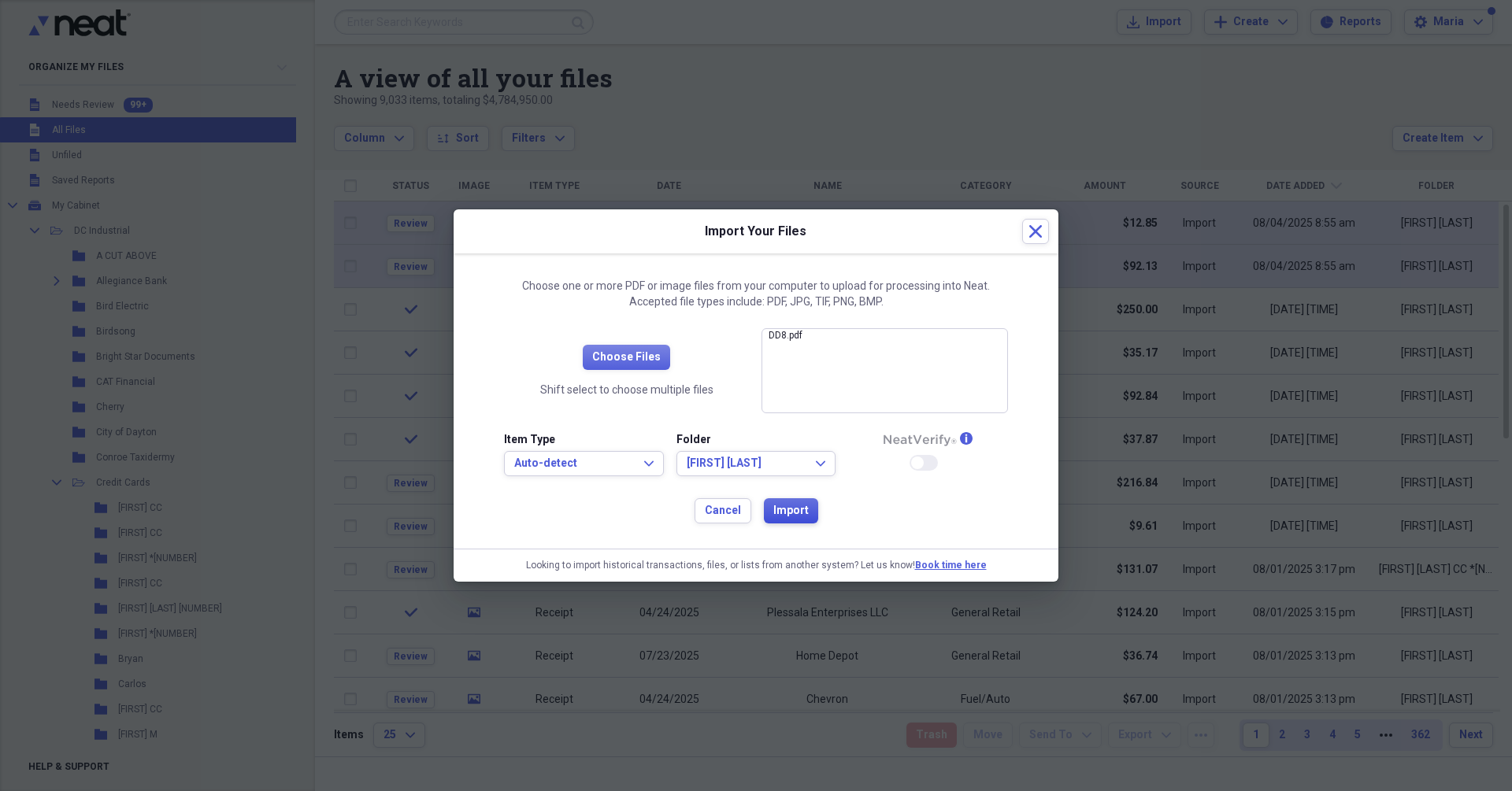 click on "Import" at bounding box center [791, 511] 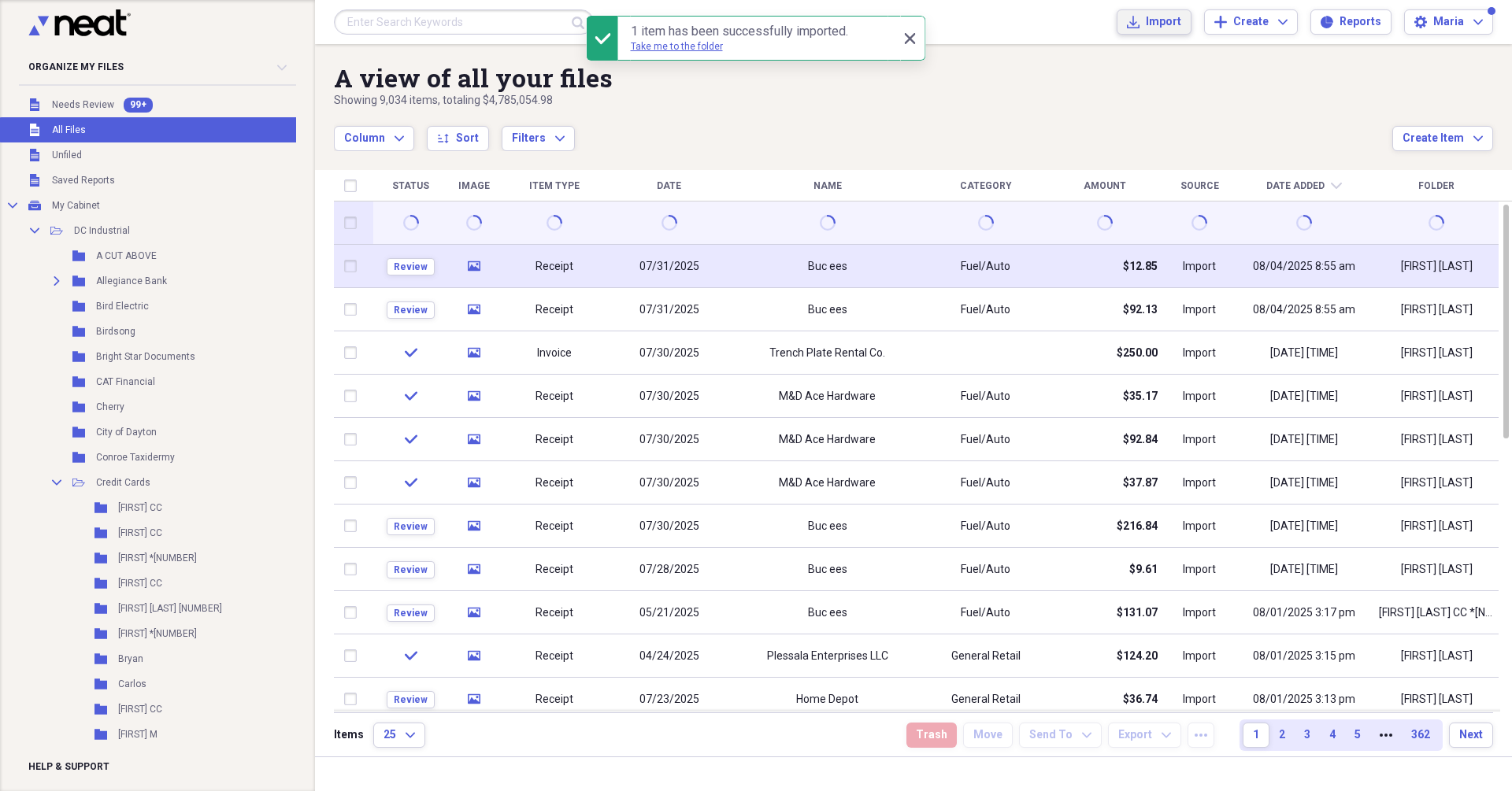 click on "Import Import" at bounding box center [1154, 22] 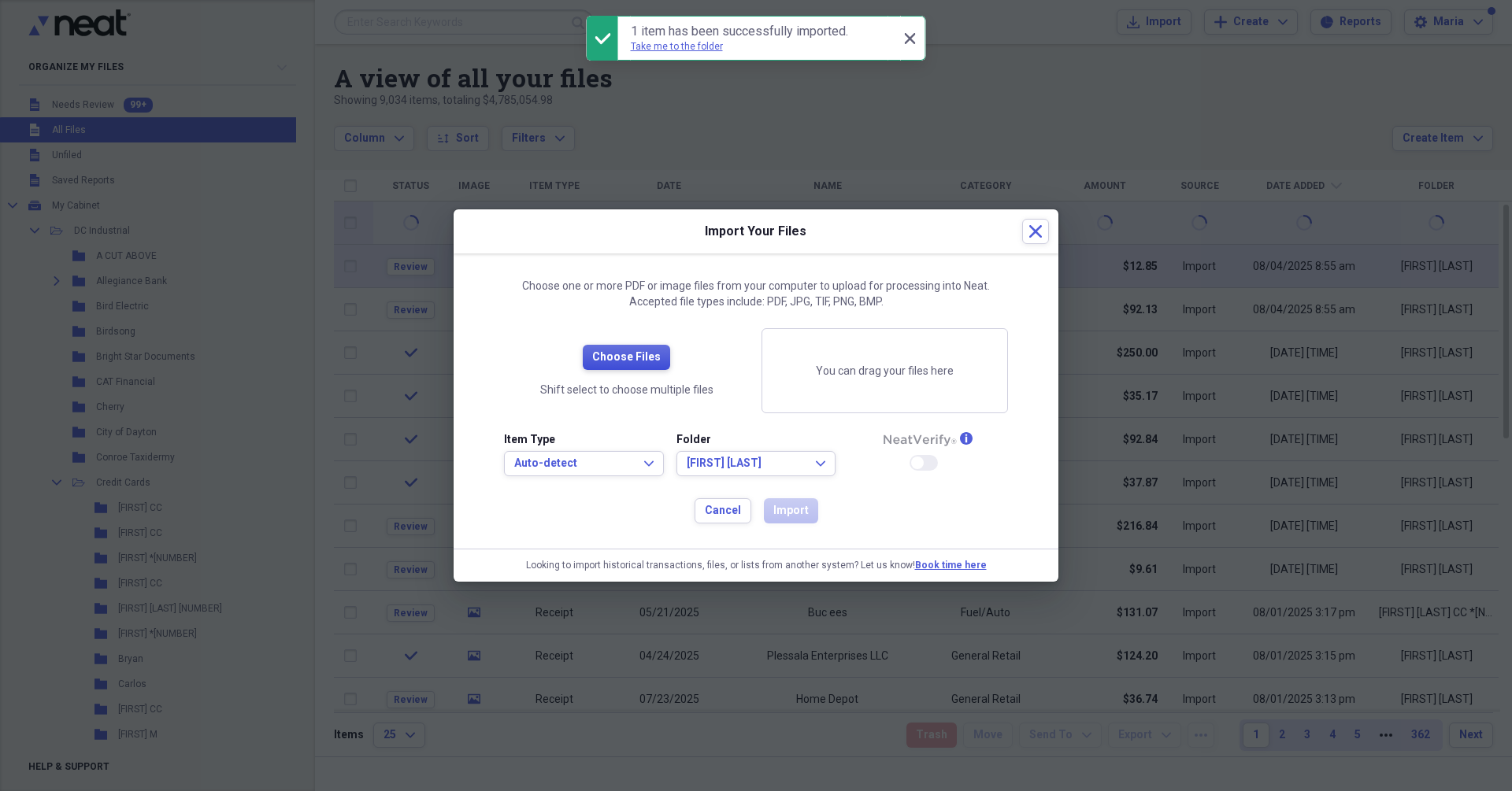 click on "Choose Files" at bounding box center [626, 357] 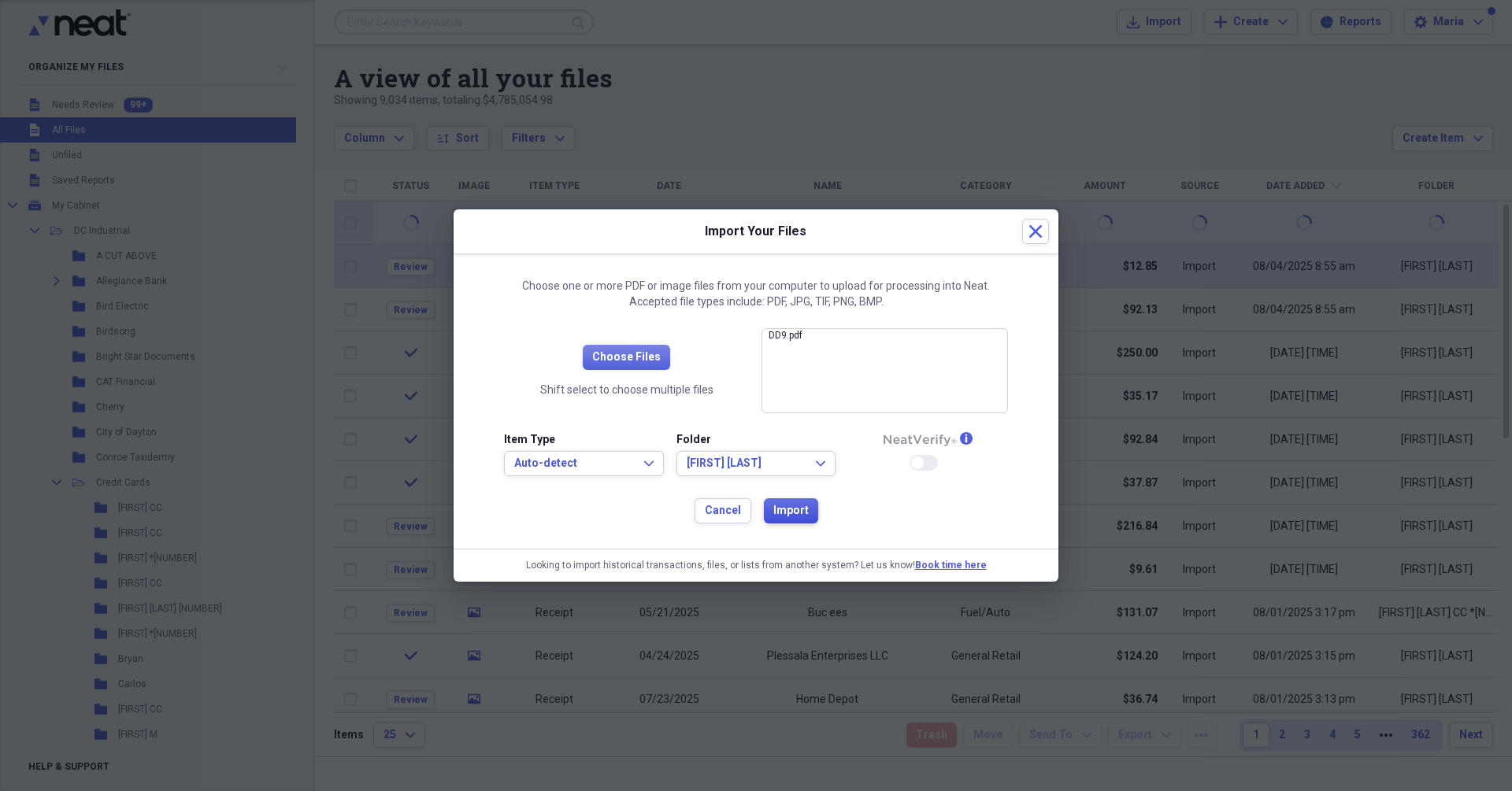 click on "Import" at bounding box center [791, 511] 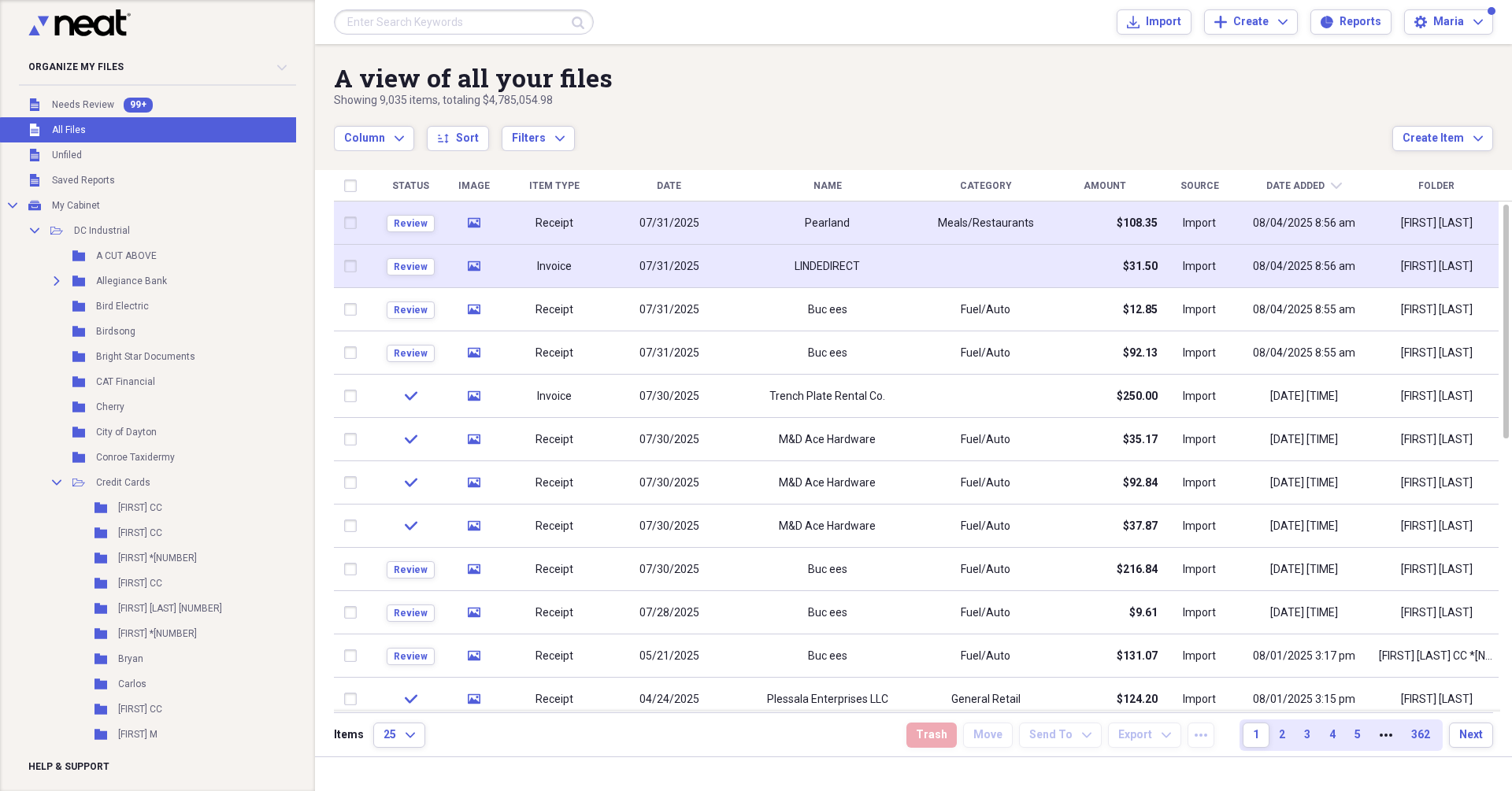 click on "Review" at bounding box center (410, 266) 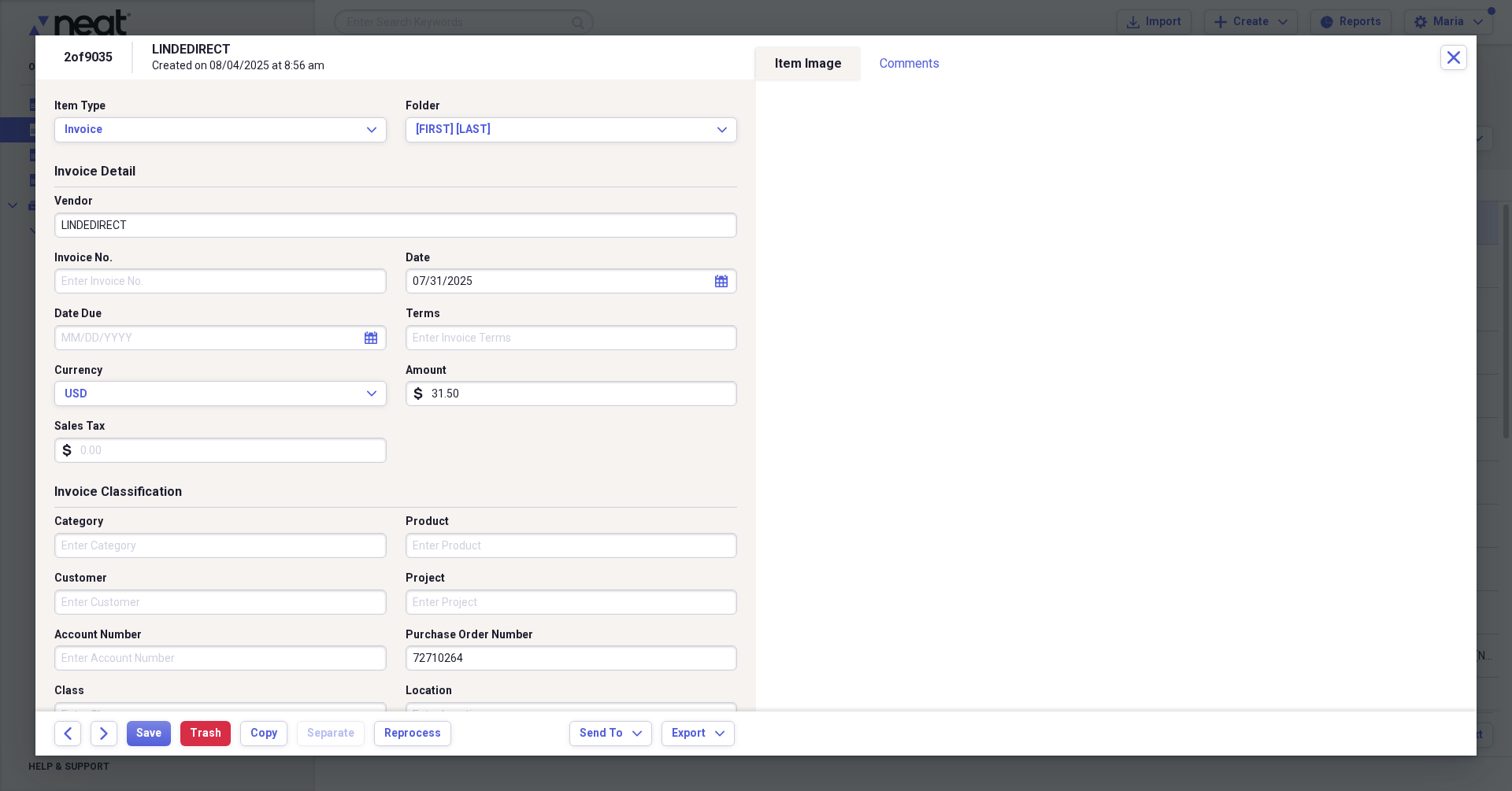 click on "LINDEDIRECT" at bounding box center (395, 225) 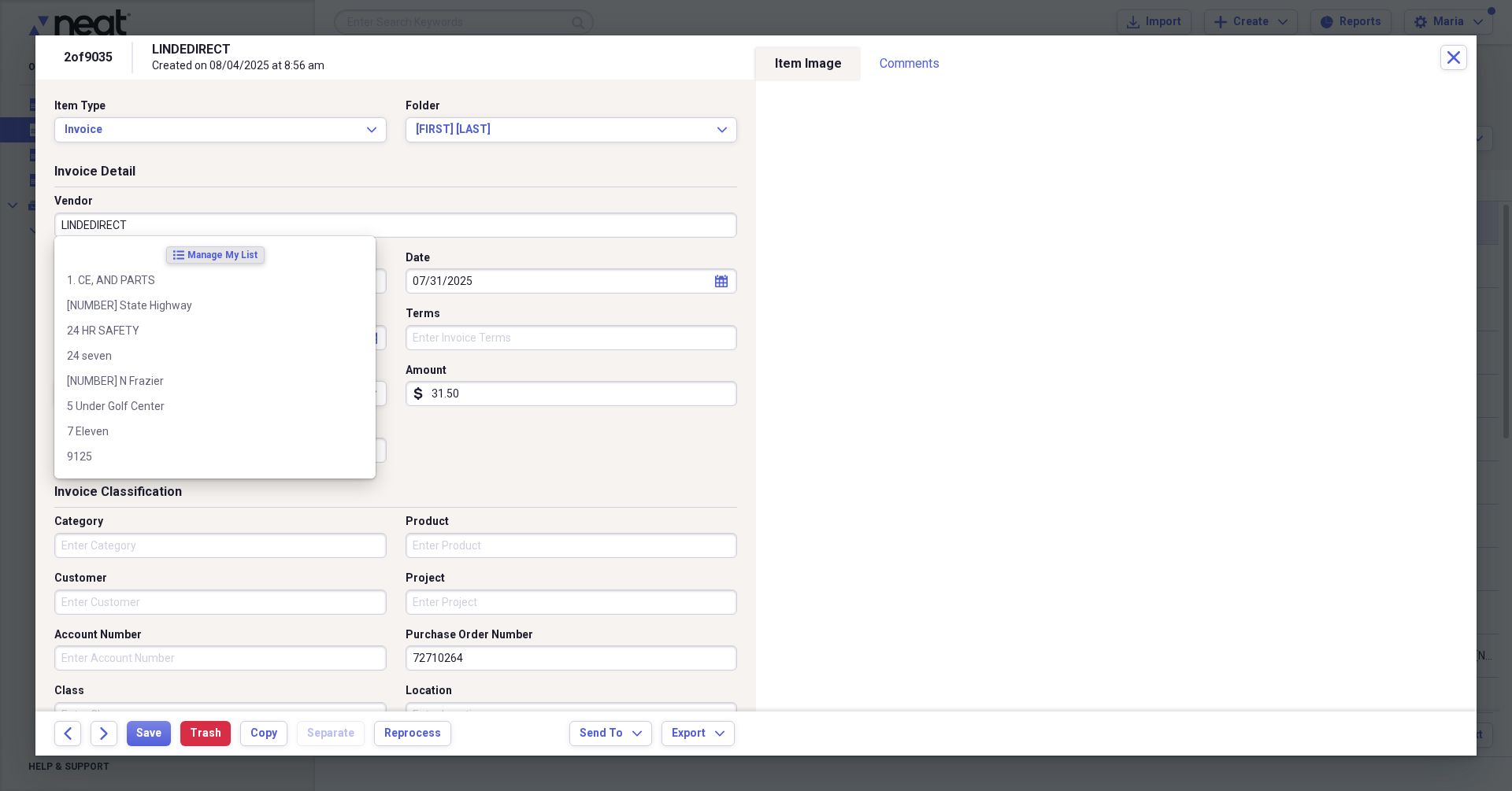 click on "LINDEDIRECT" at bounding box center [395, 225] 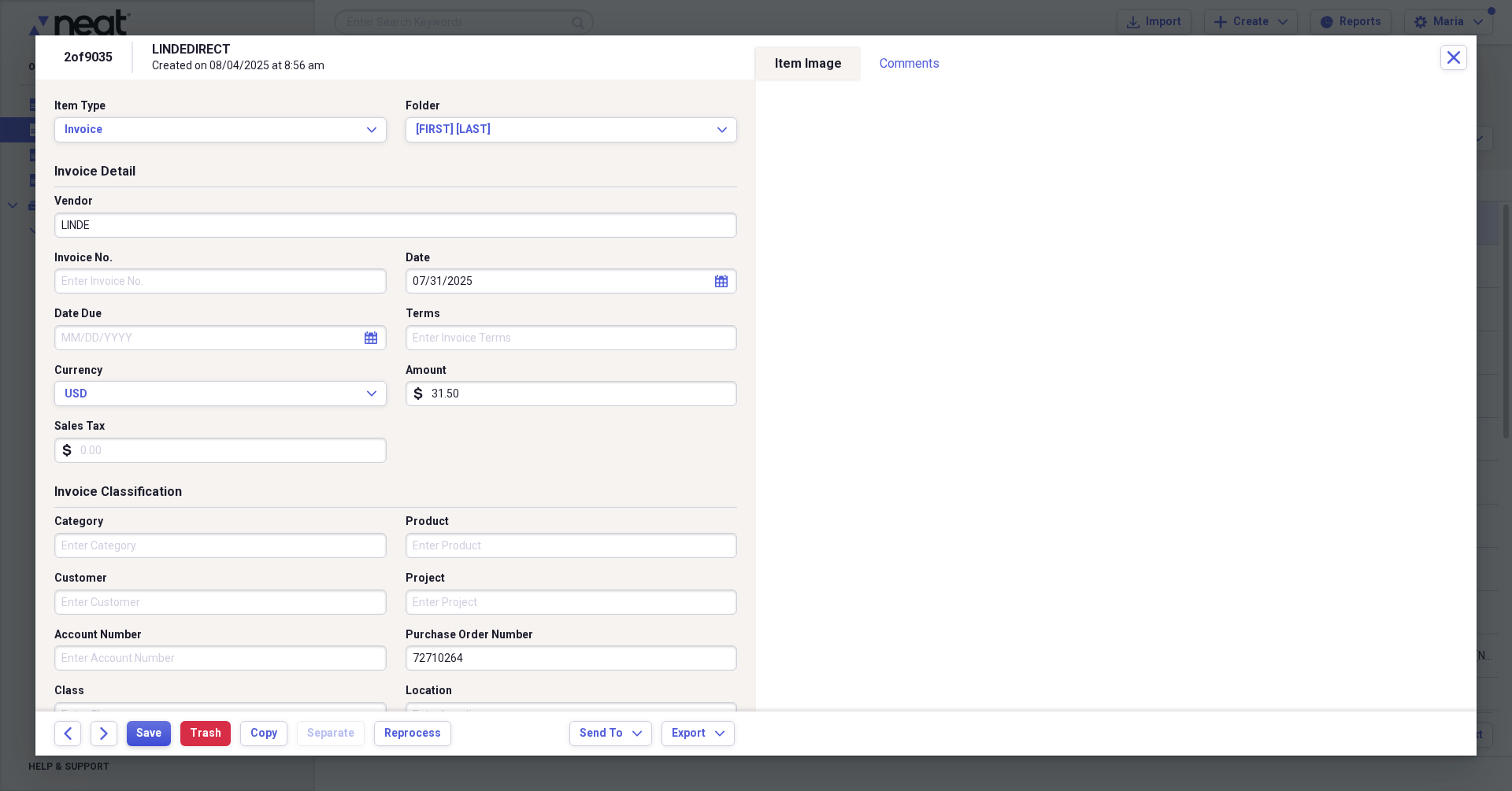 click on "Save" at bounding box center [149, 734] 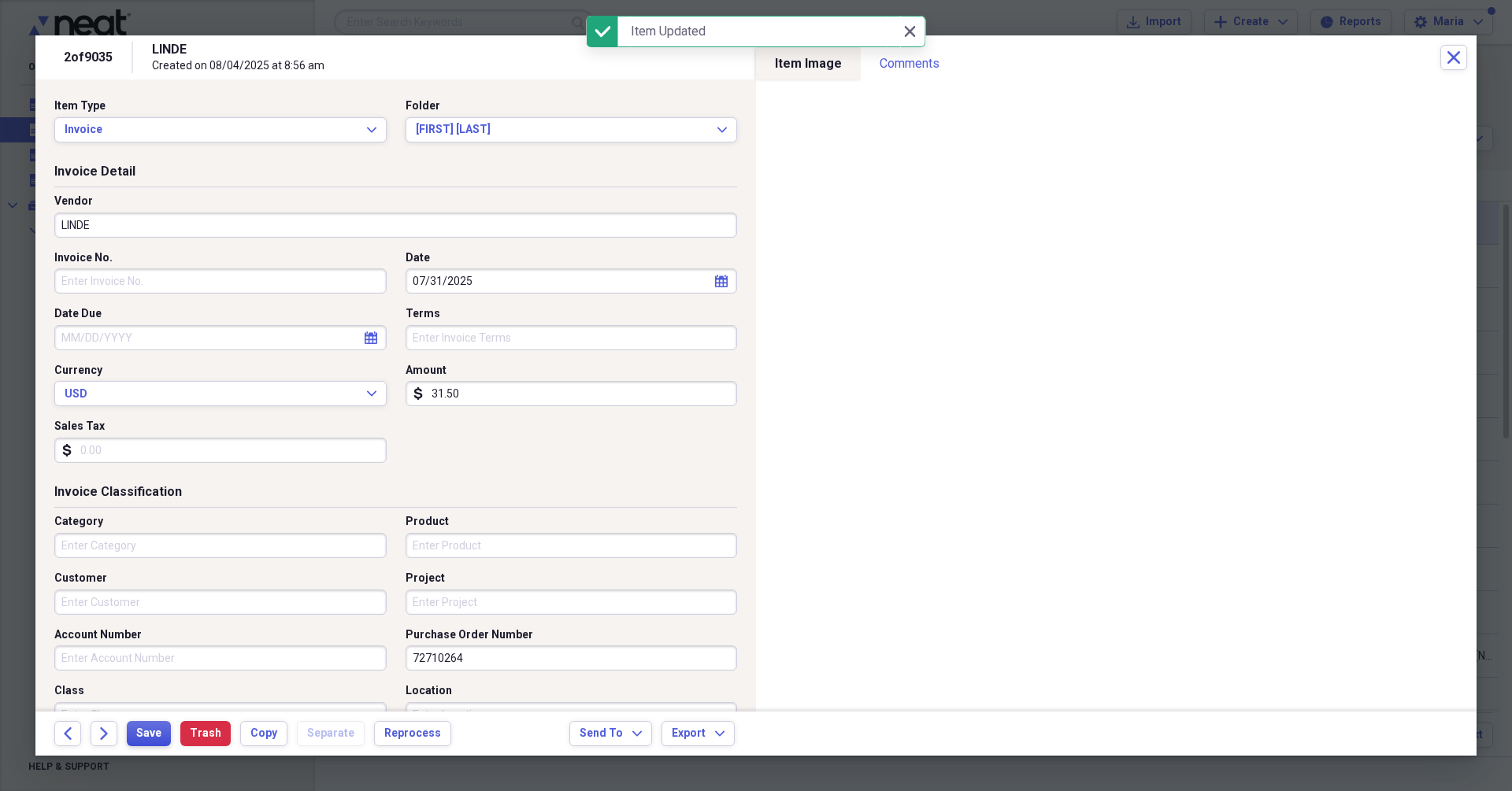 type on "LINDE" 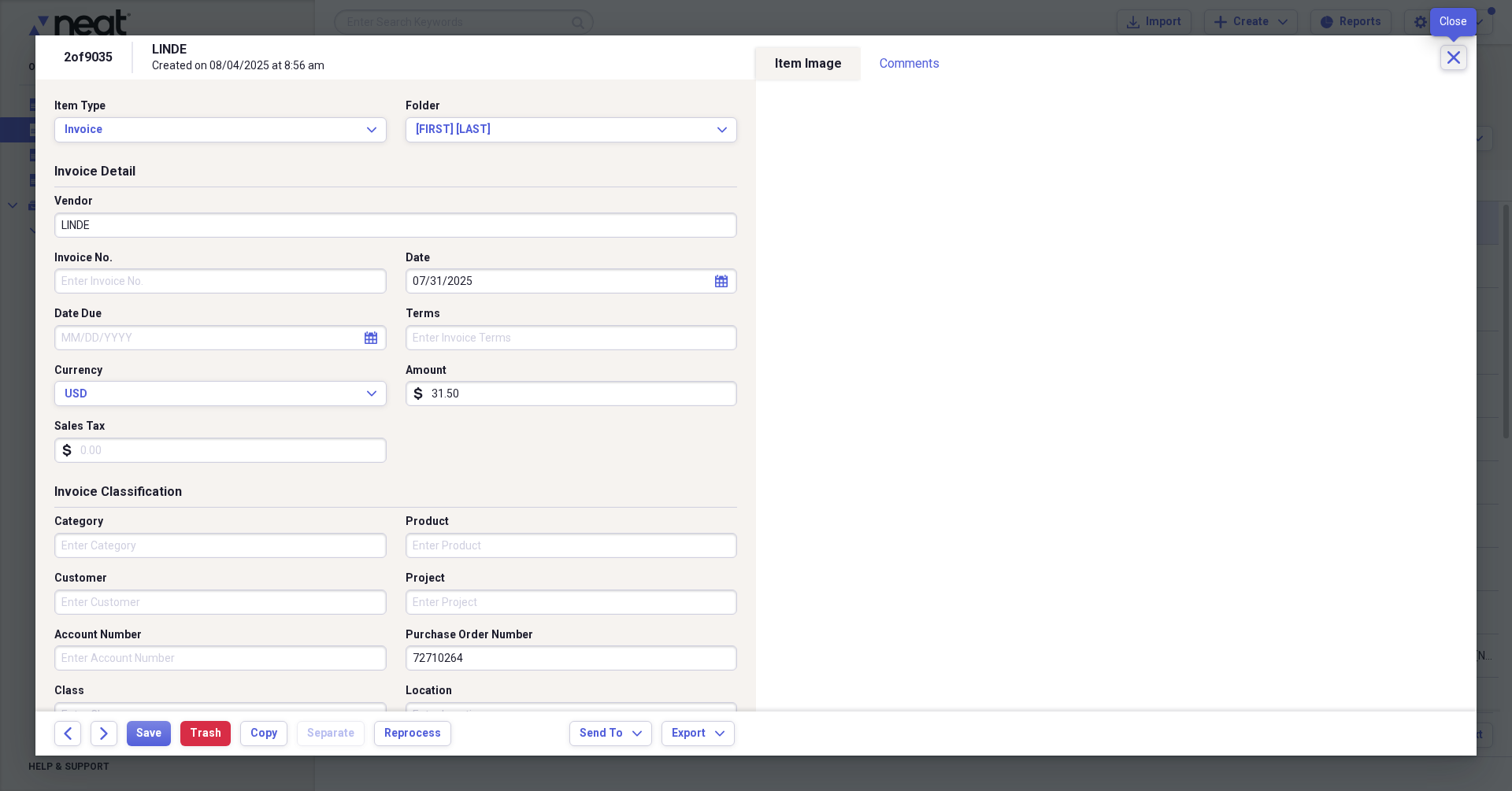 click on "Close" at bounding box center [1454, 57] 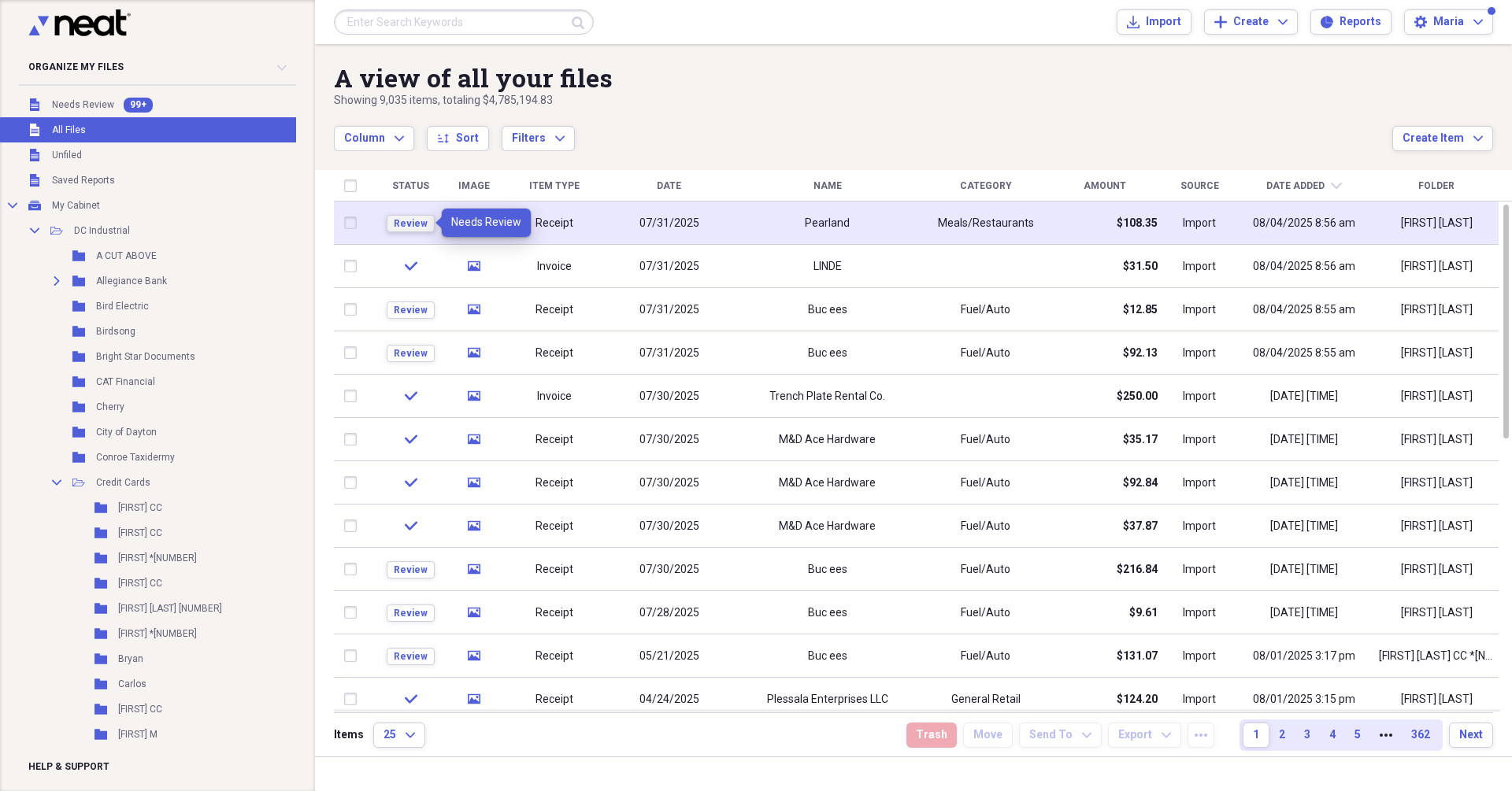 click on "Review" at bounding box center [410, 224] 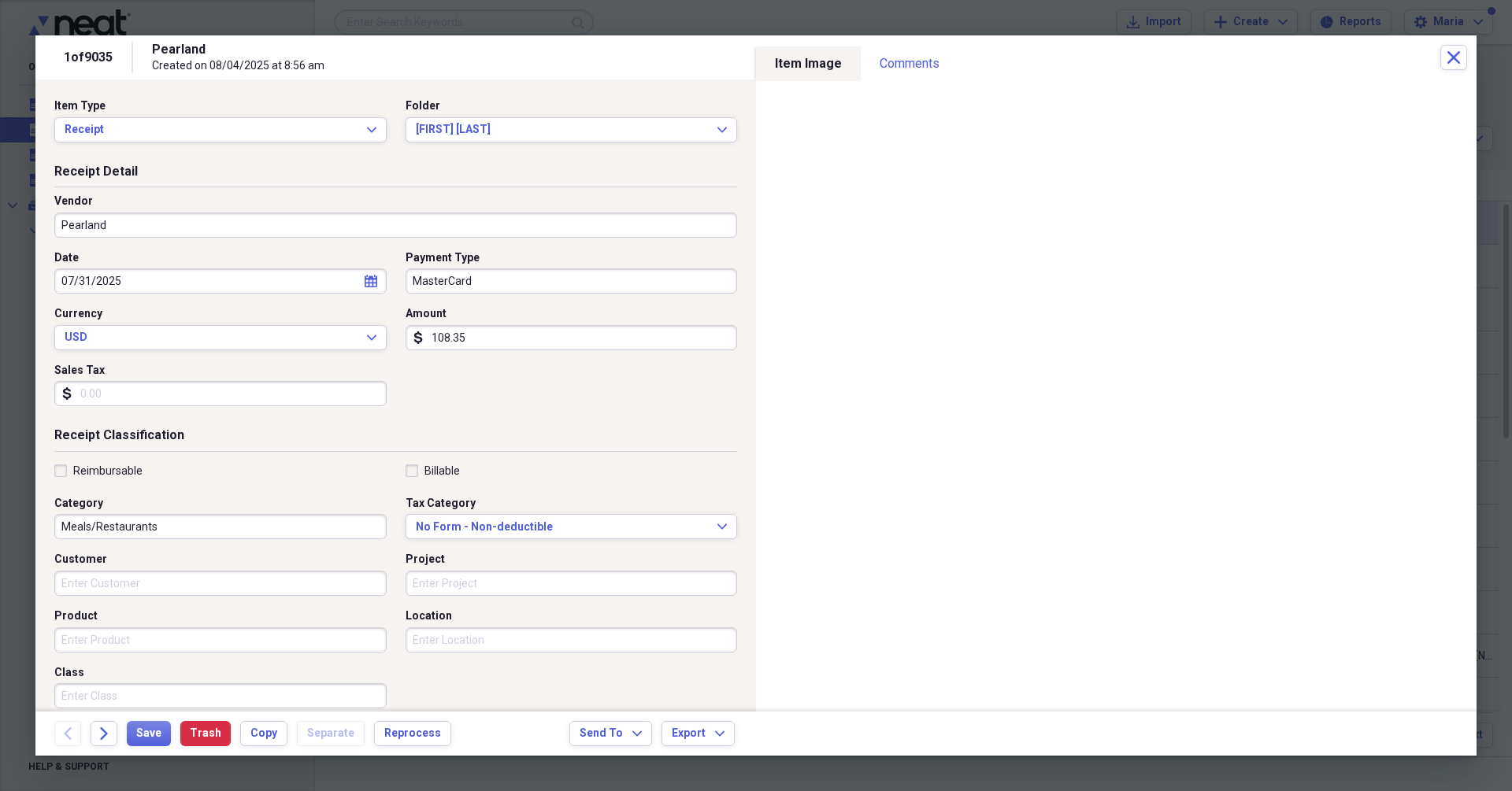 click on "Pearland" at bounding box center [395, 225] 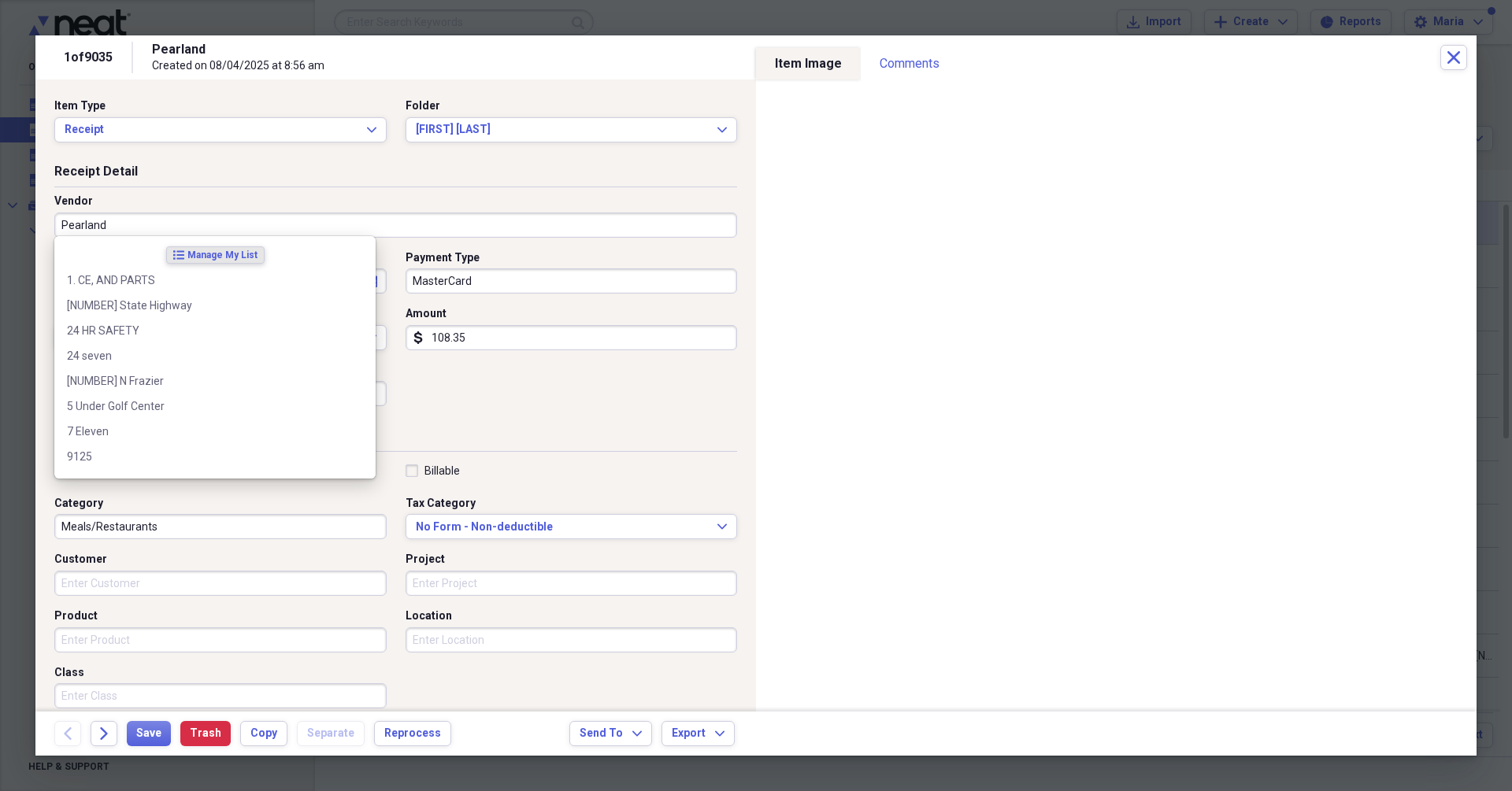 click on "Pearland" at bounding box center (395, 225) 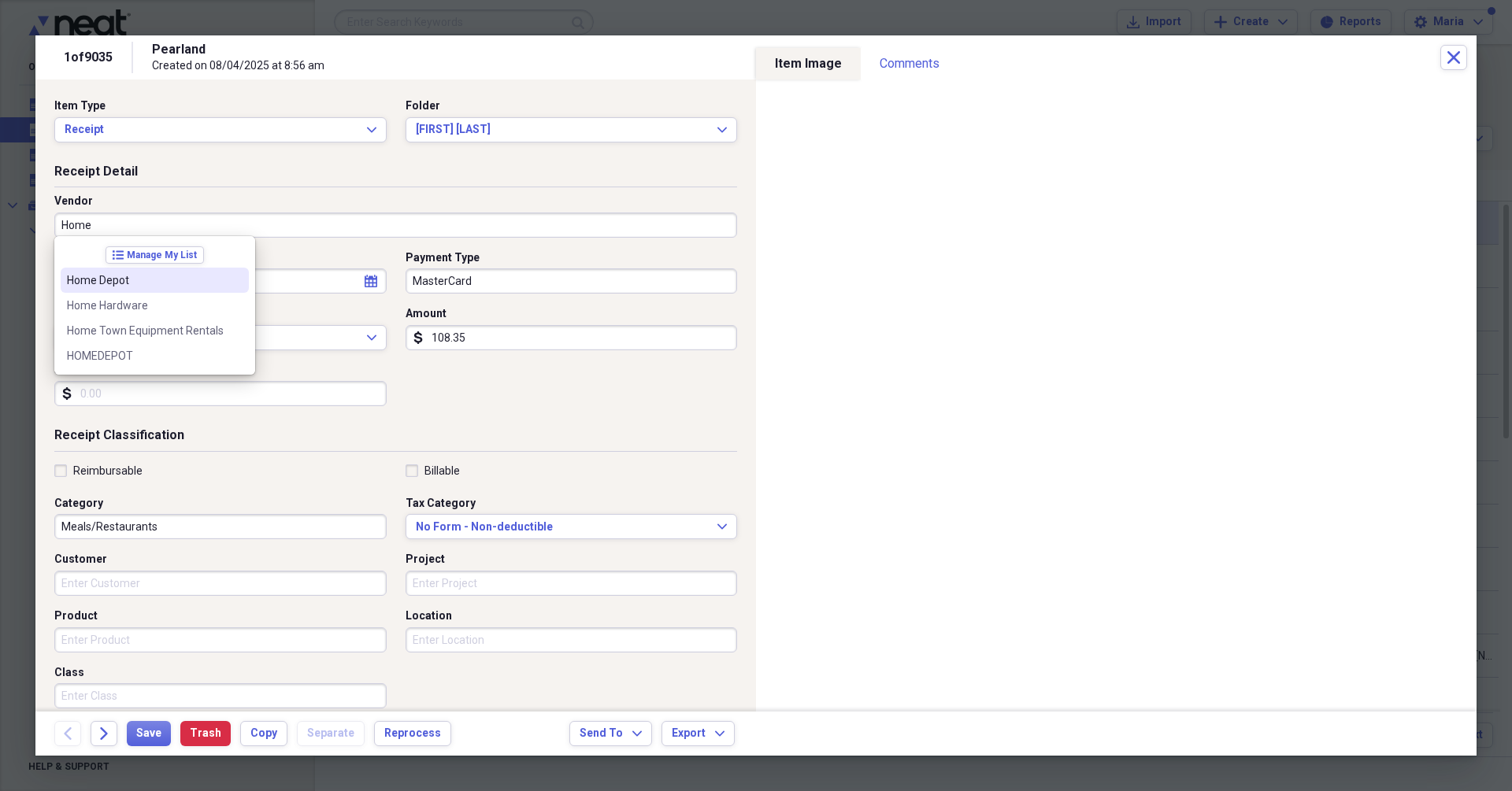 drag, startPoint x: 81, startPoint y: 277, endPoint x: 87, endPoint y: 284, distance: 9.2195445 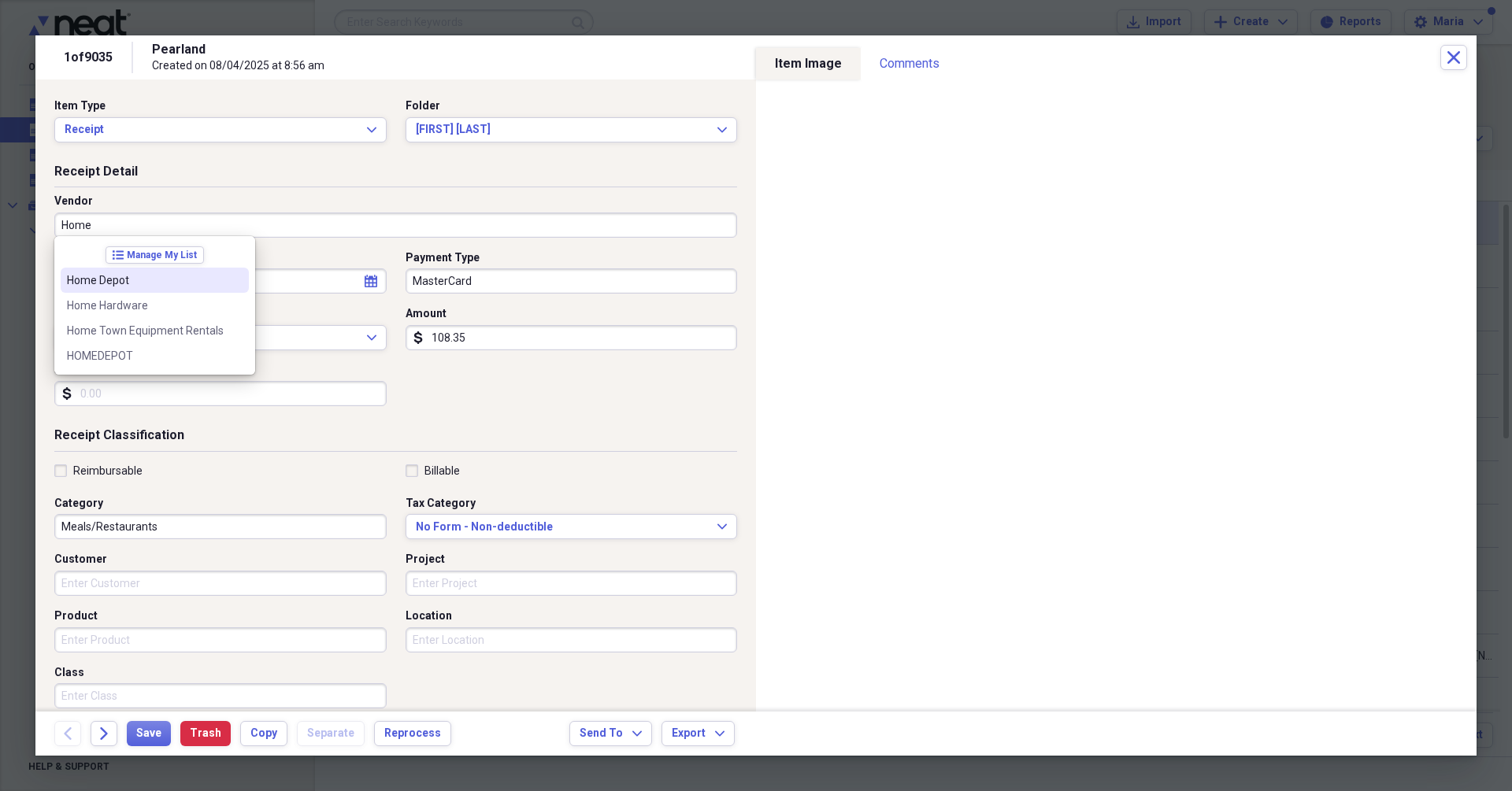 type on "Home Depot" 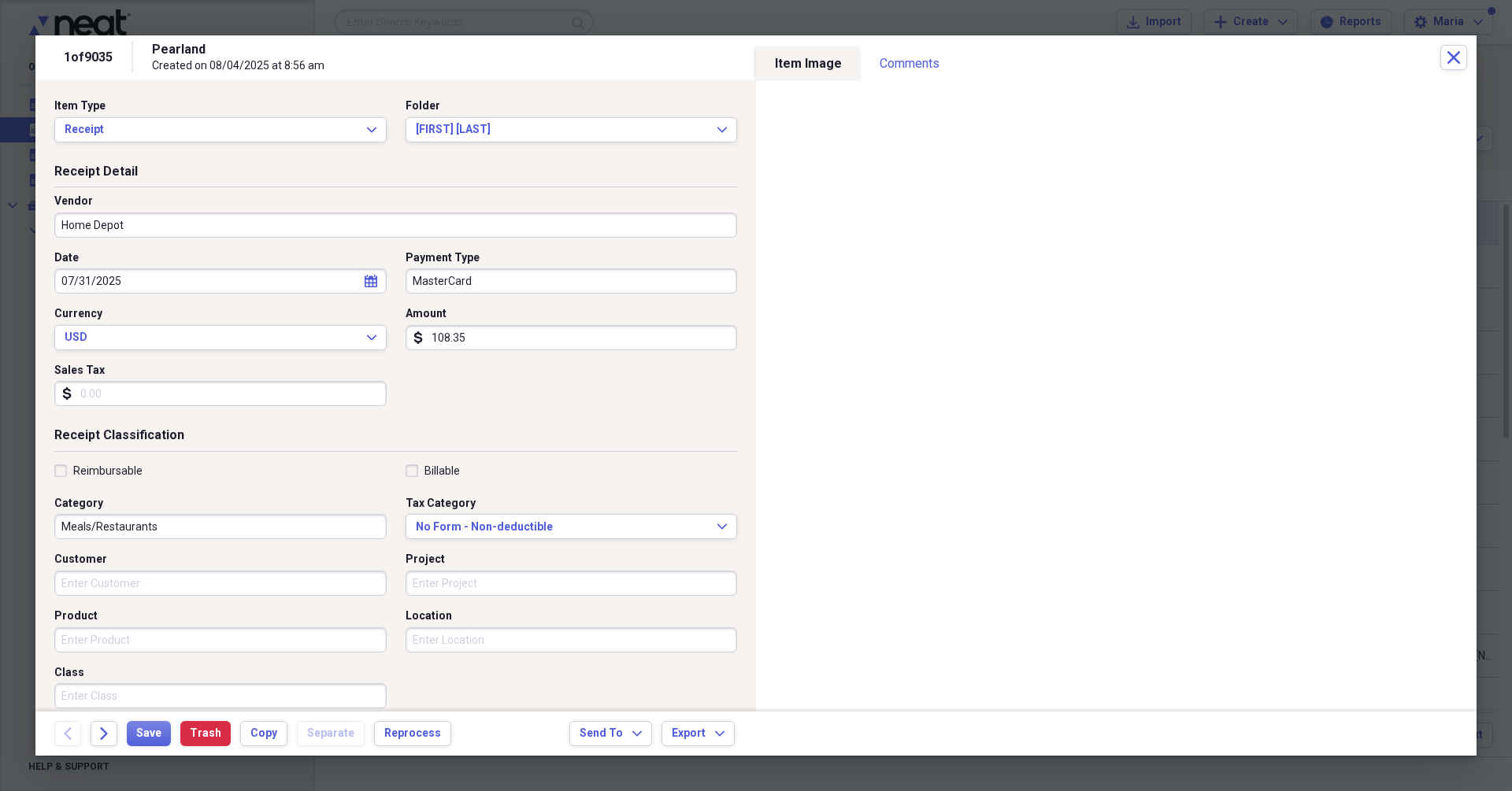 type on "Fuel/Auto" 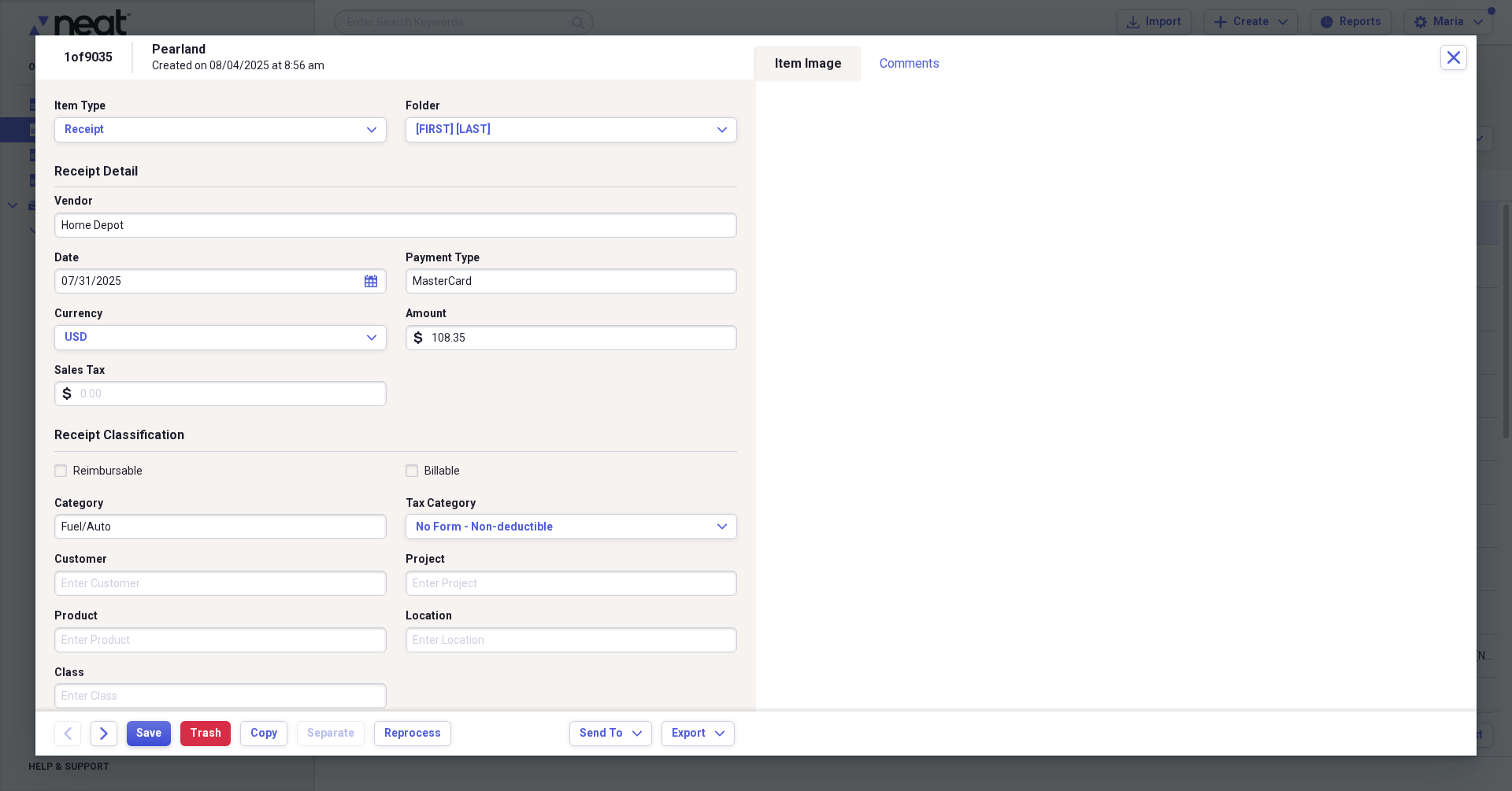 click on "Save" at bounding box center [149, 734] 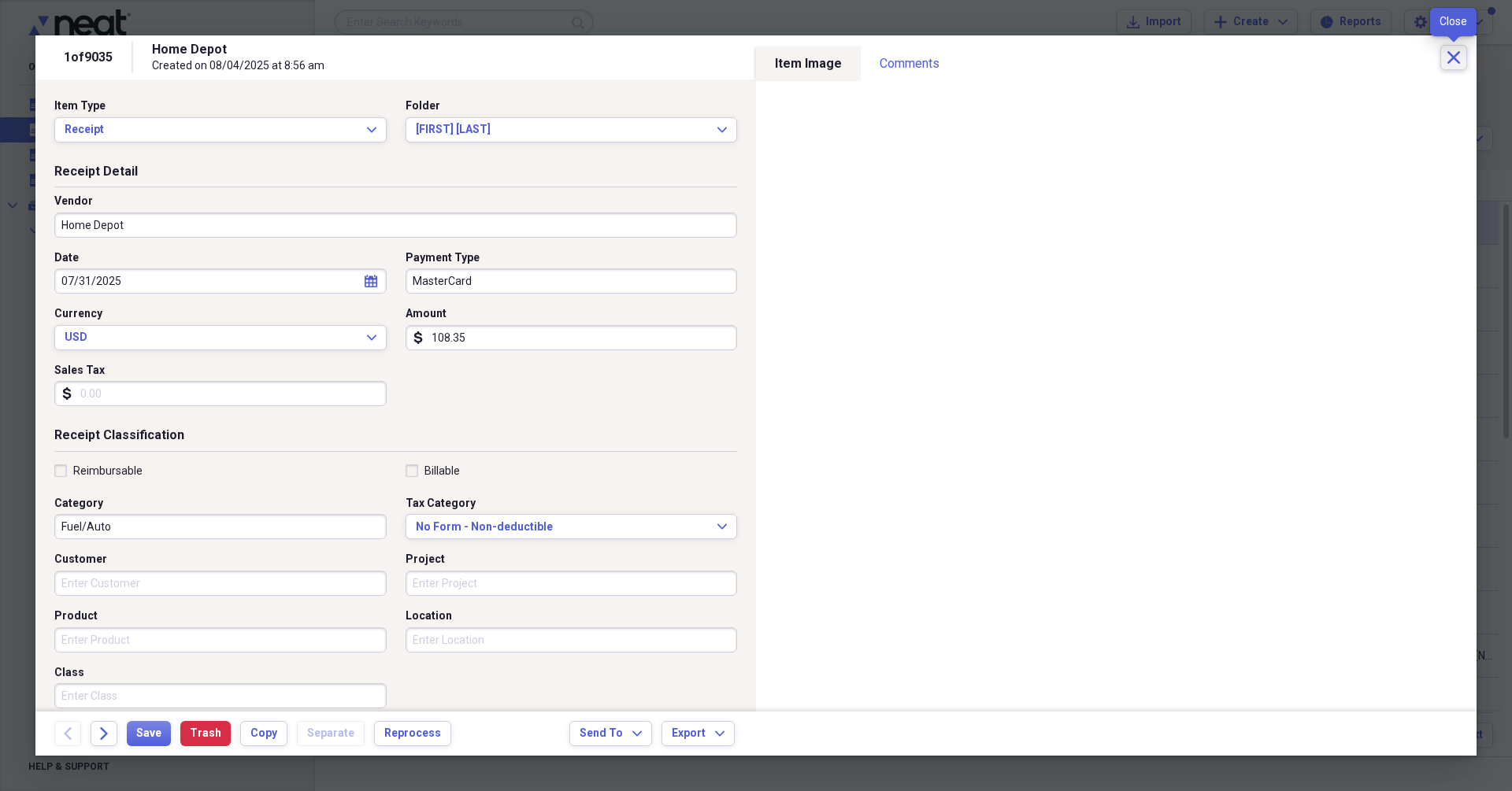click 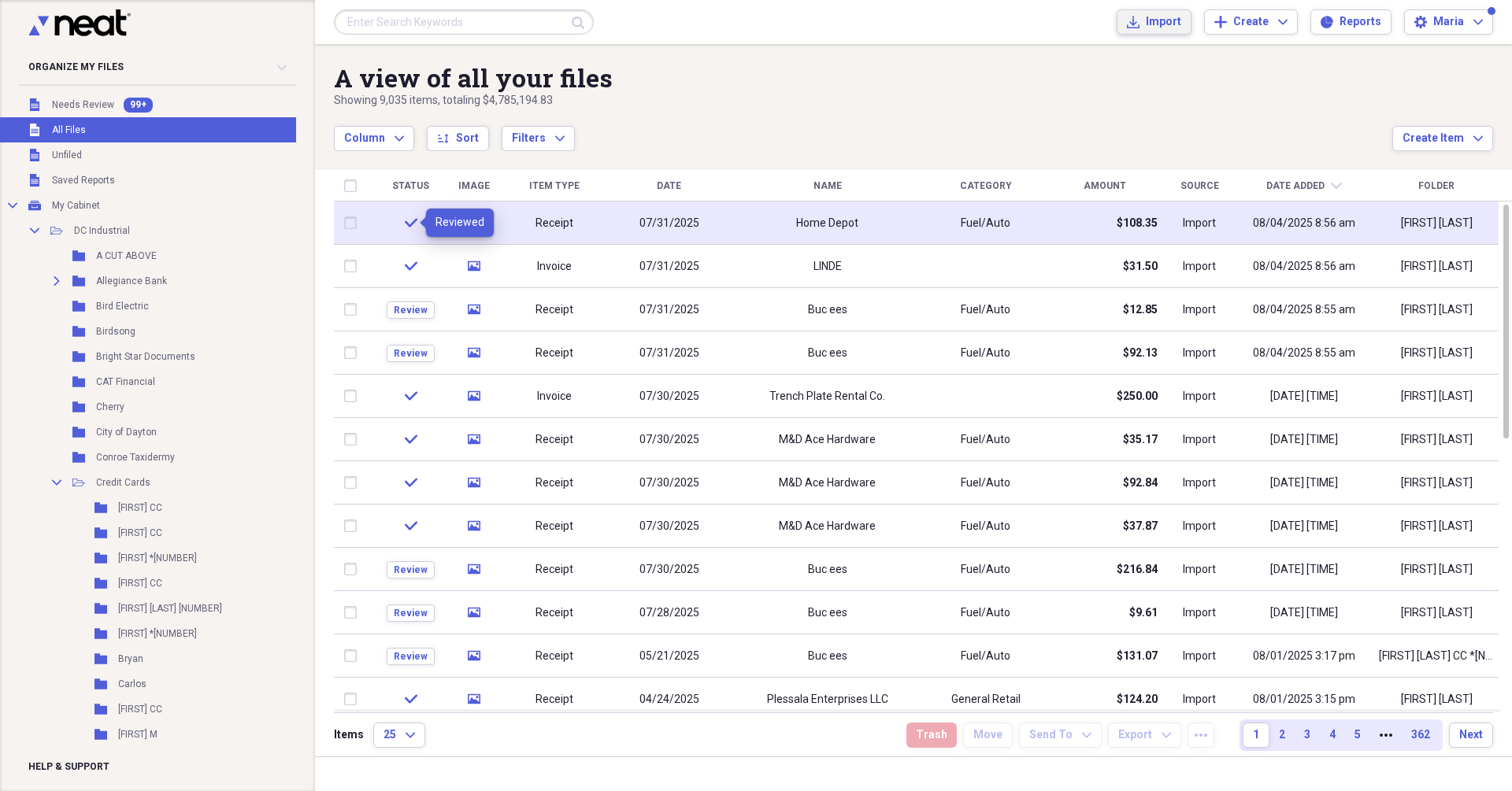 click on "Import" at bounding box center [1163, 22] 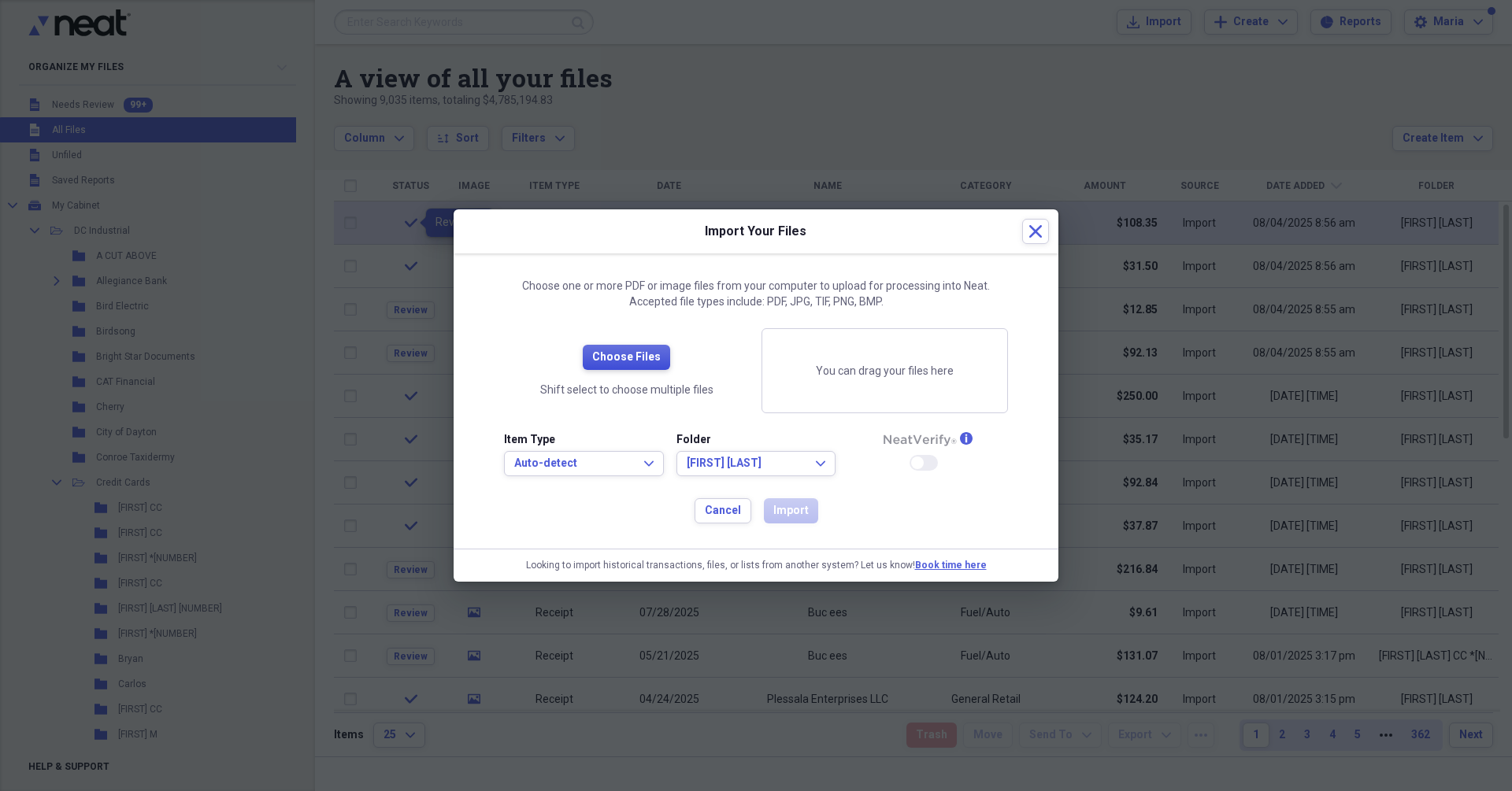 click on "Choose Files" at bounding box center [626, 357] 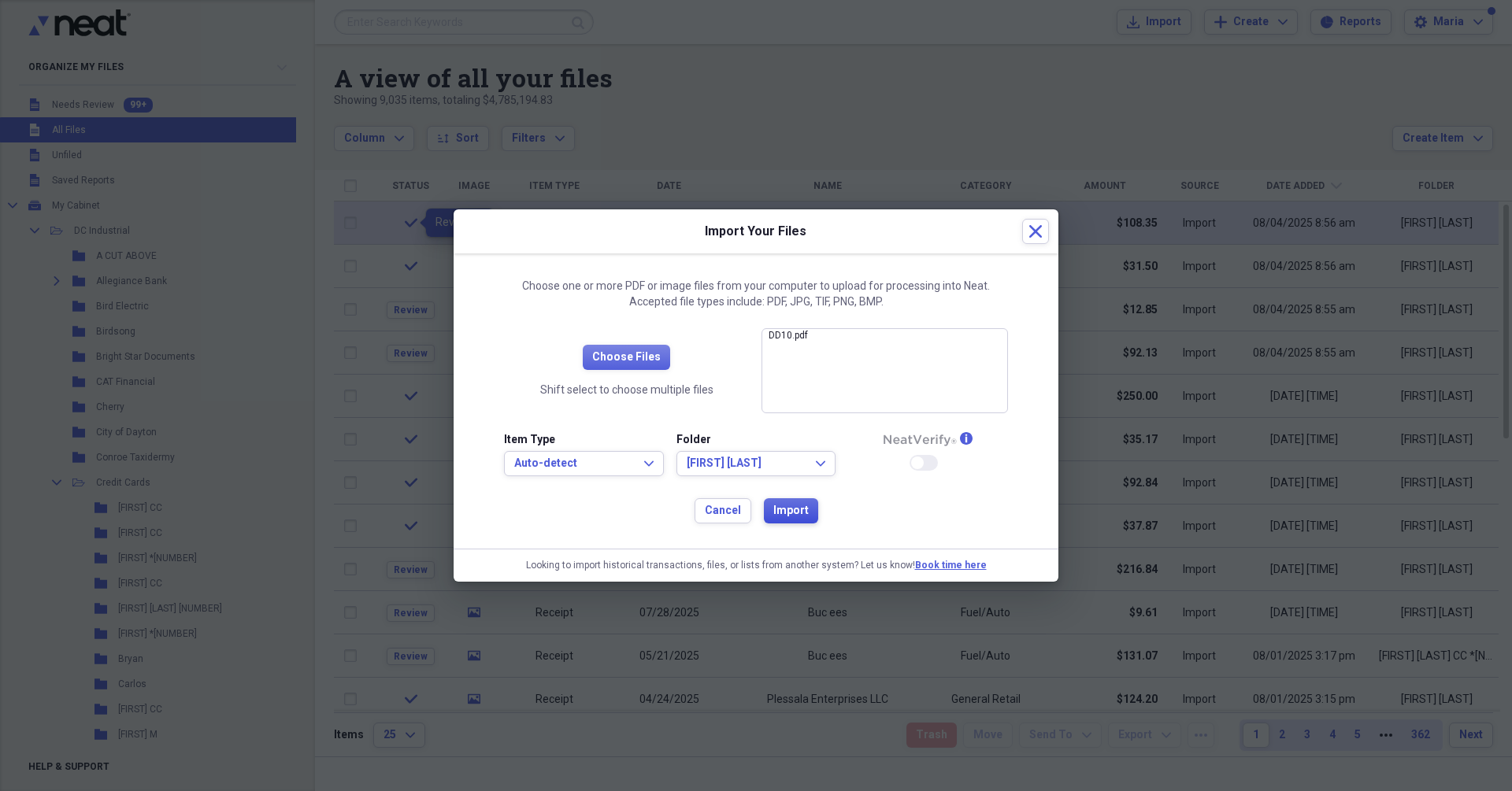 click on "Import" at bounding box center (791, 511) 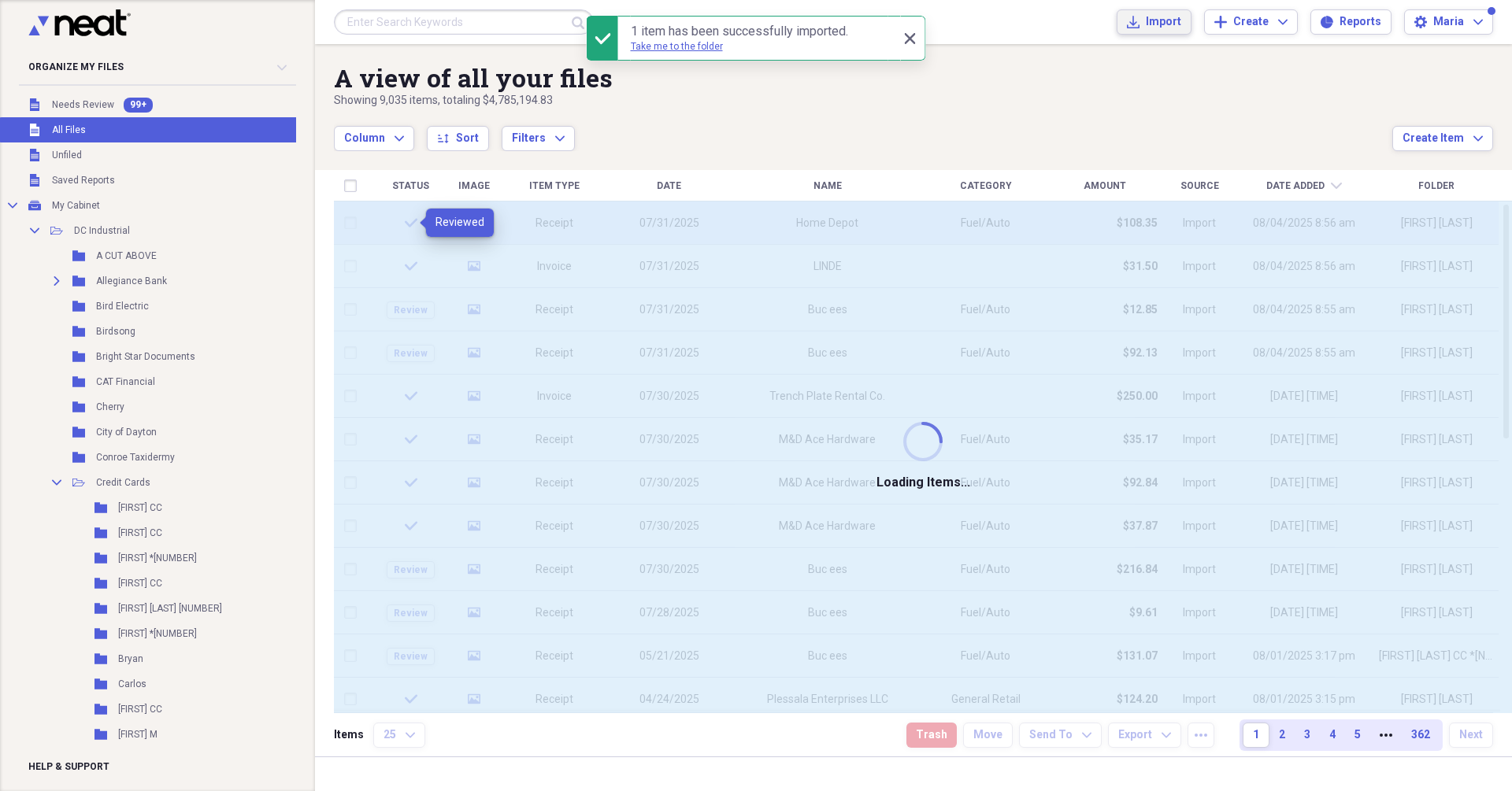 click on "Import" at bounding box center [1163, 22] 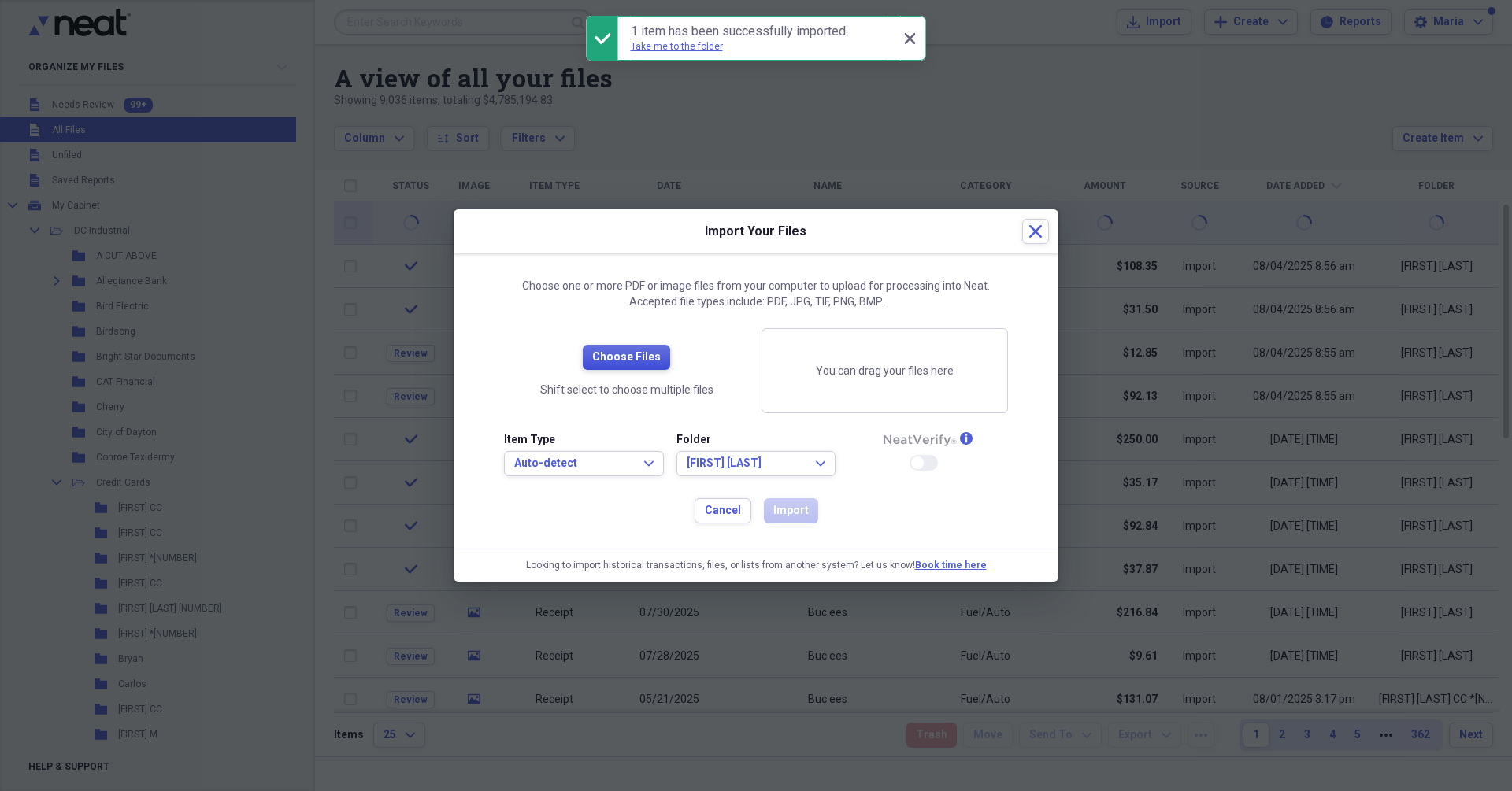 click on "Choose Files" at bounding box center (626, 357) 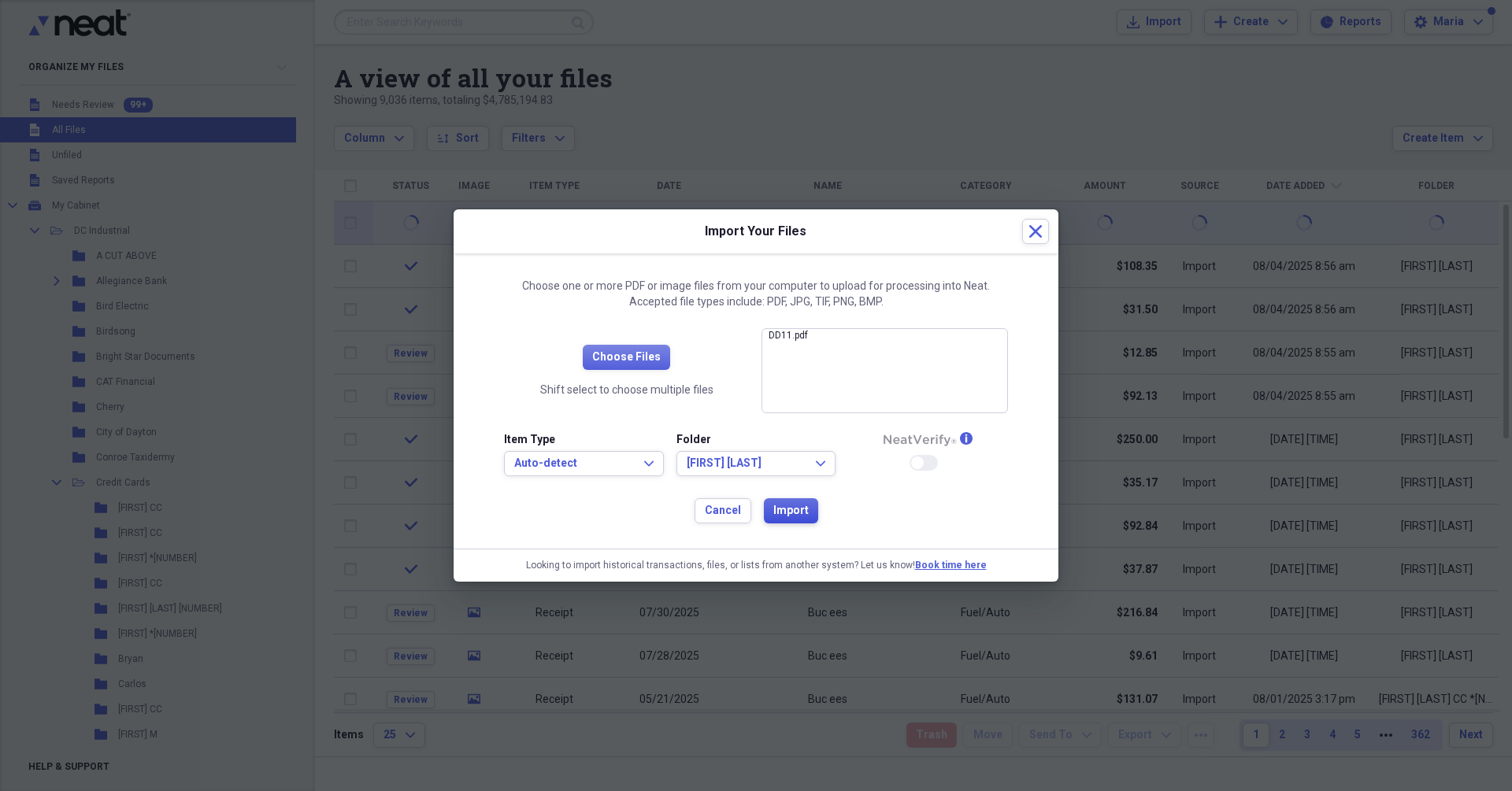 click on "Import" at bounding box center [791, 511] 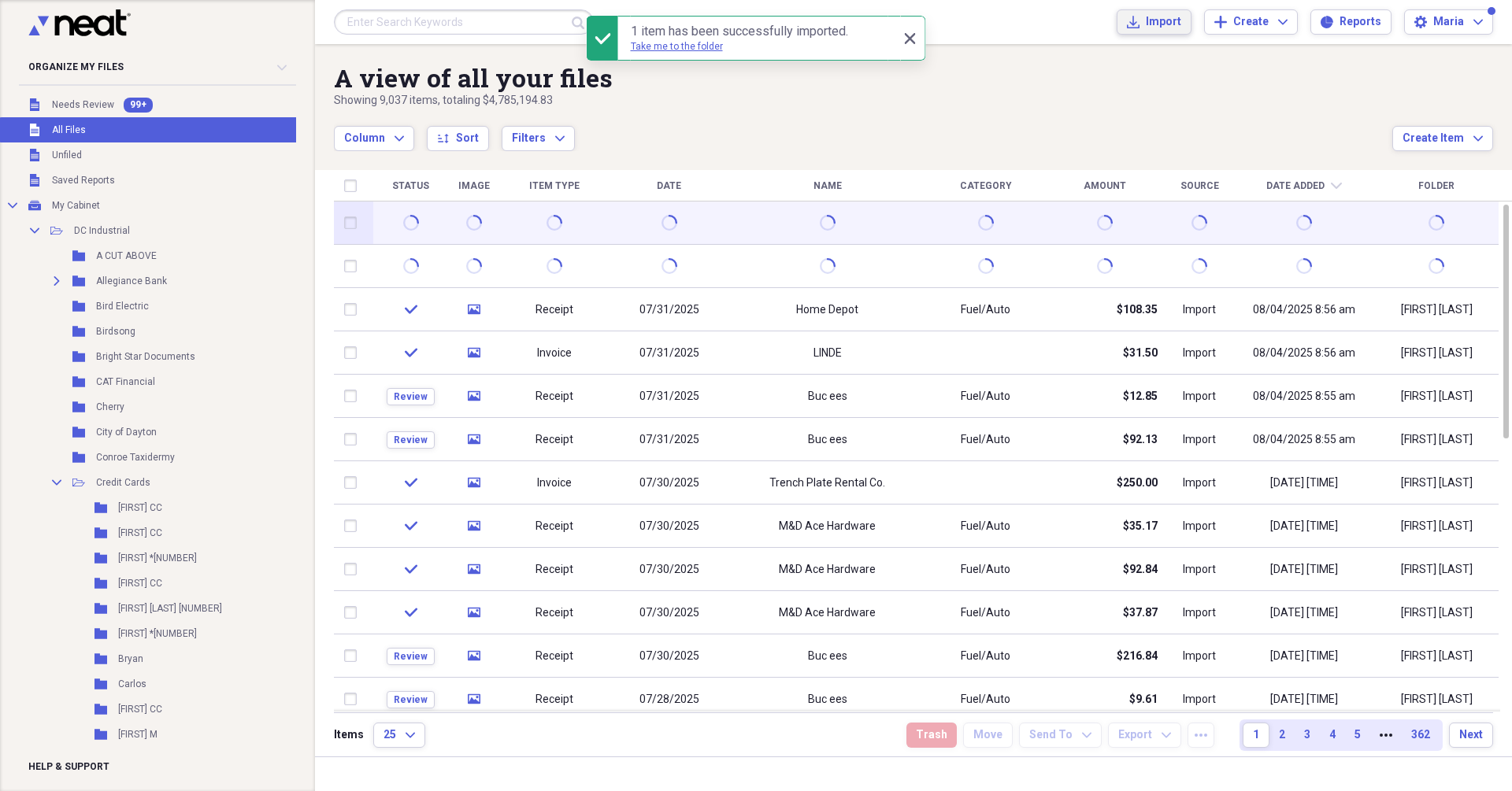 click on "Import" at bounding box center (1163, 22) 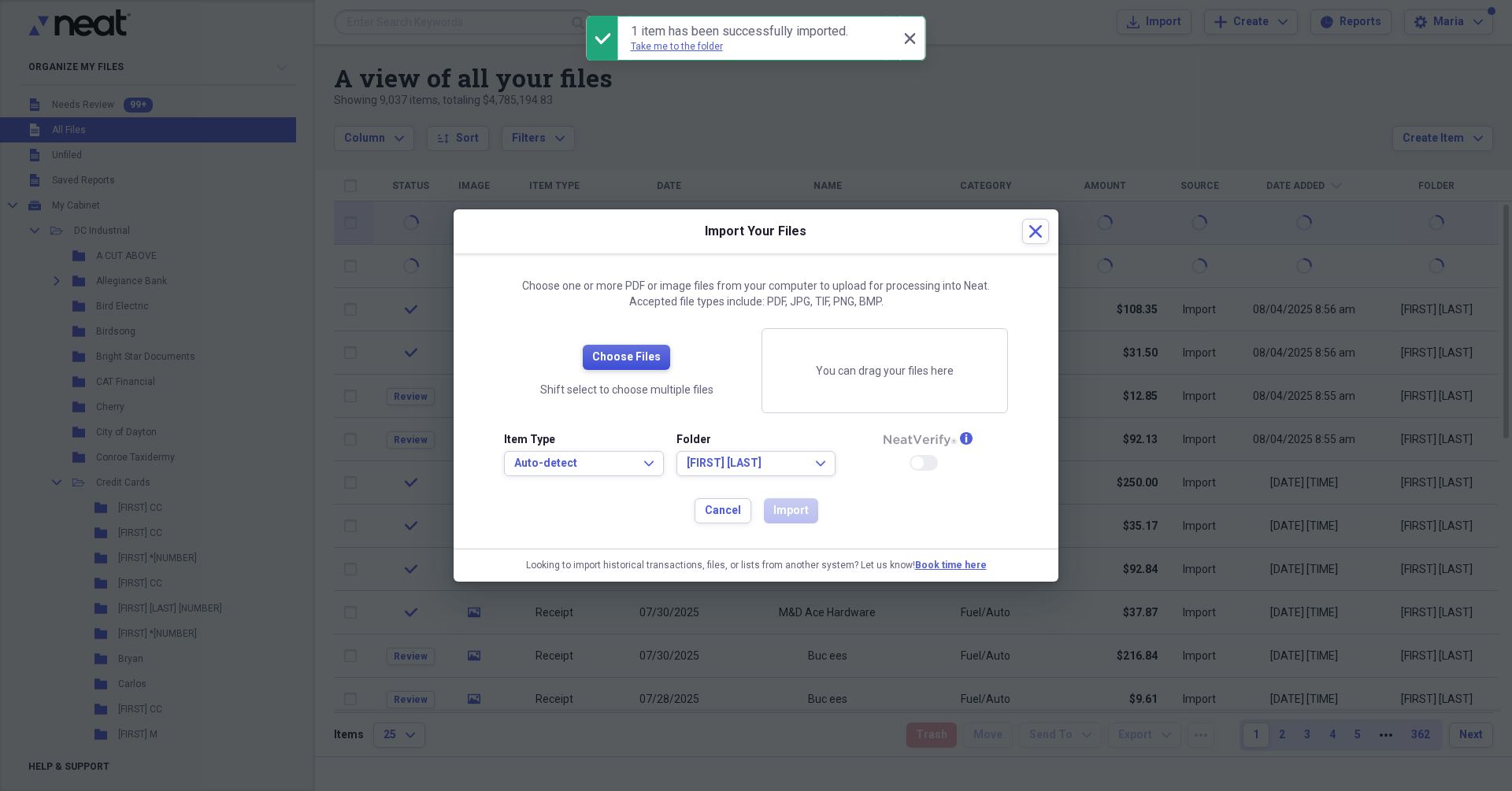 click on "Choose Files" at bounding box center [626, 357] 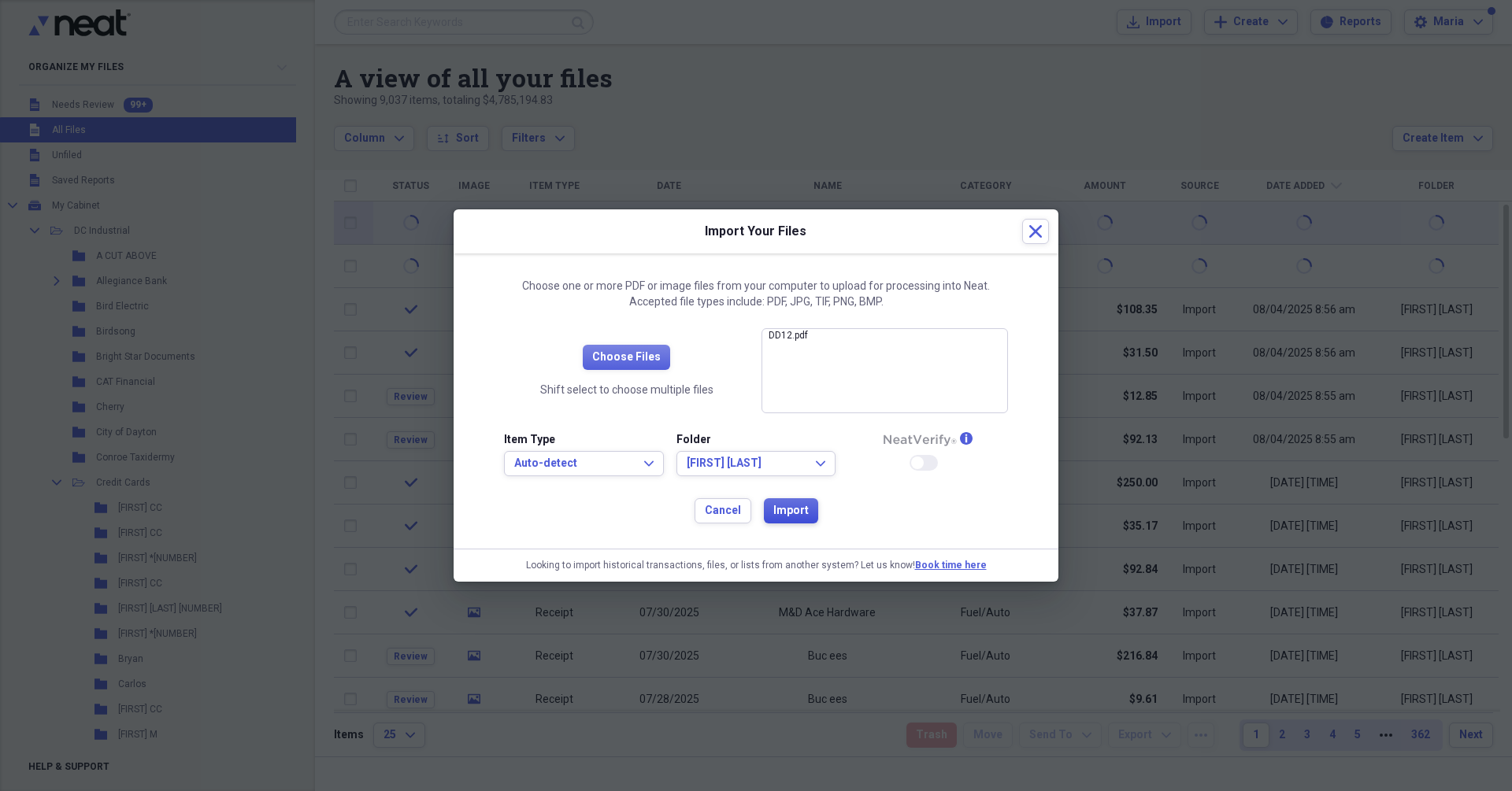 click on "Import" at bounding box center [791, 511] 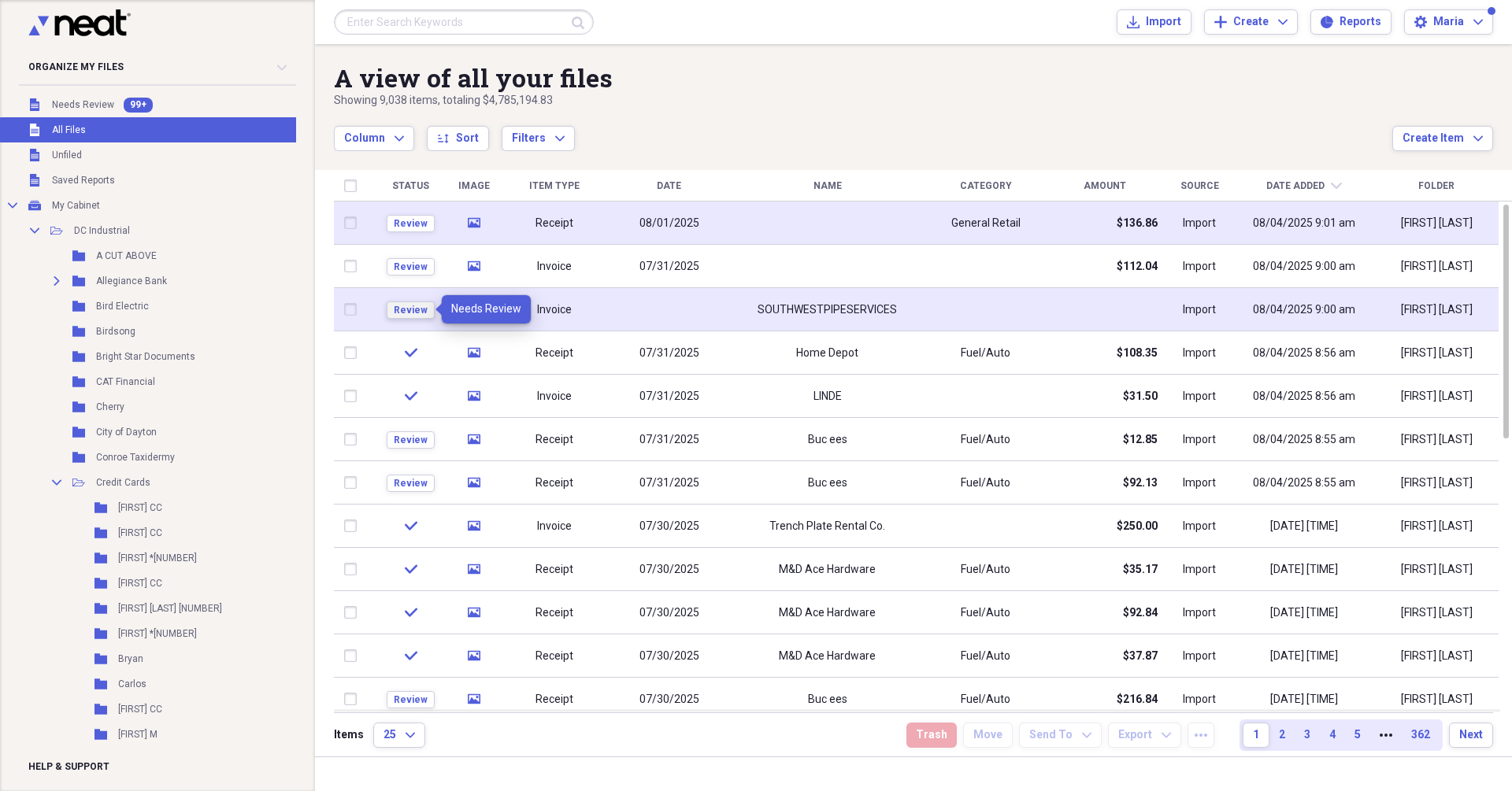 click on "Review" at bounding box center (410, 310) 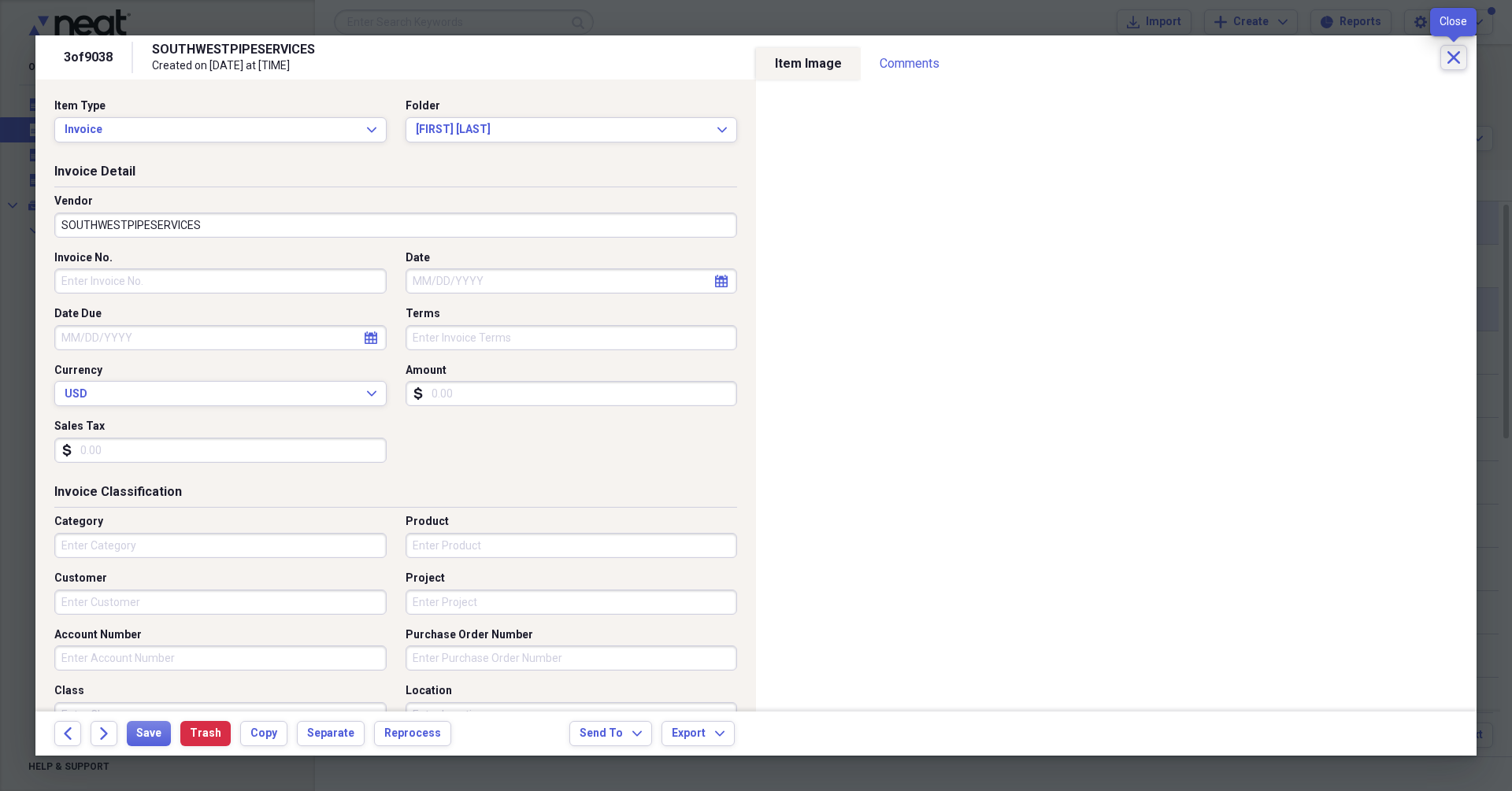 click on "Close" 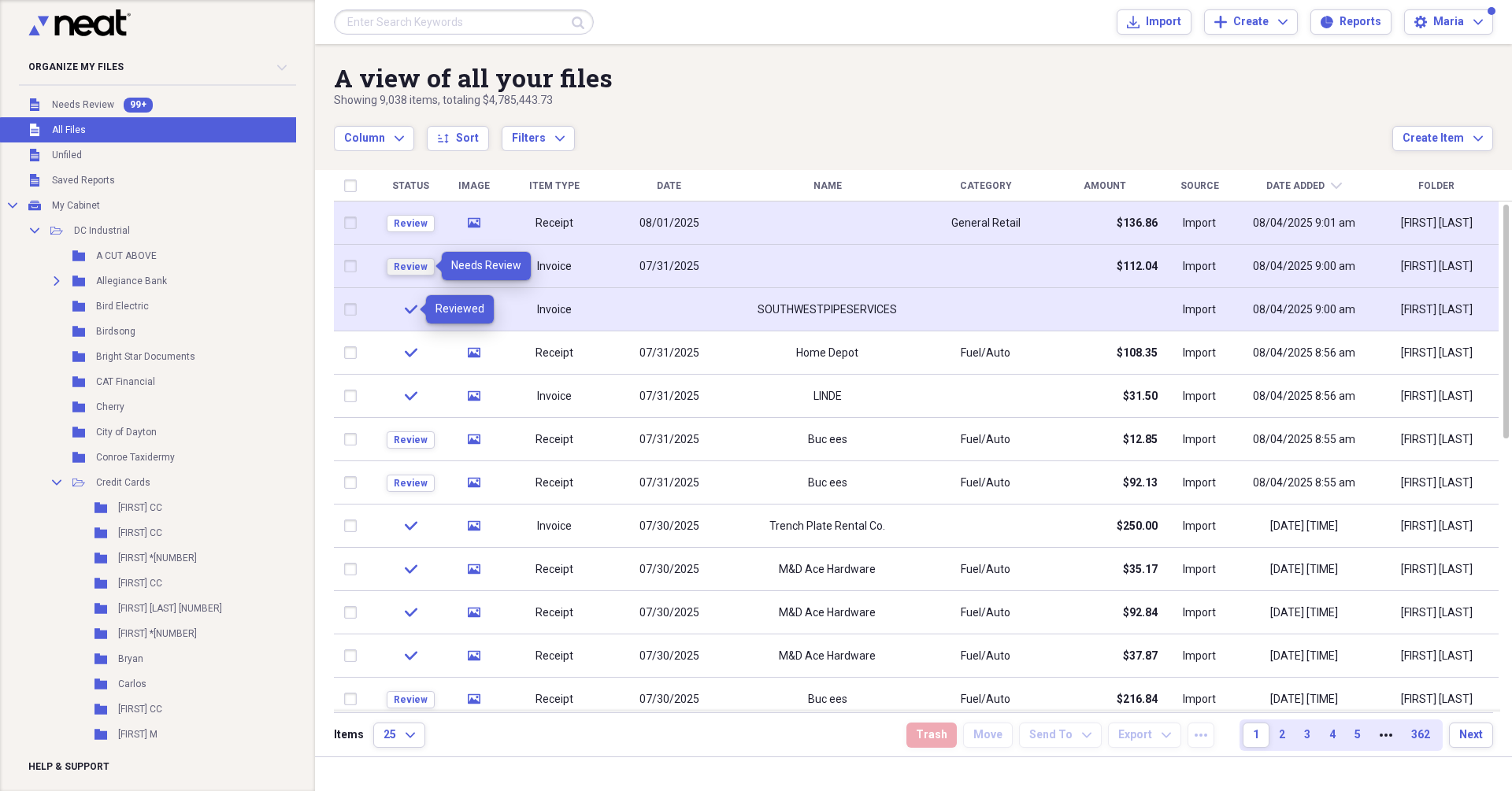 click on "Review" at bounding box center (410, 267) 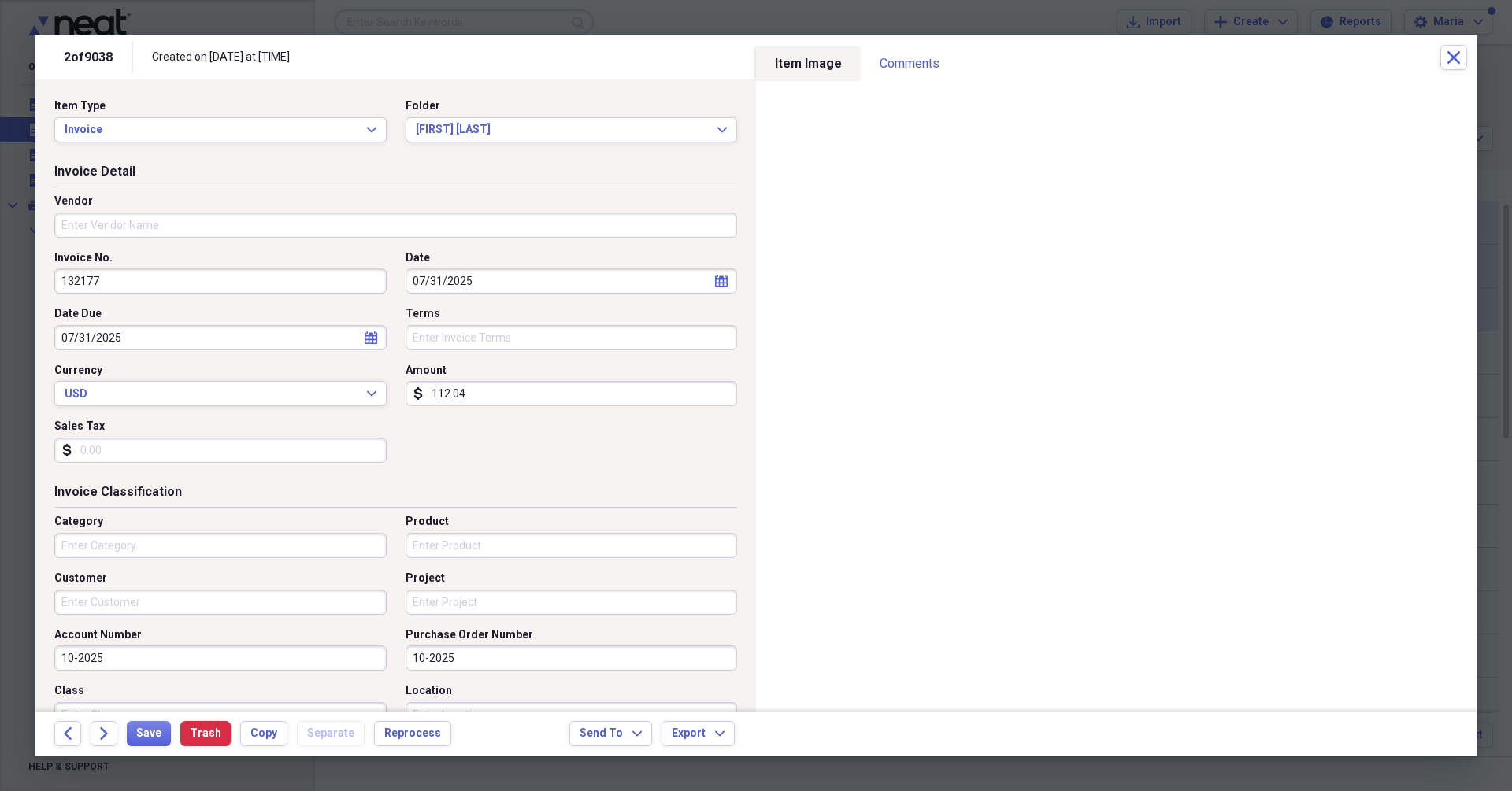 click on "Vendor" at bounding box center (395, 225) 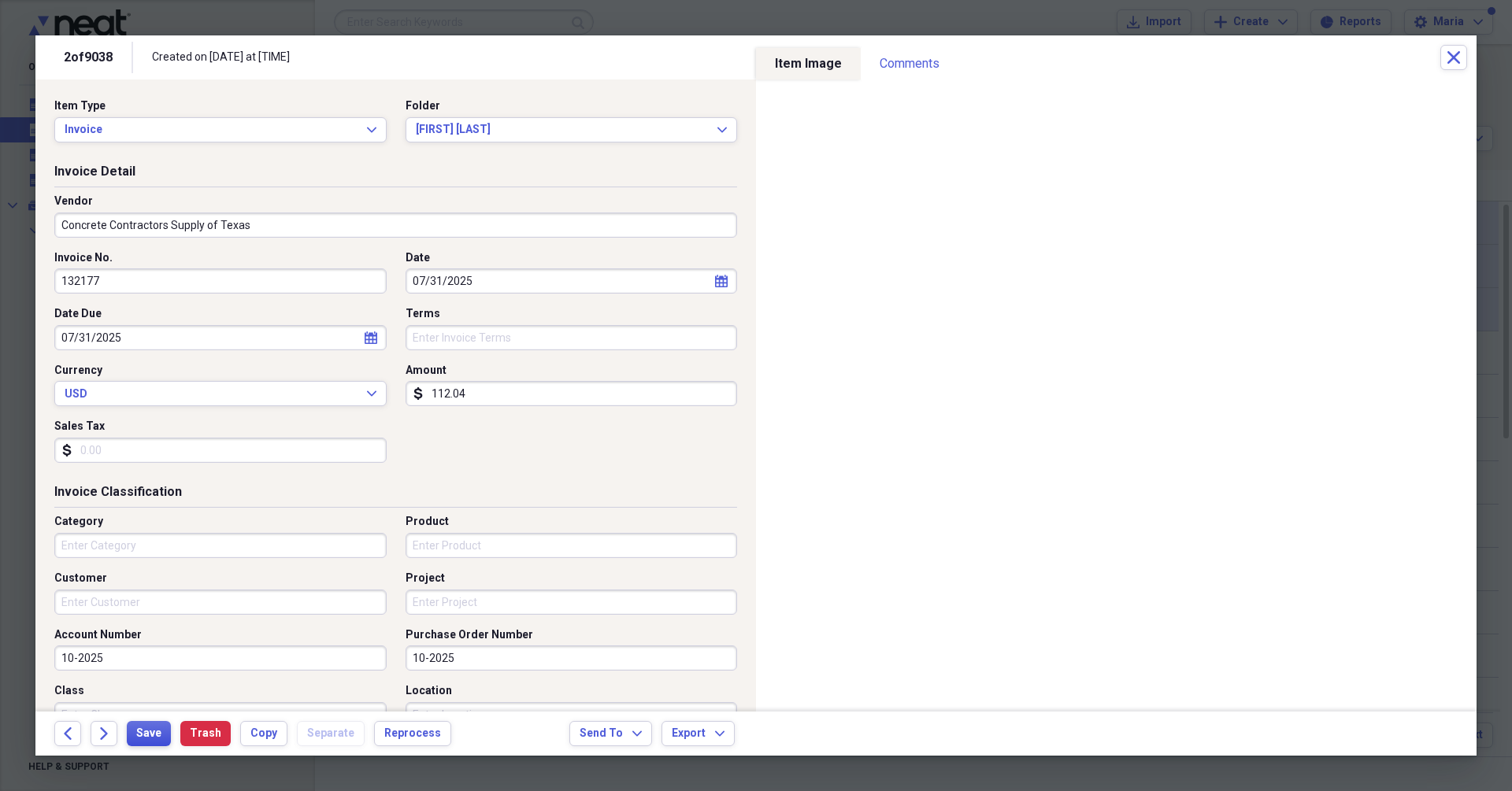 type on "Concrete Contractors Supply of Texas" 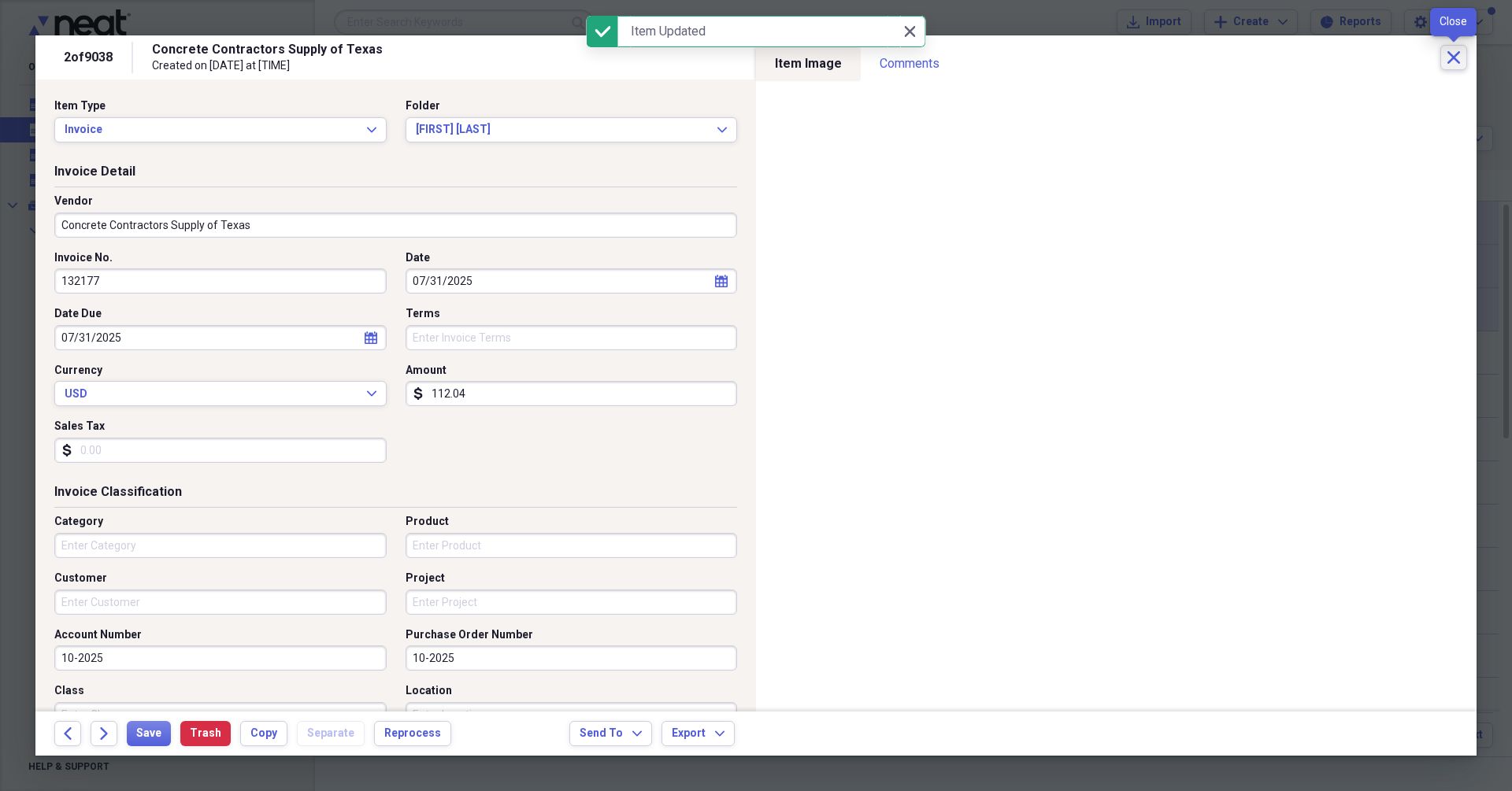 click on "Close" 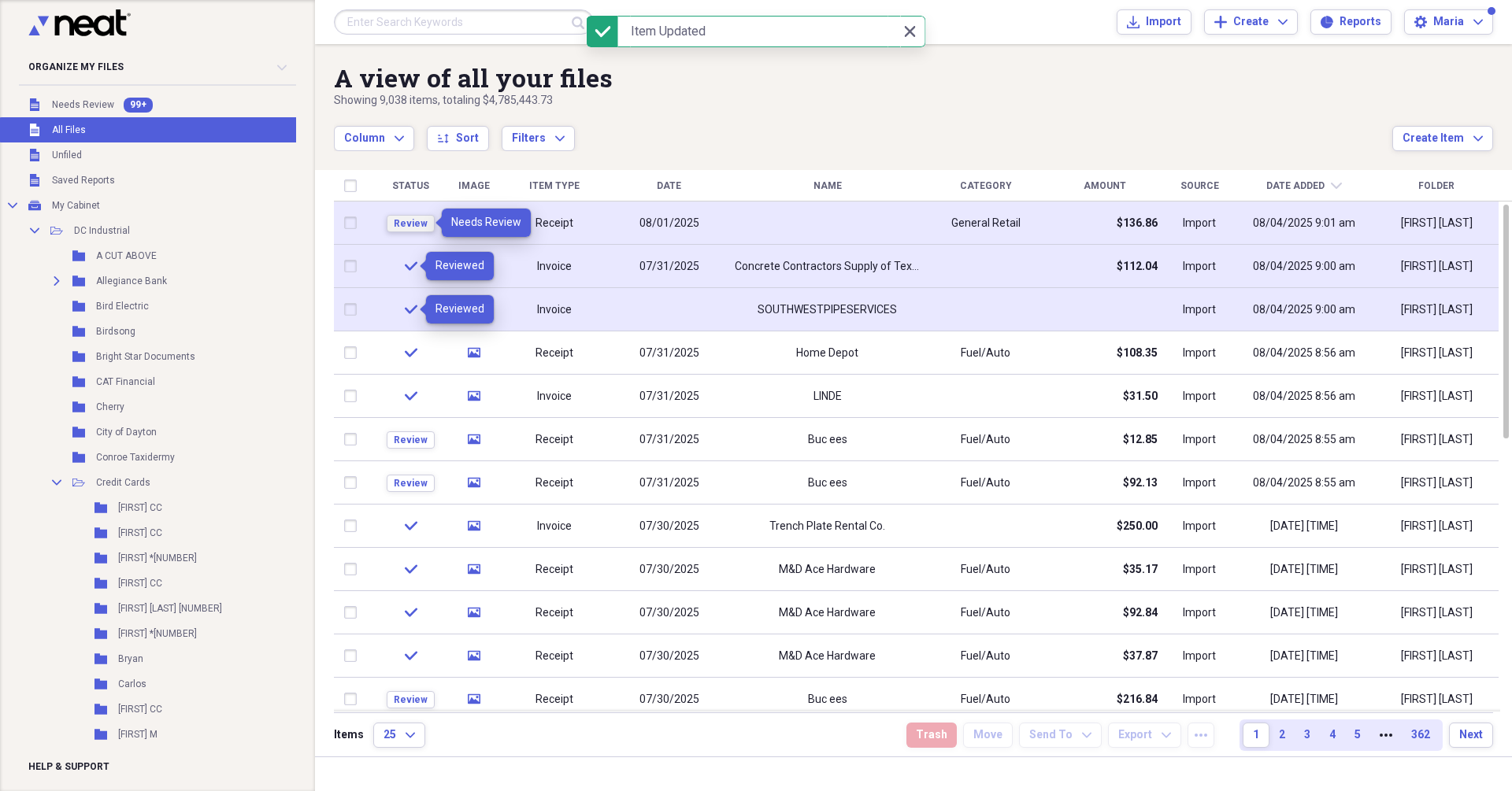click on "Review" at bounding box center (410, 224) 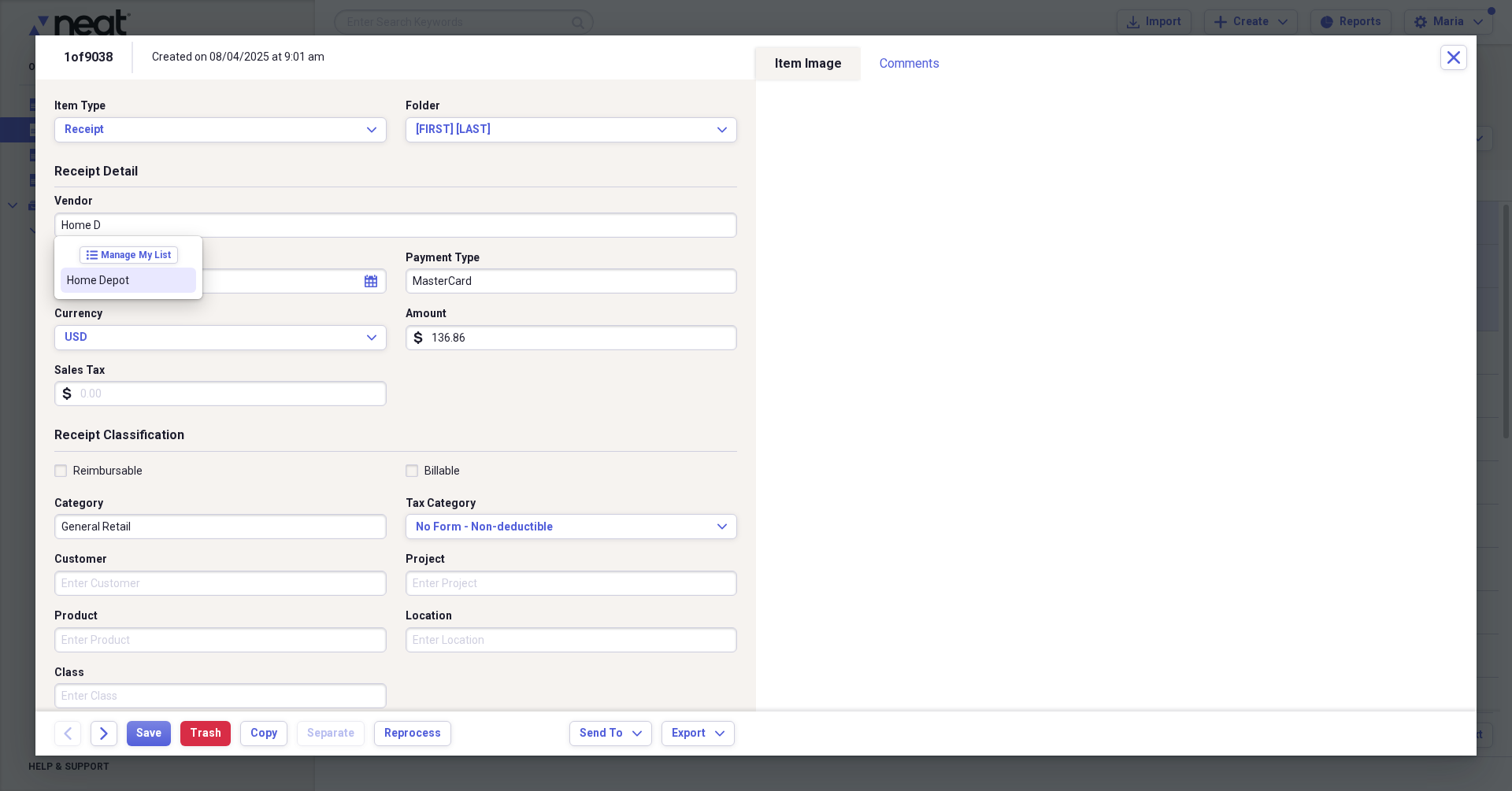 click on "Home Depot" at bounding box center [119, 280] 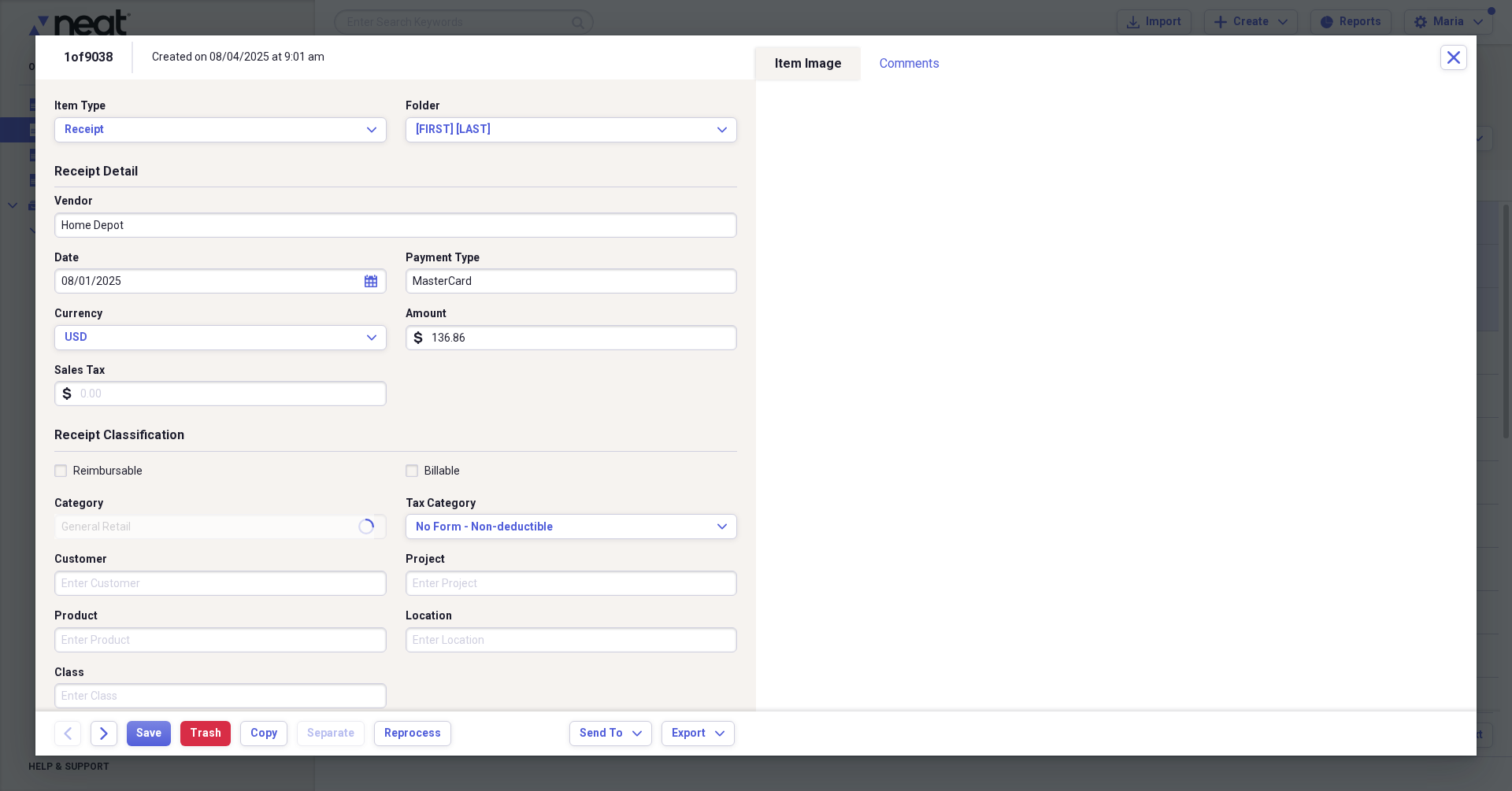 type on "Fuel/Auto" 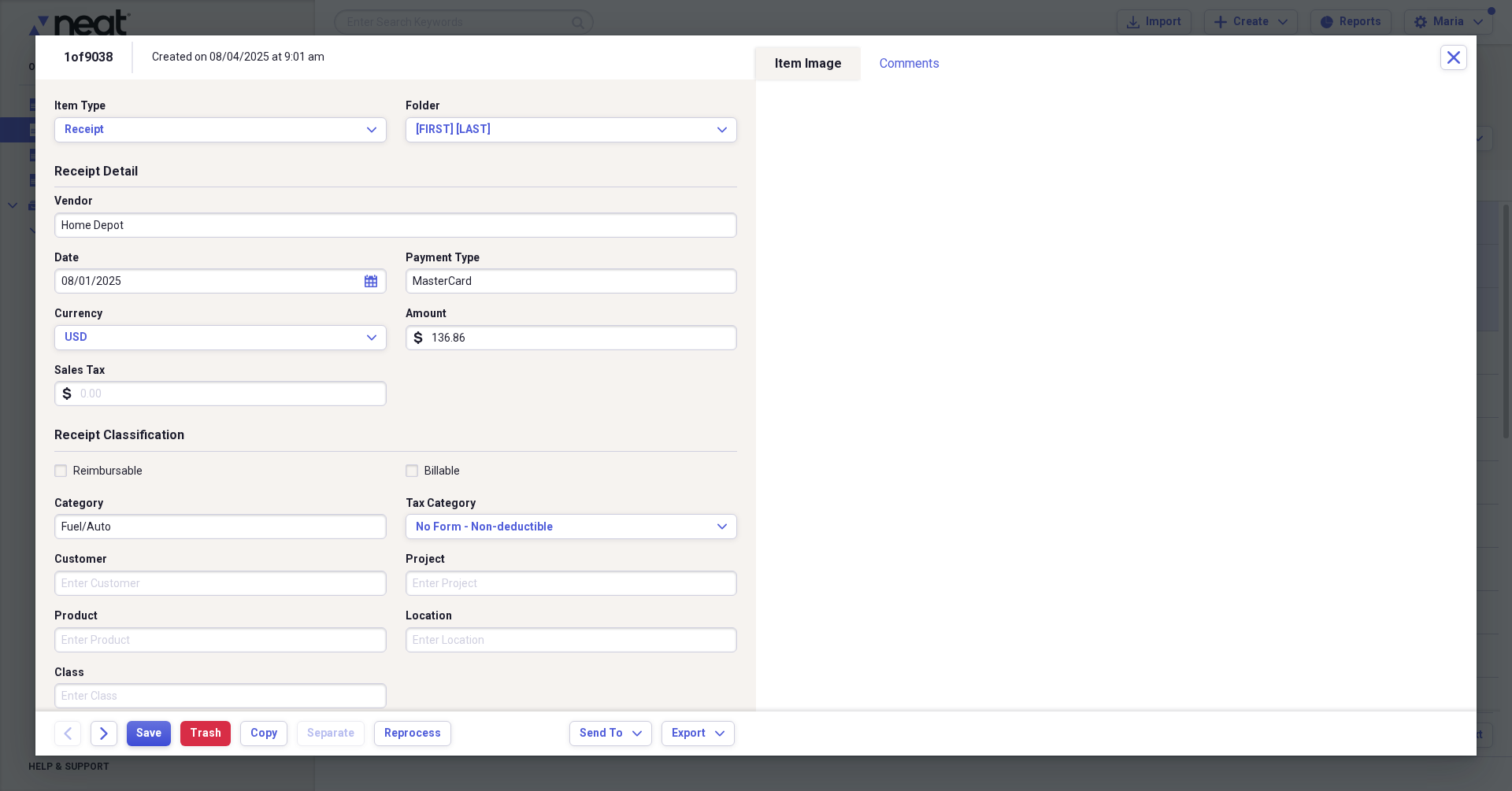 click on "Save" at bounding box center (149, 734) 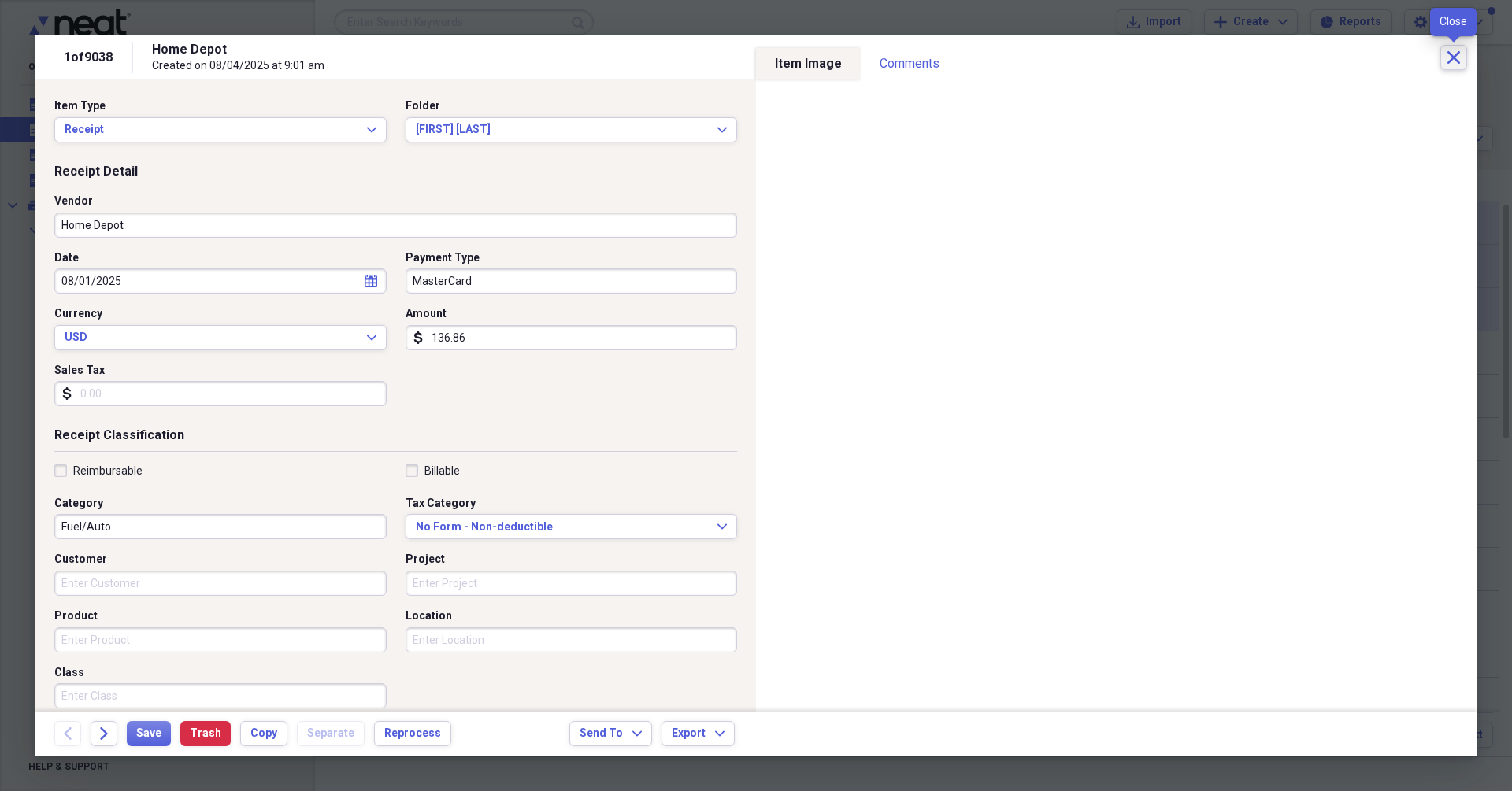 click 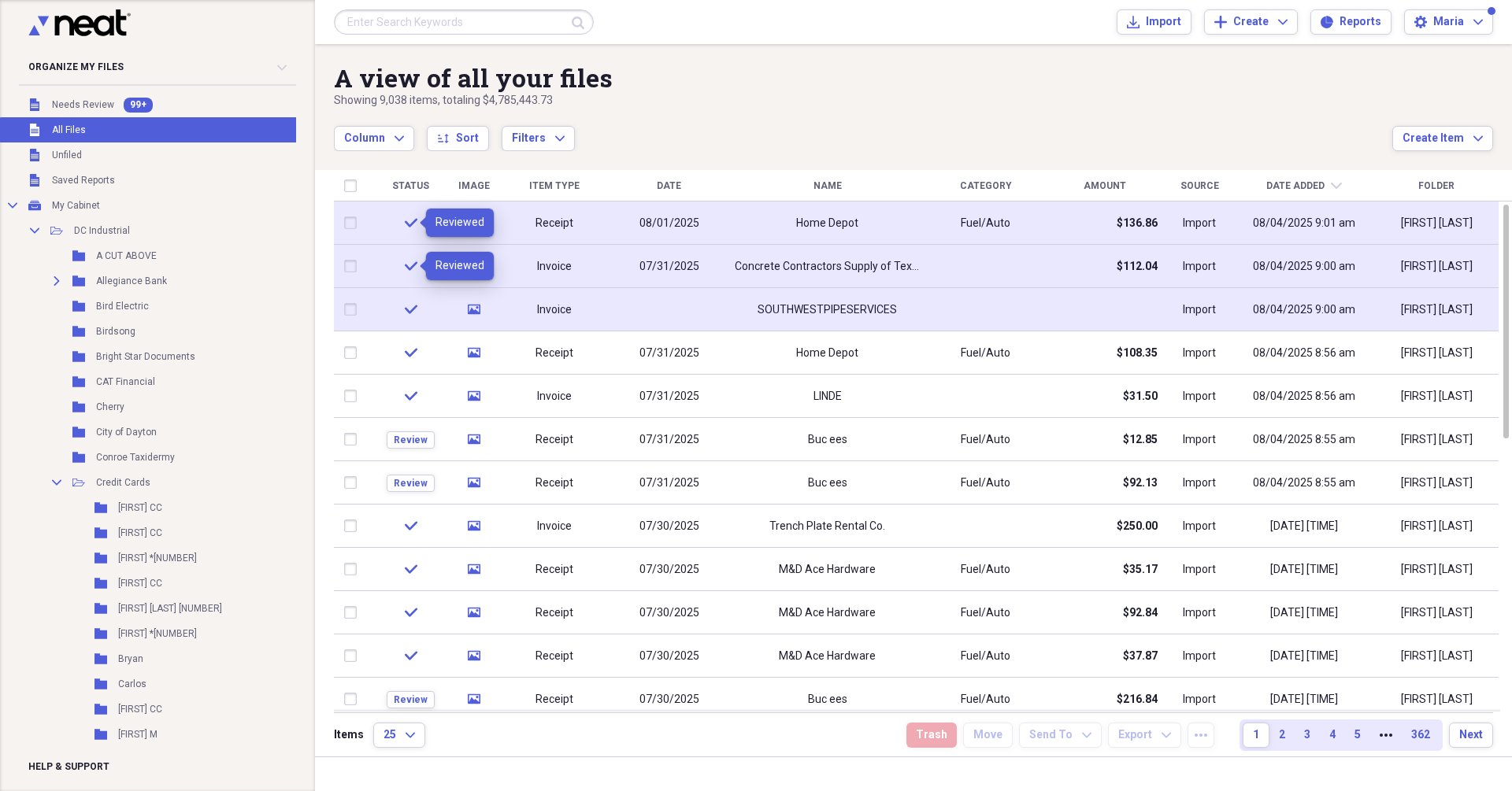 click on "check" 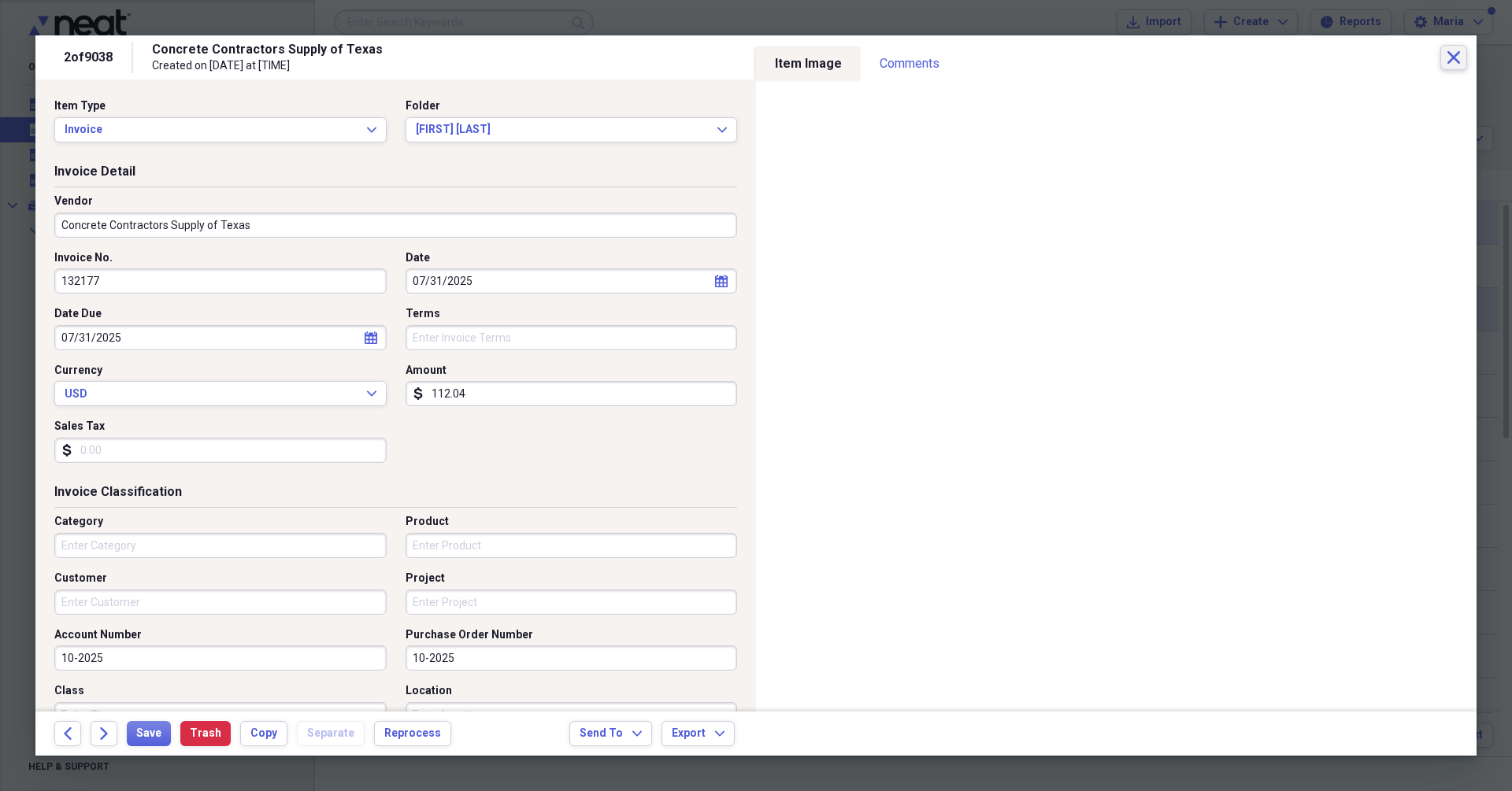 click on "Close" 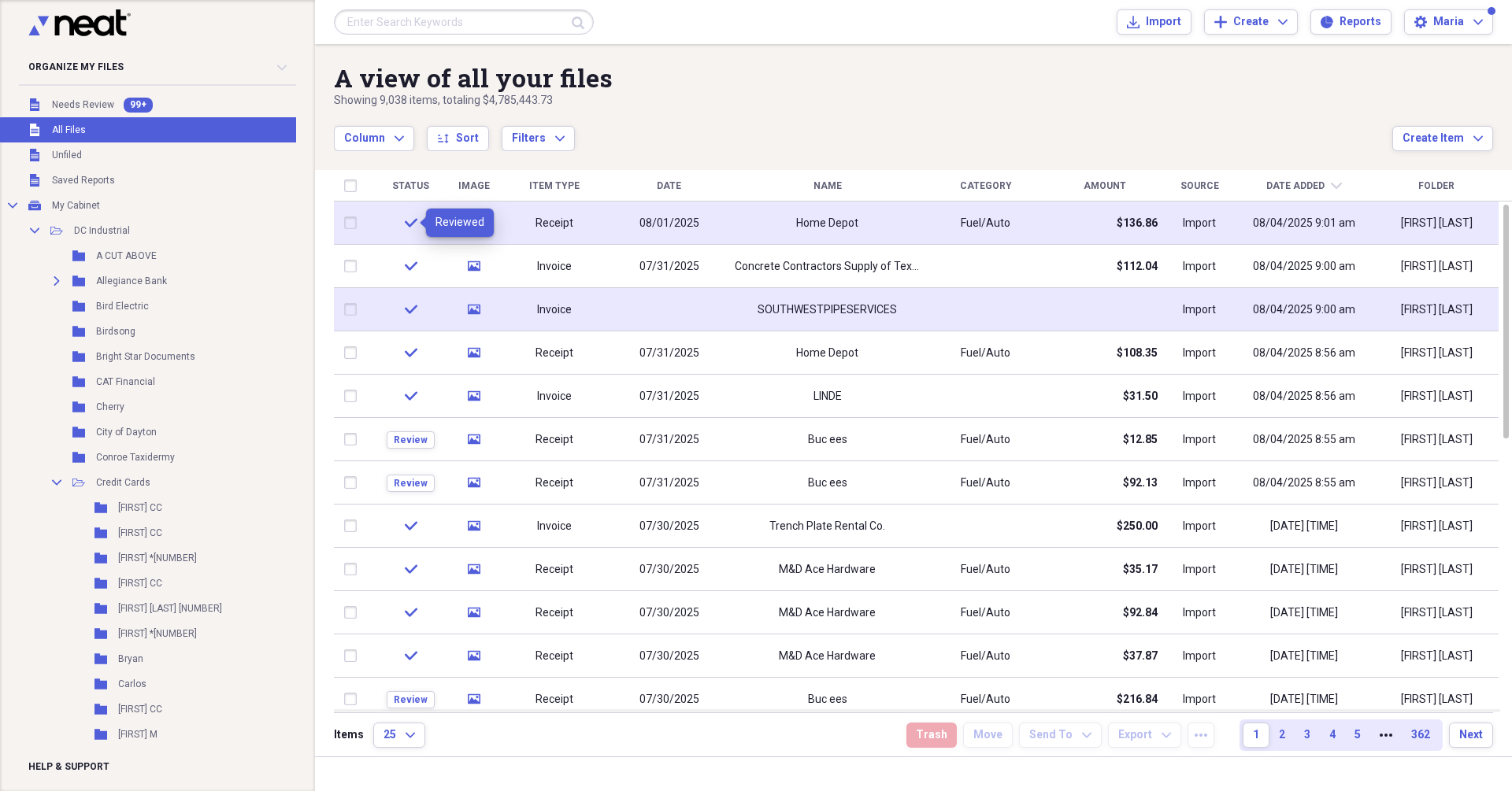 click on "check" 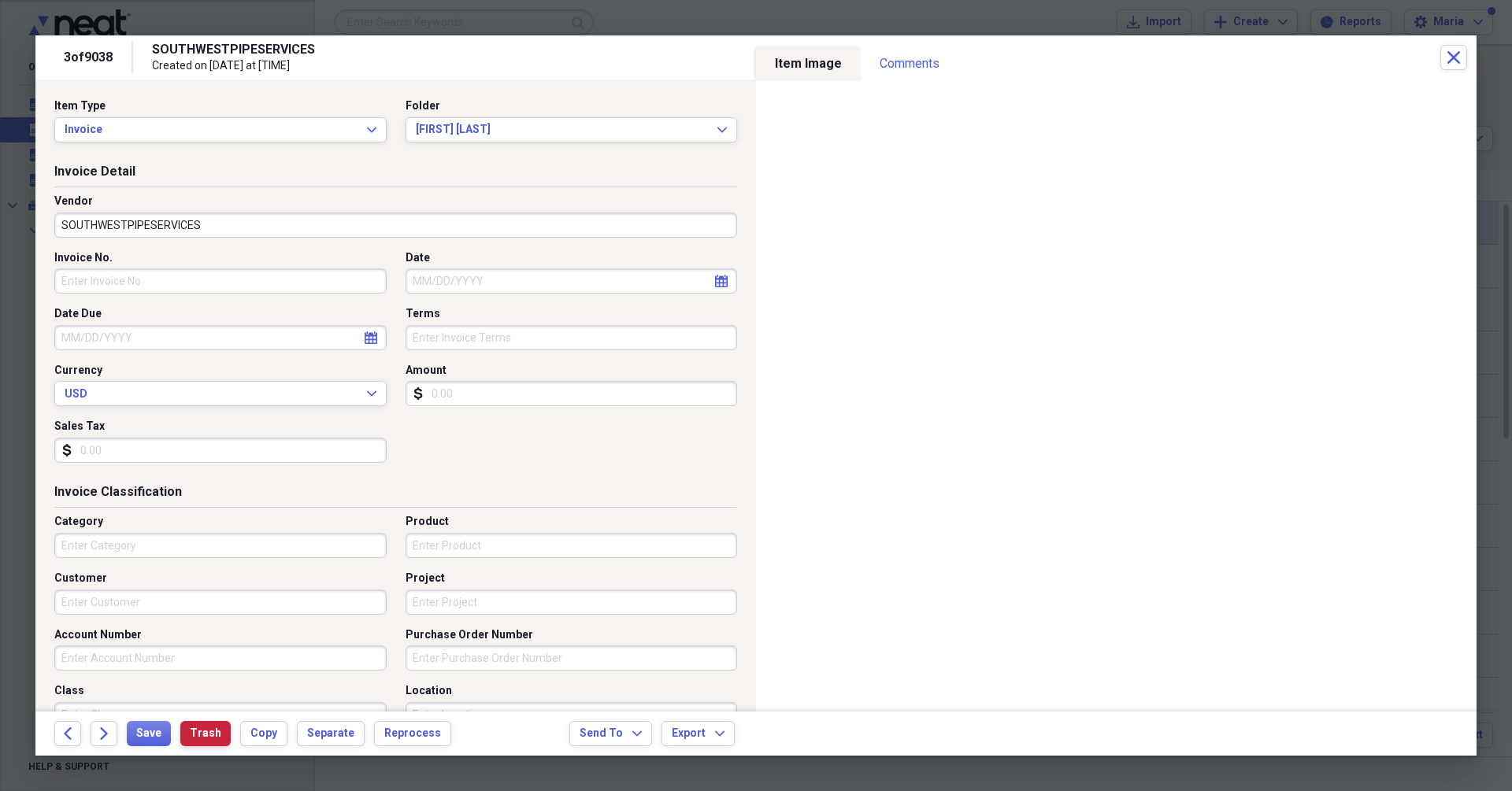 click on "Trash" at bounding box center [206, 734] 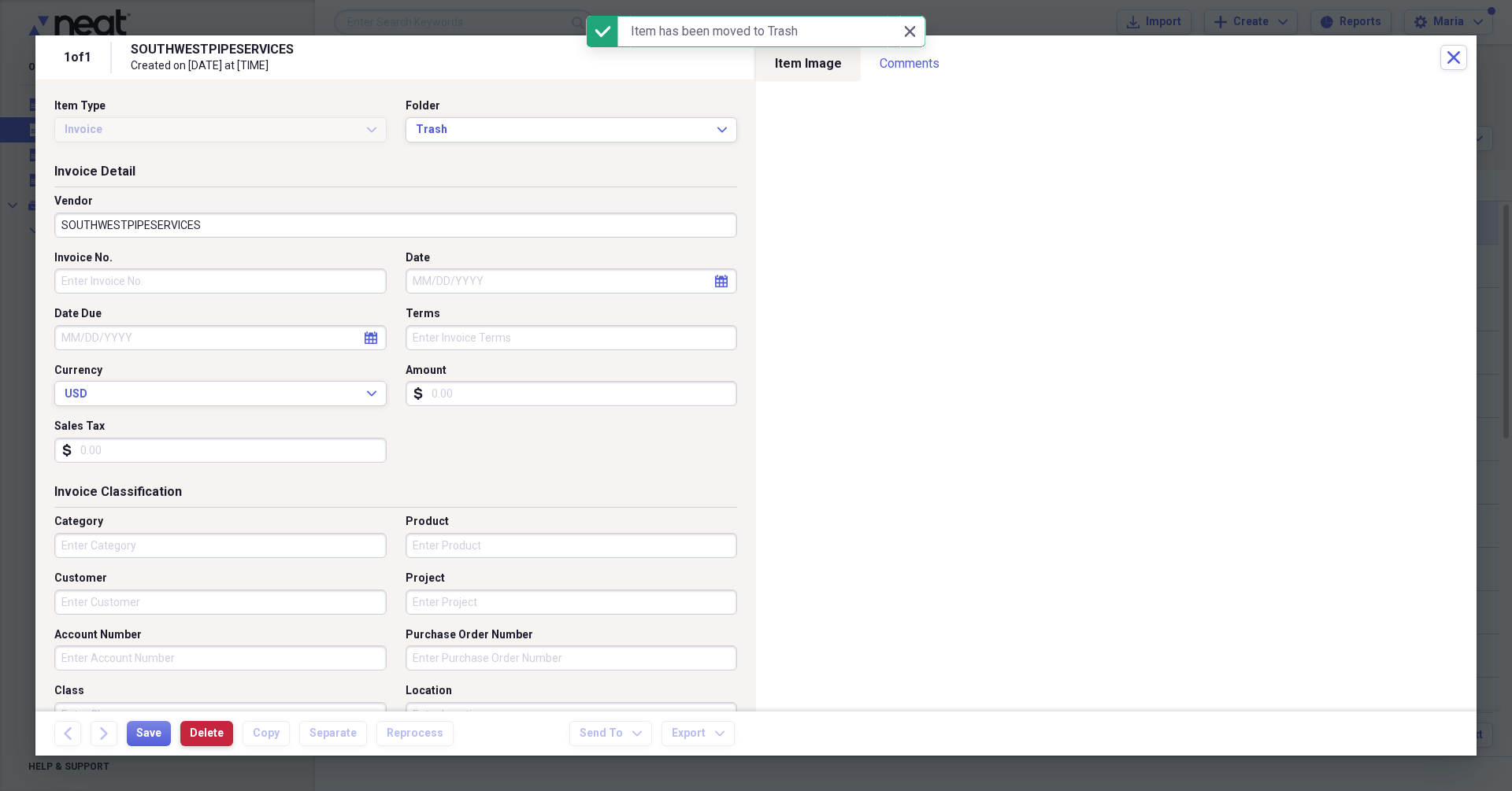 click on "Delete" at bounding box center [206, 734] 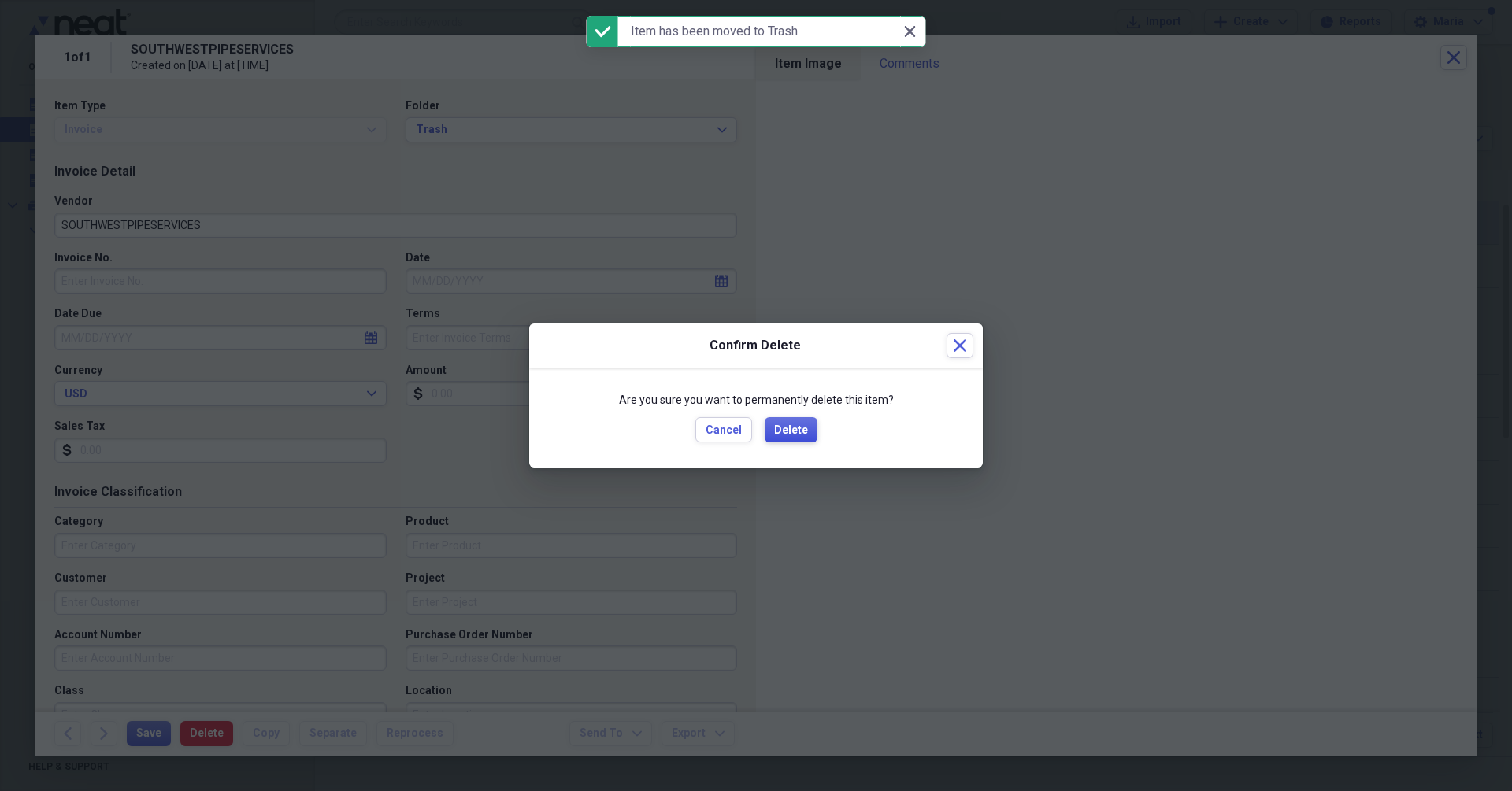 click on "Delete" at bounding box center (791, 431) 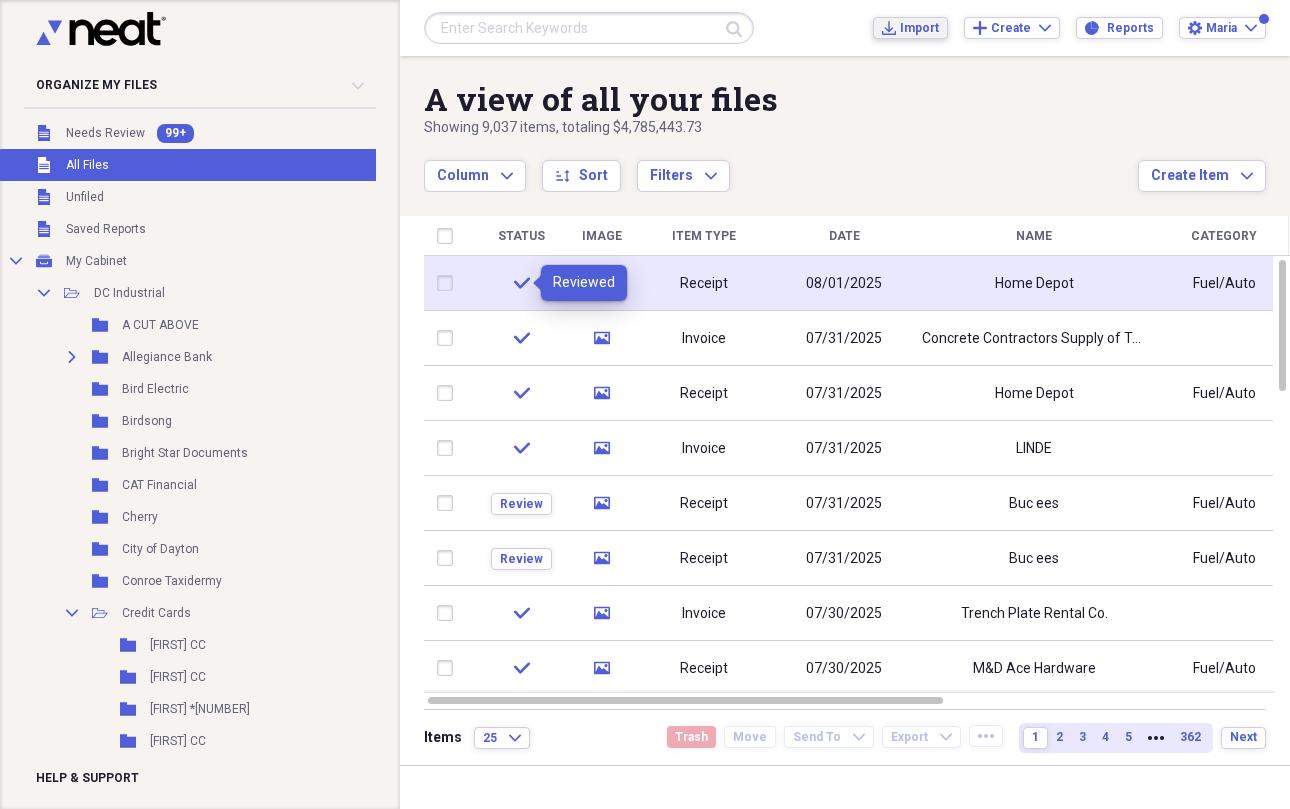 click on "Import" at bounding box center [919, 28] 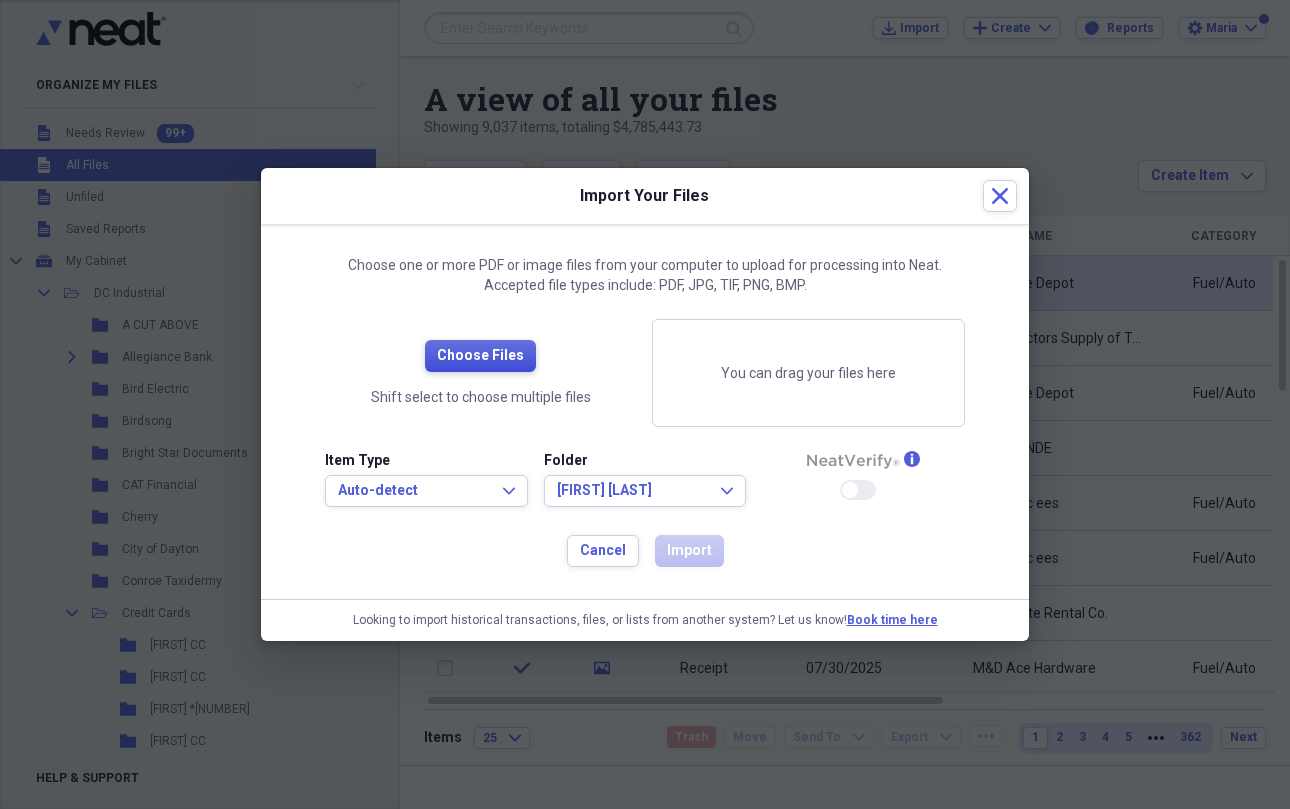 click on "Choose Files" at bounding box center (480, 356) 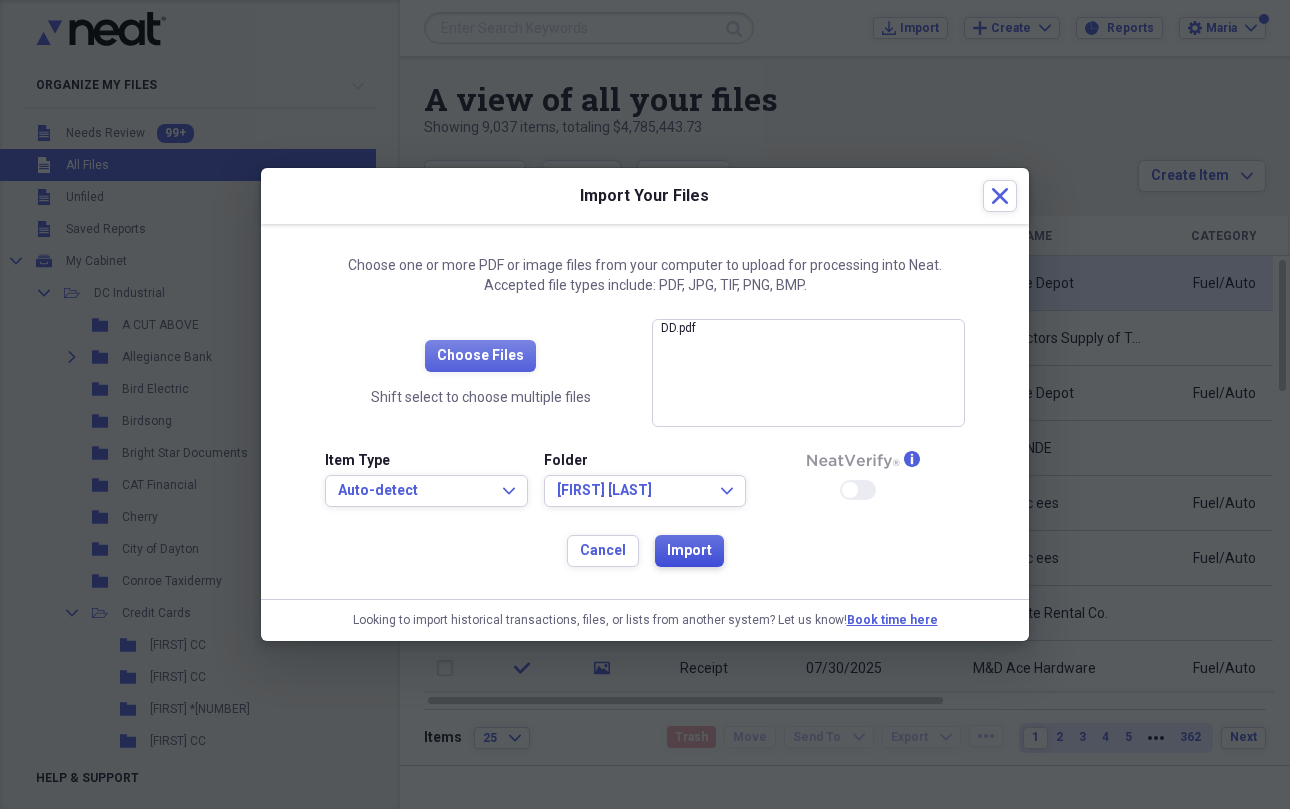 click on "Import" at bounding box center (689, 551) 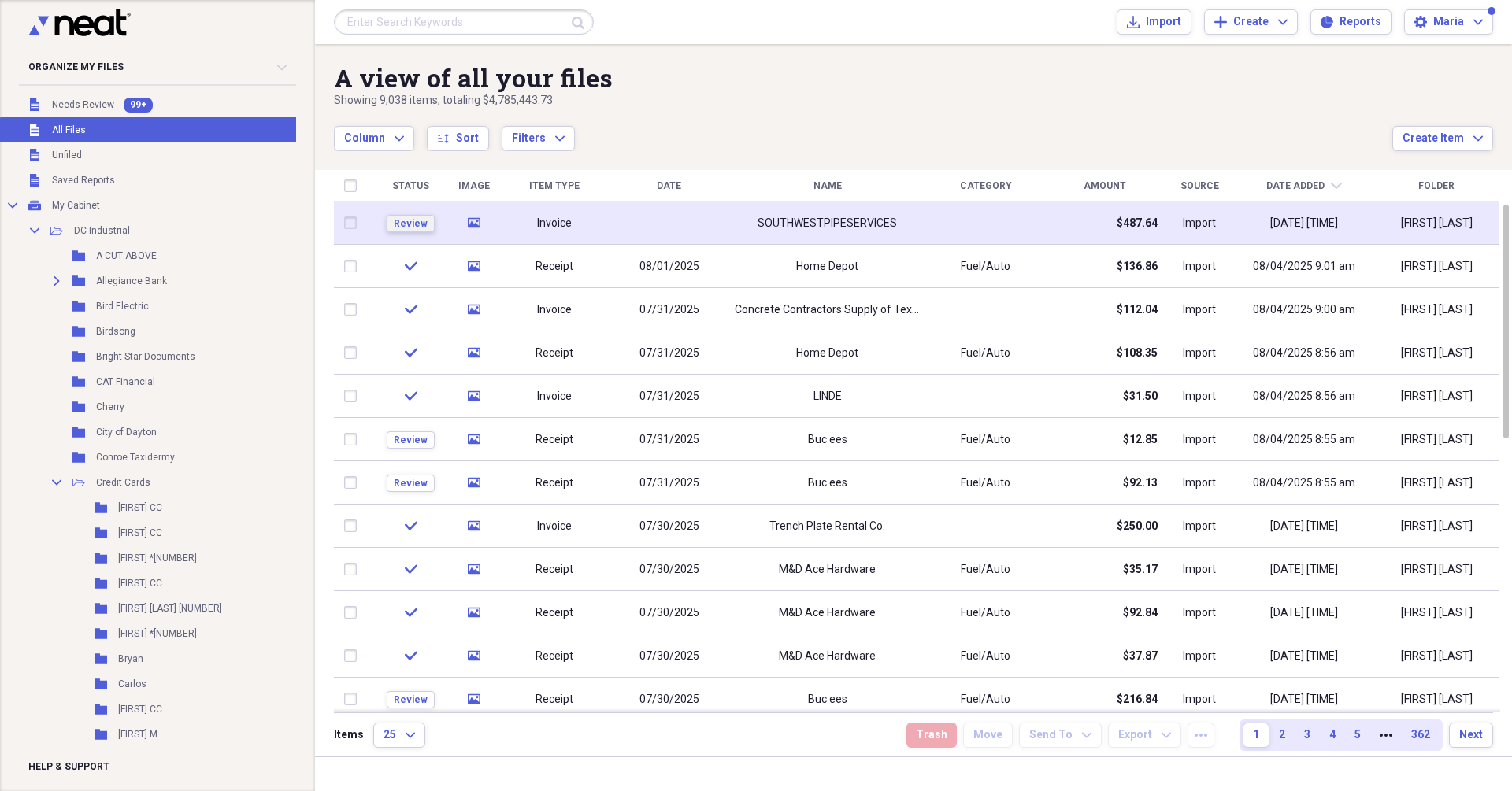 click on "Review" at bounding box center (410, 224) 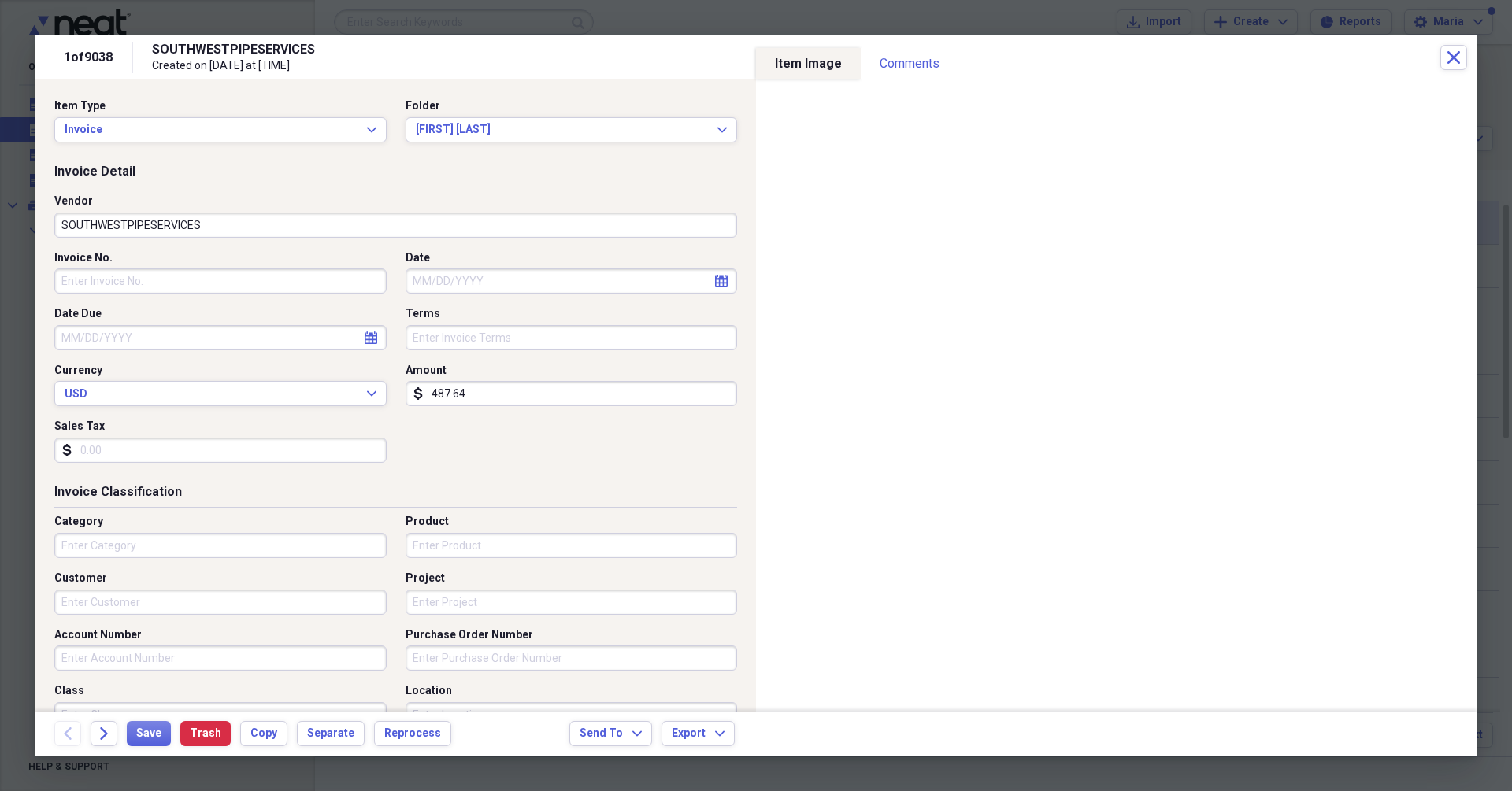 click on "Date" at bounding box center [572, 281] 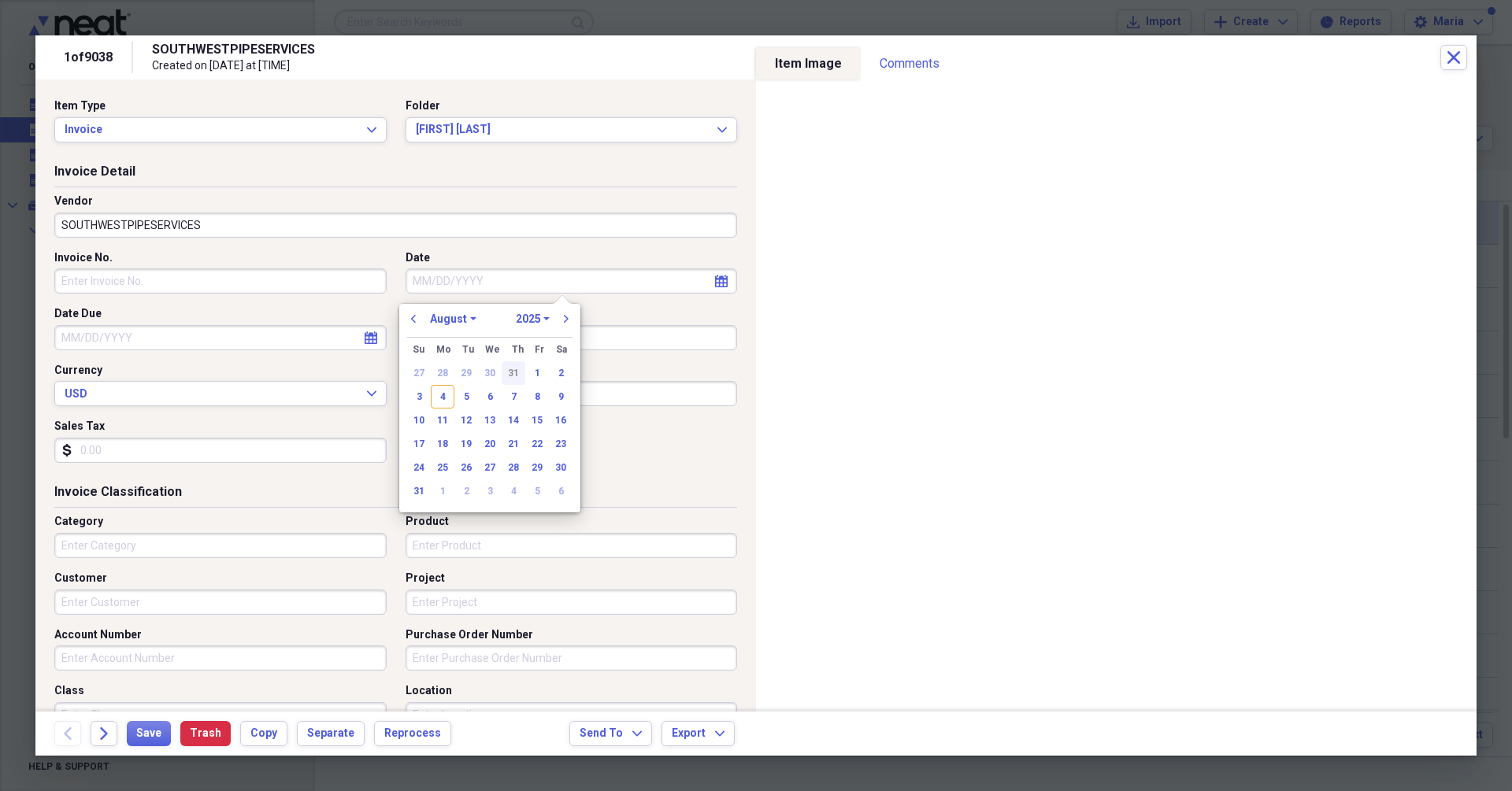 click on "31" at bounding box center [513, 373] 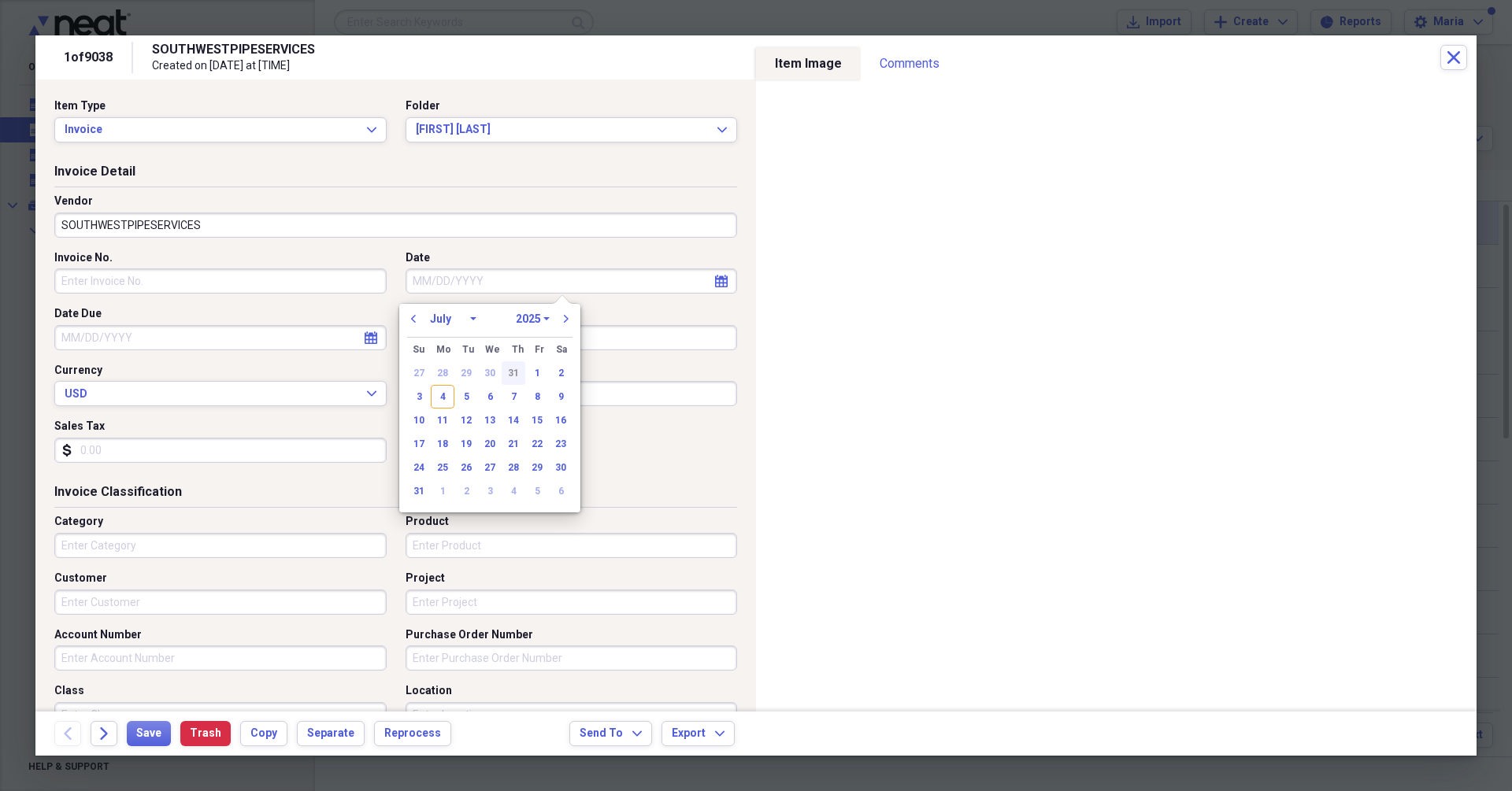 type on "07/31/2025" 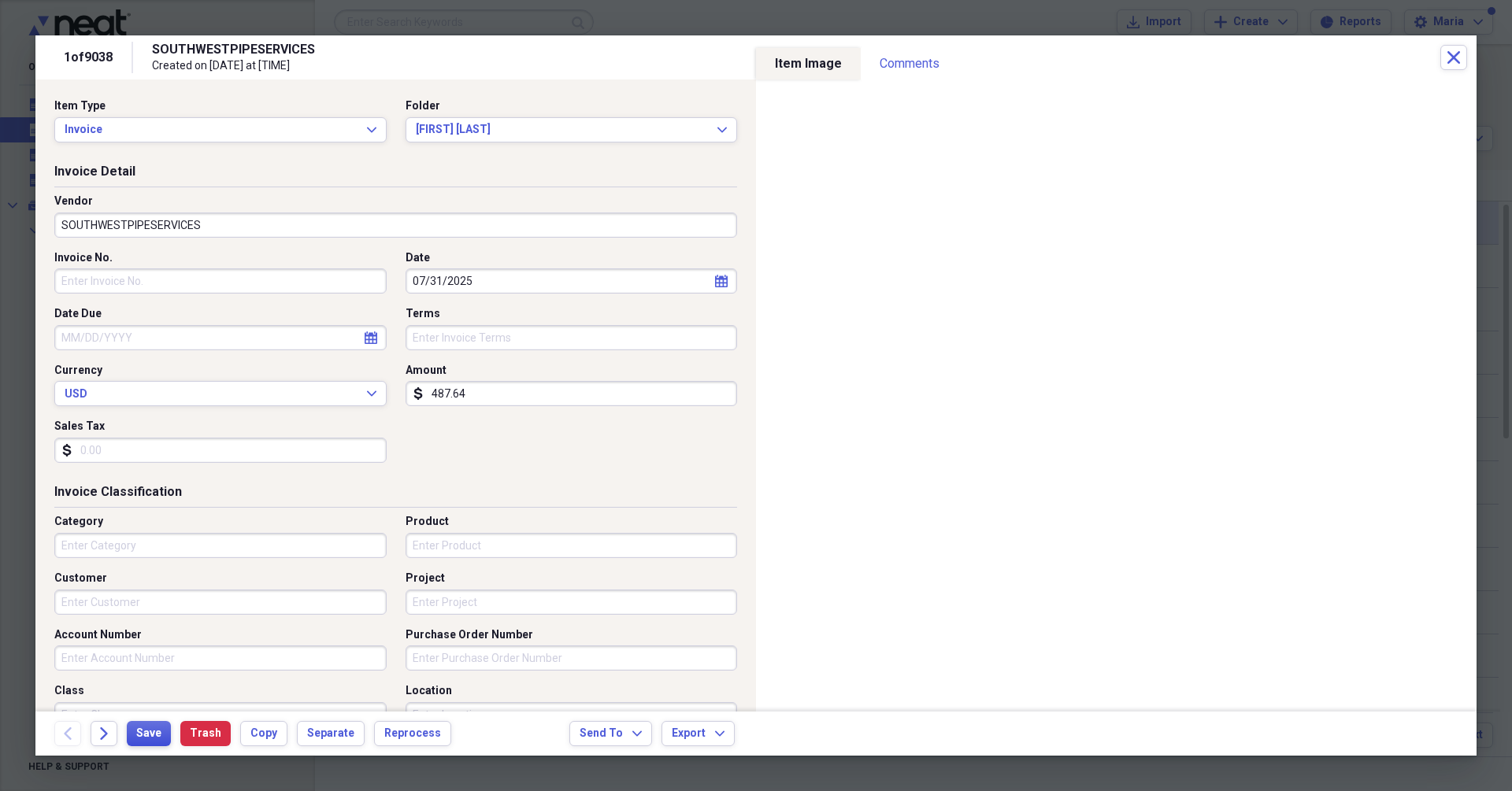 click on "Save" at bounding box center [149, 734] 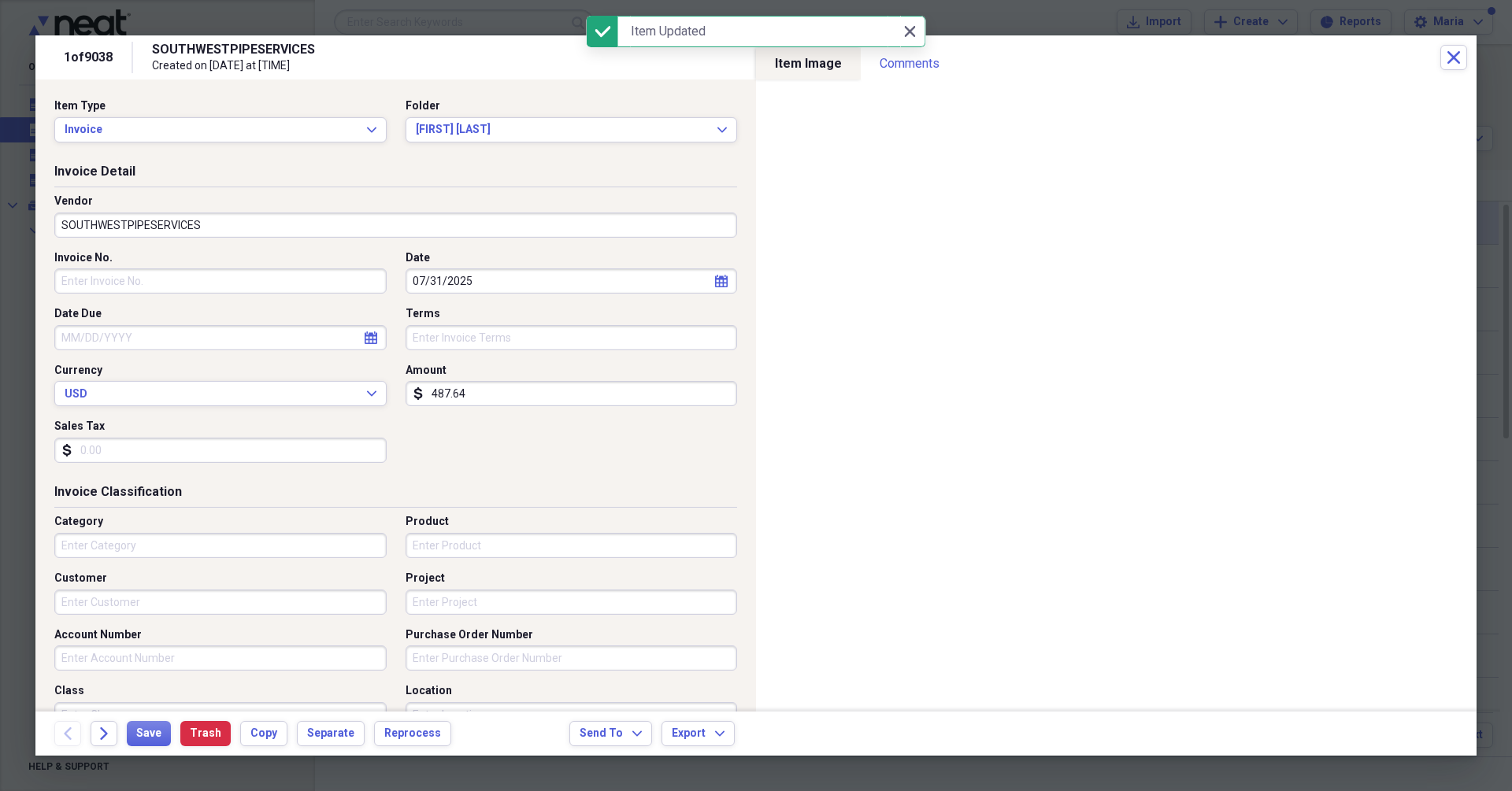 click on "SOUTHWESTPIPESERVICES" at bounding box center [395, 225] 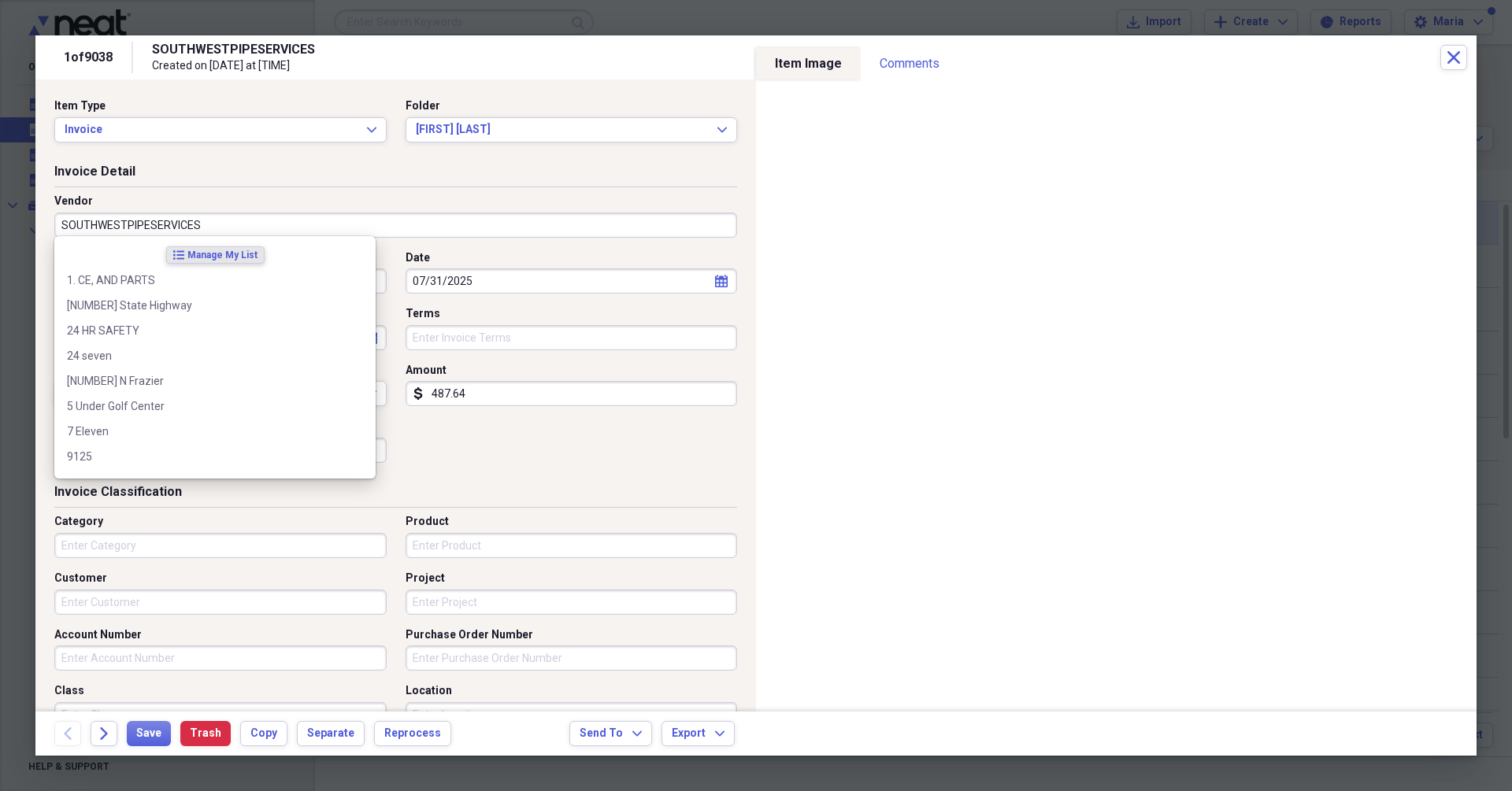 click on "SOUTHWESTPIPESERVICES" at bounding box center (395, 225) 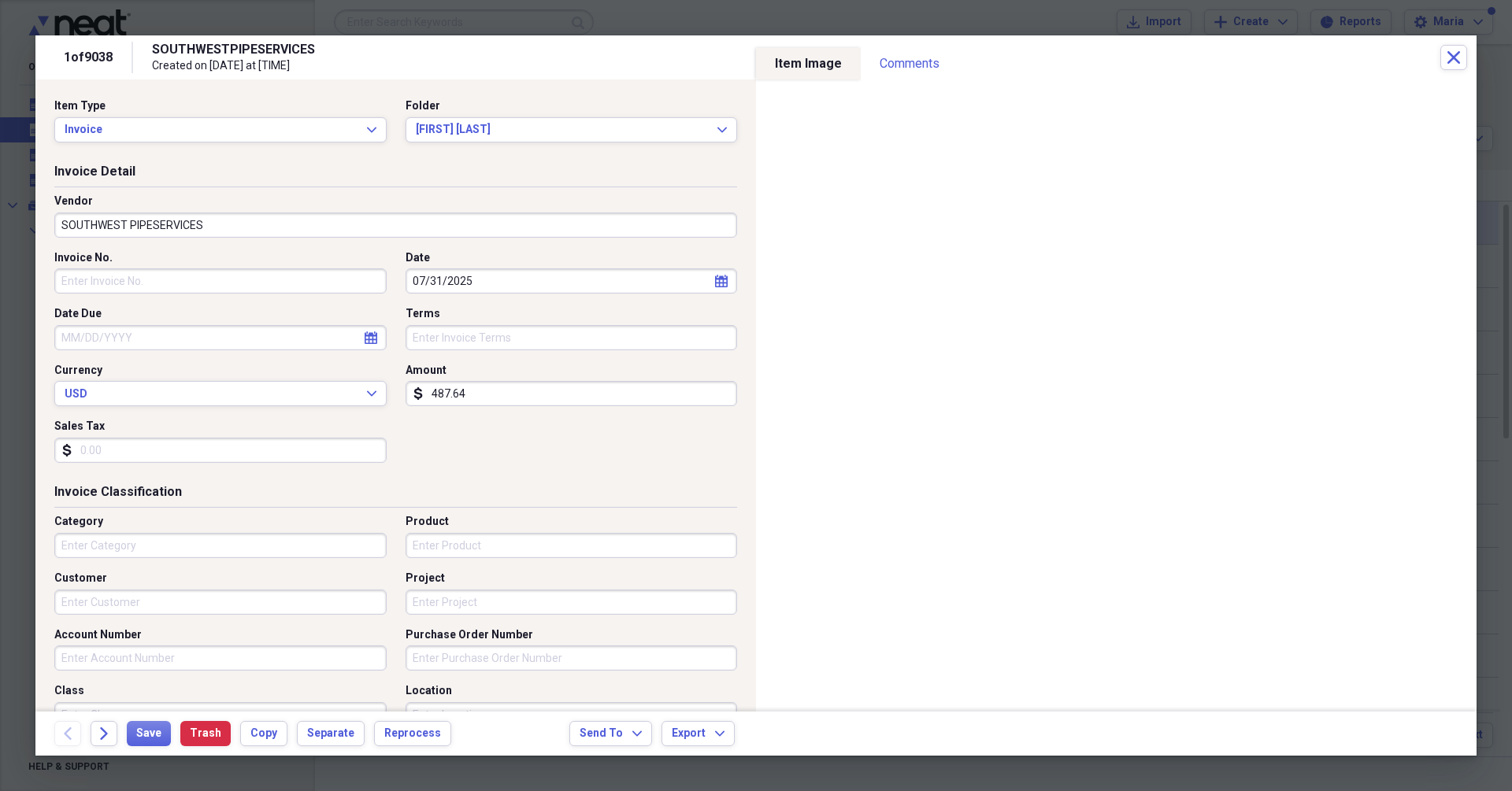 click on "SOUTHWEST PIPESERVICES" at bounding box center (395, 225) 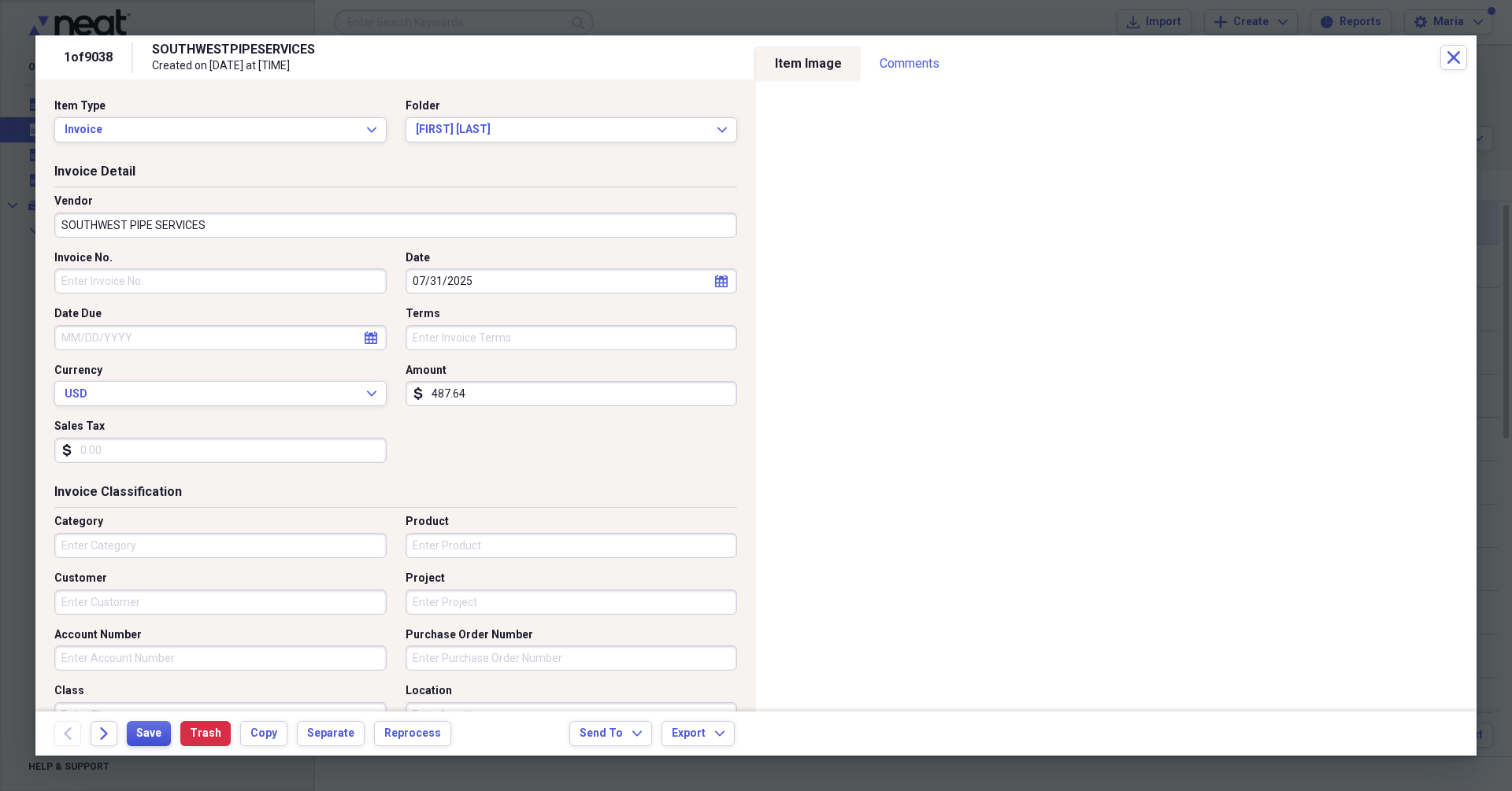 type on "SOUTHWEST PIPE SERVICES" 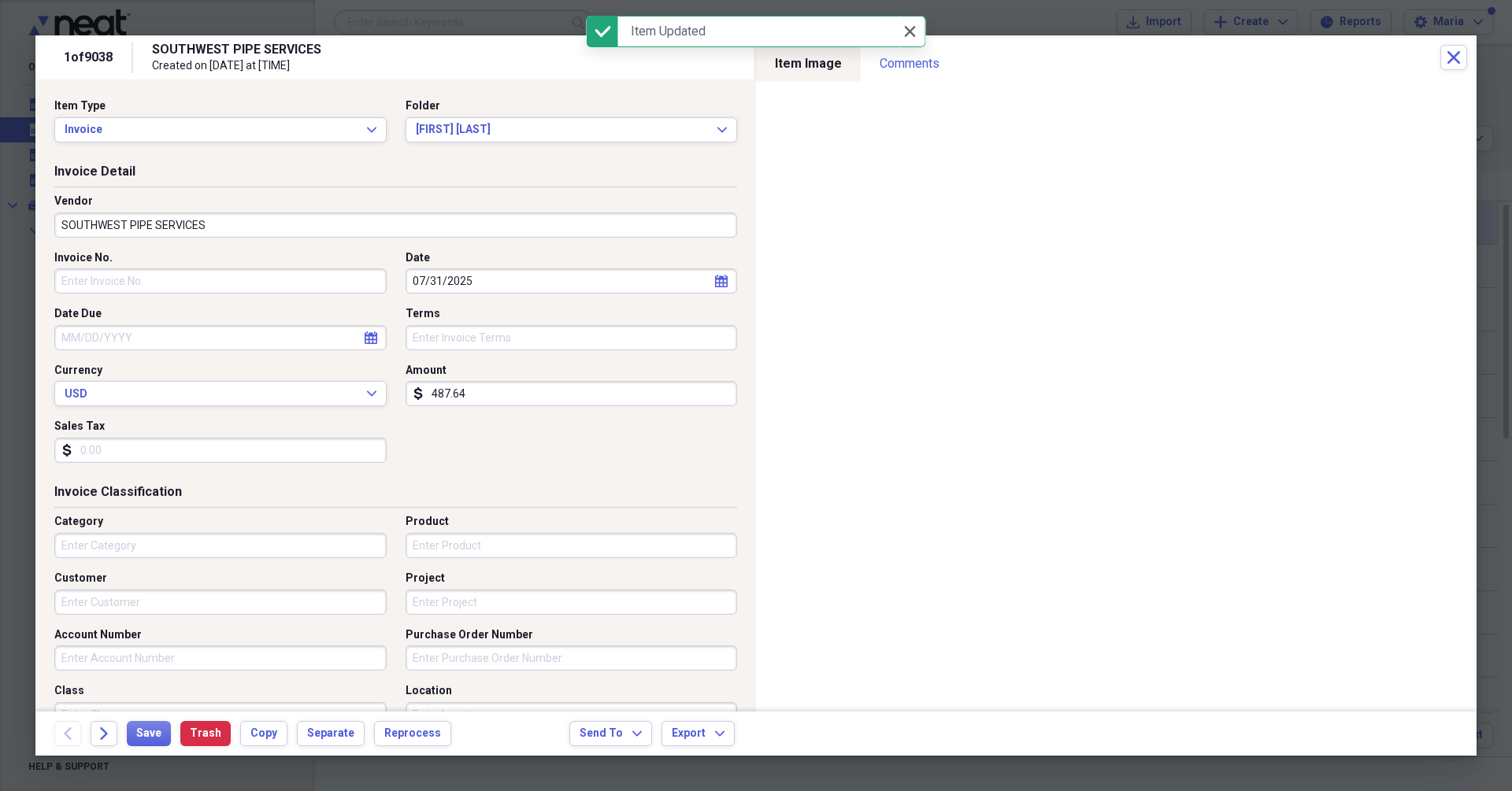 click on "487.64" at bounding box center [572, 394] 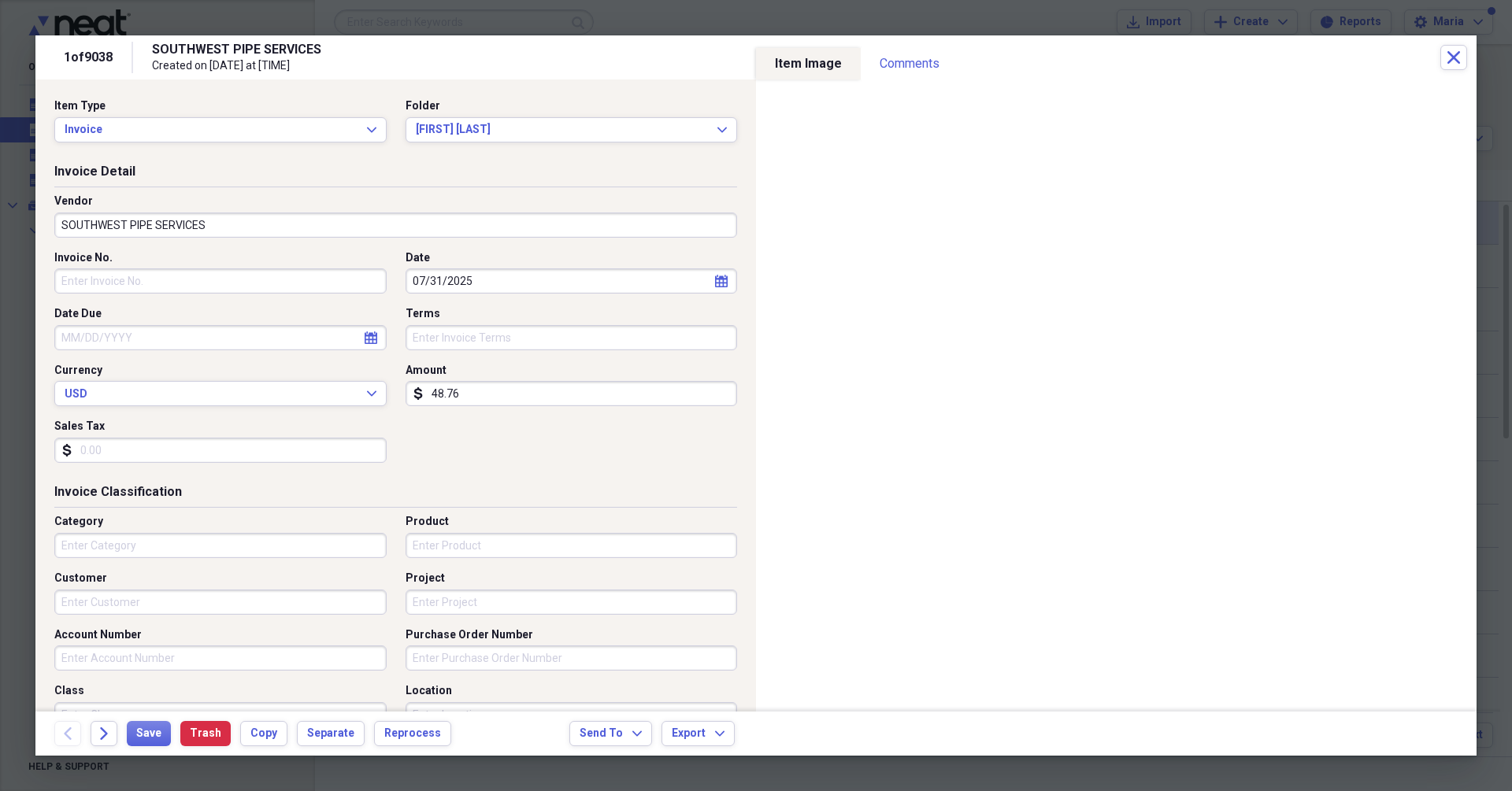type on "487.66" 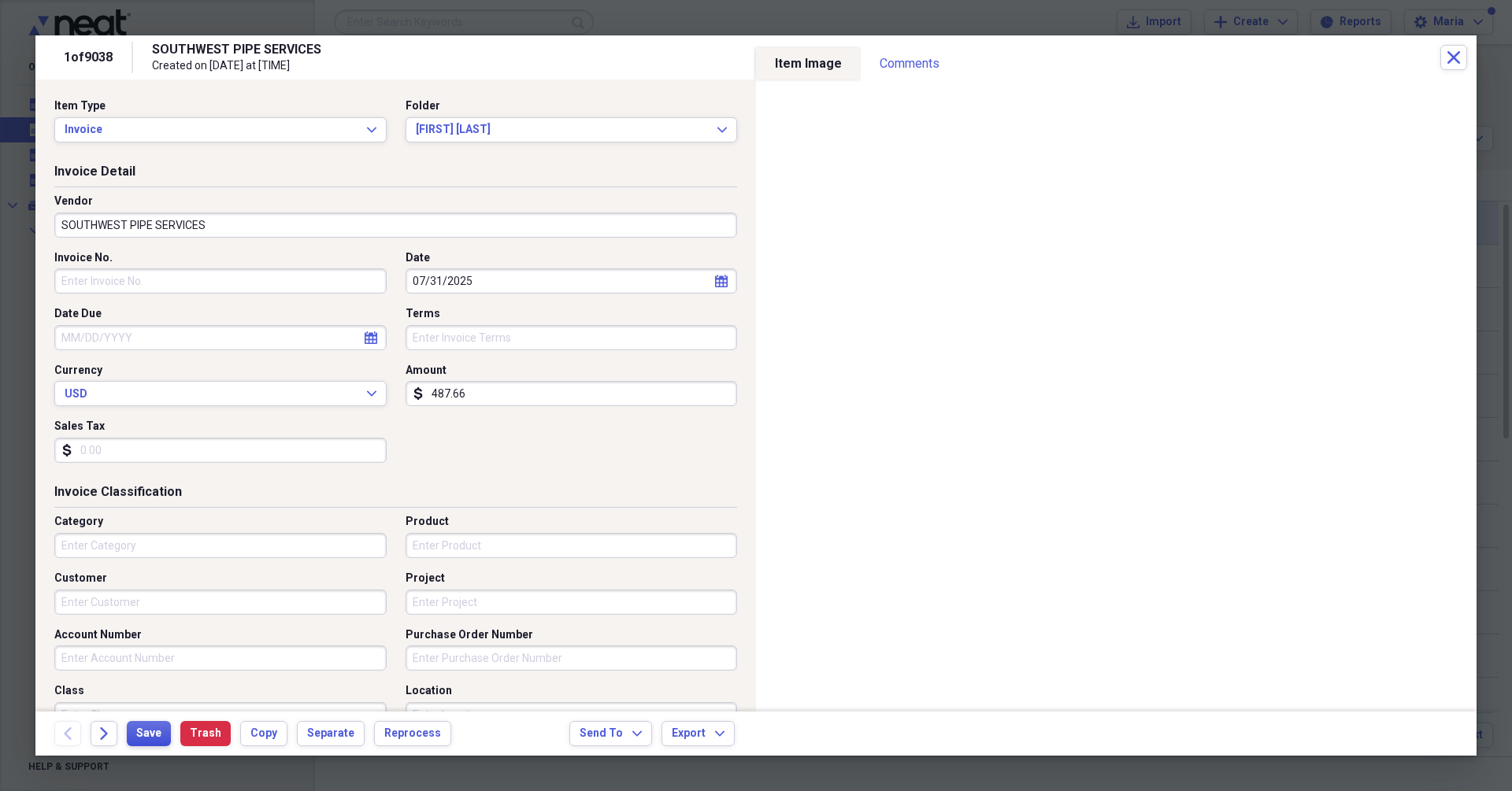 click on "Save" at bounding box center (149, 734) 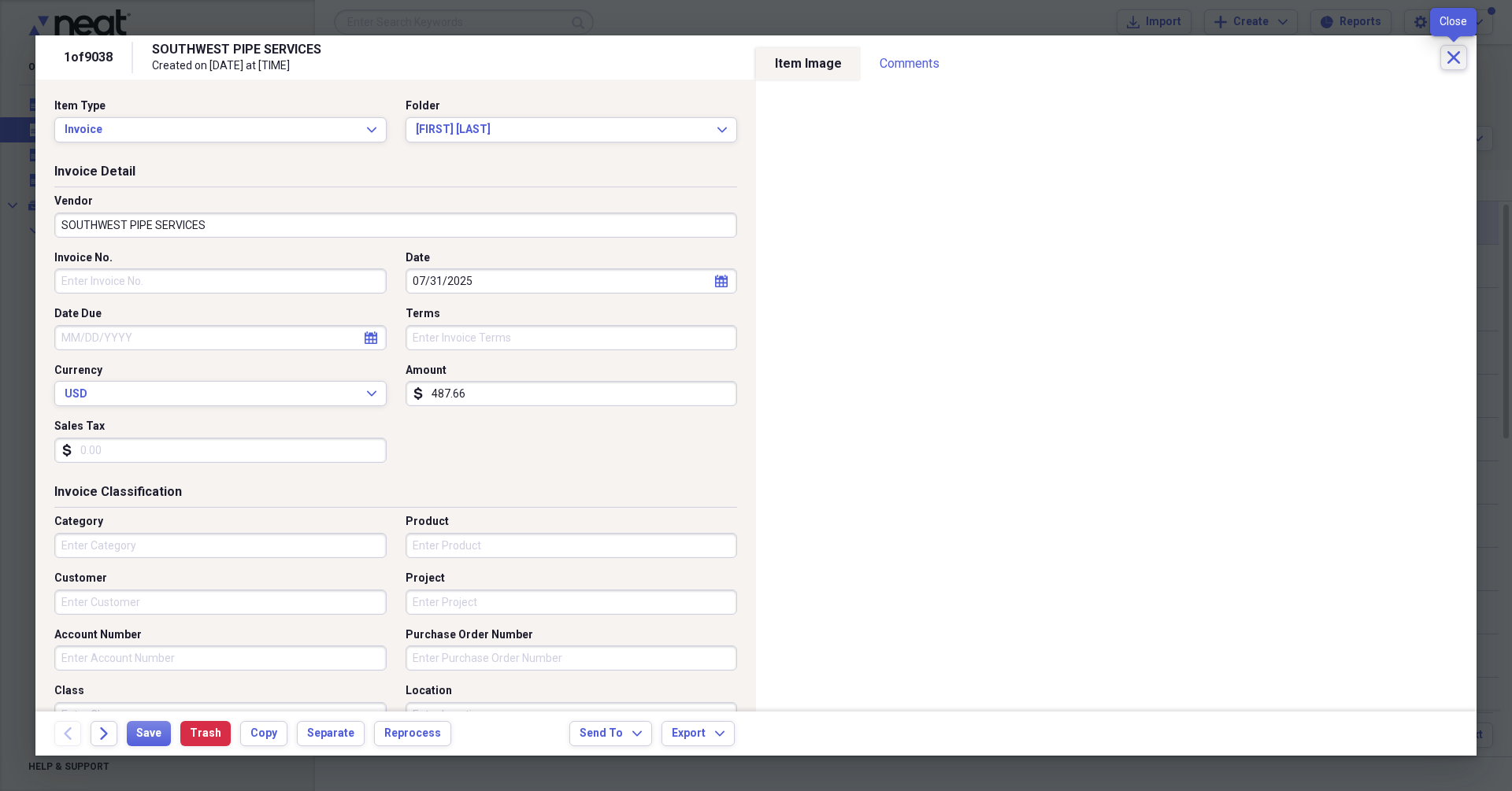 click on "Close" at bounding box center [1454, 57] 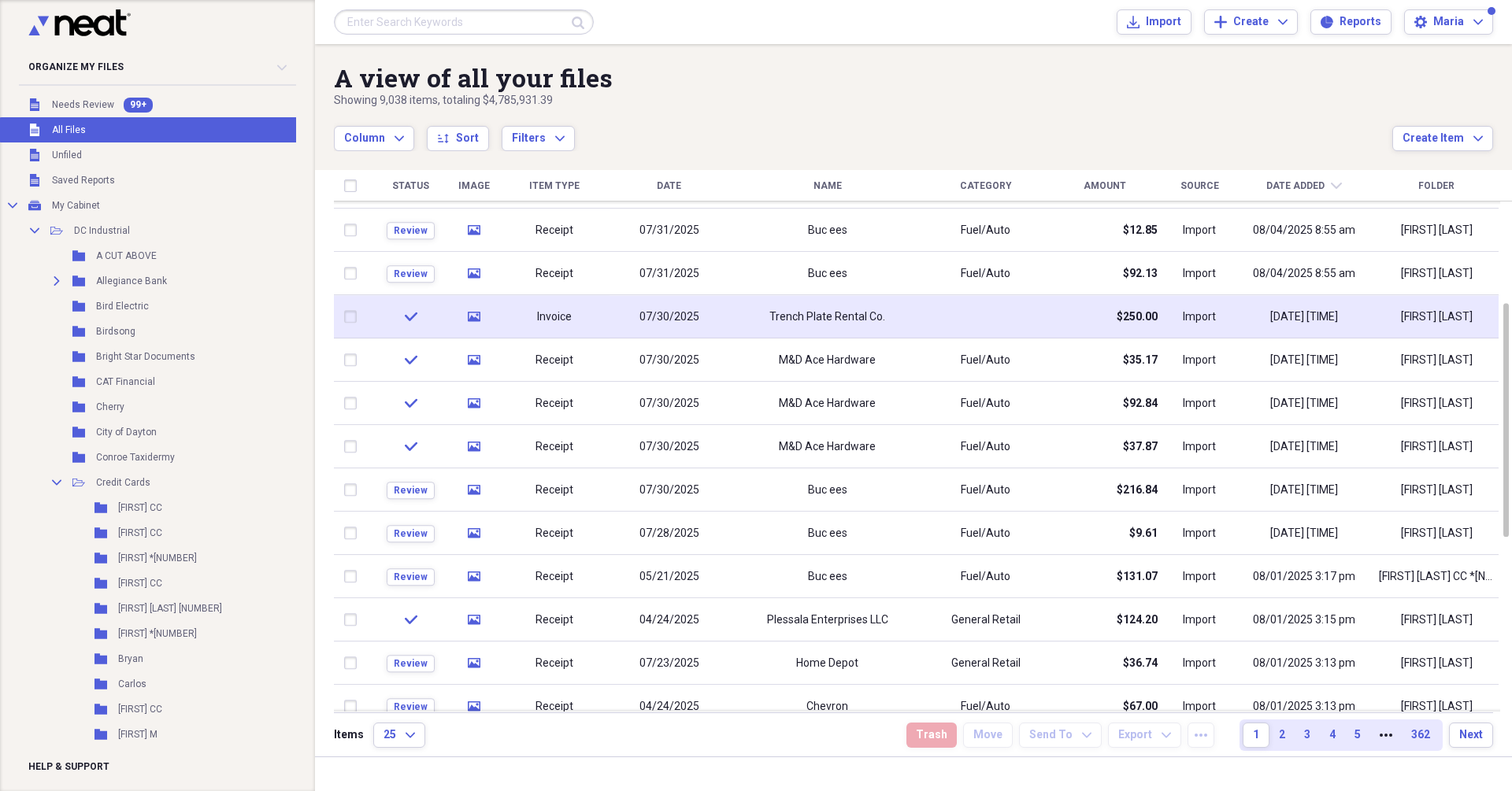 click 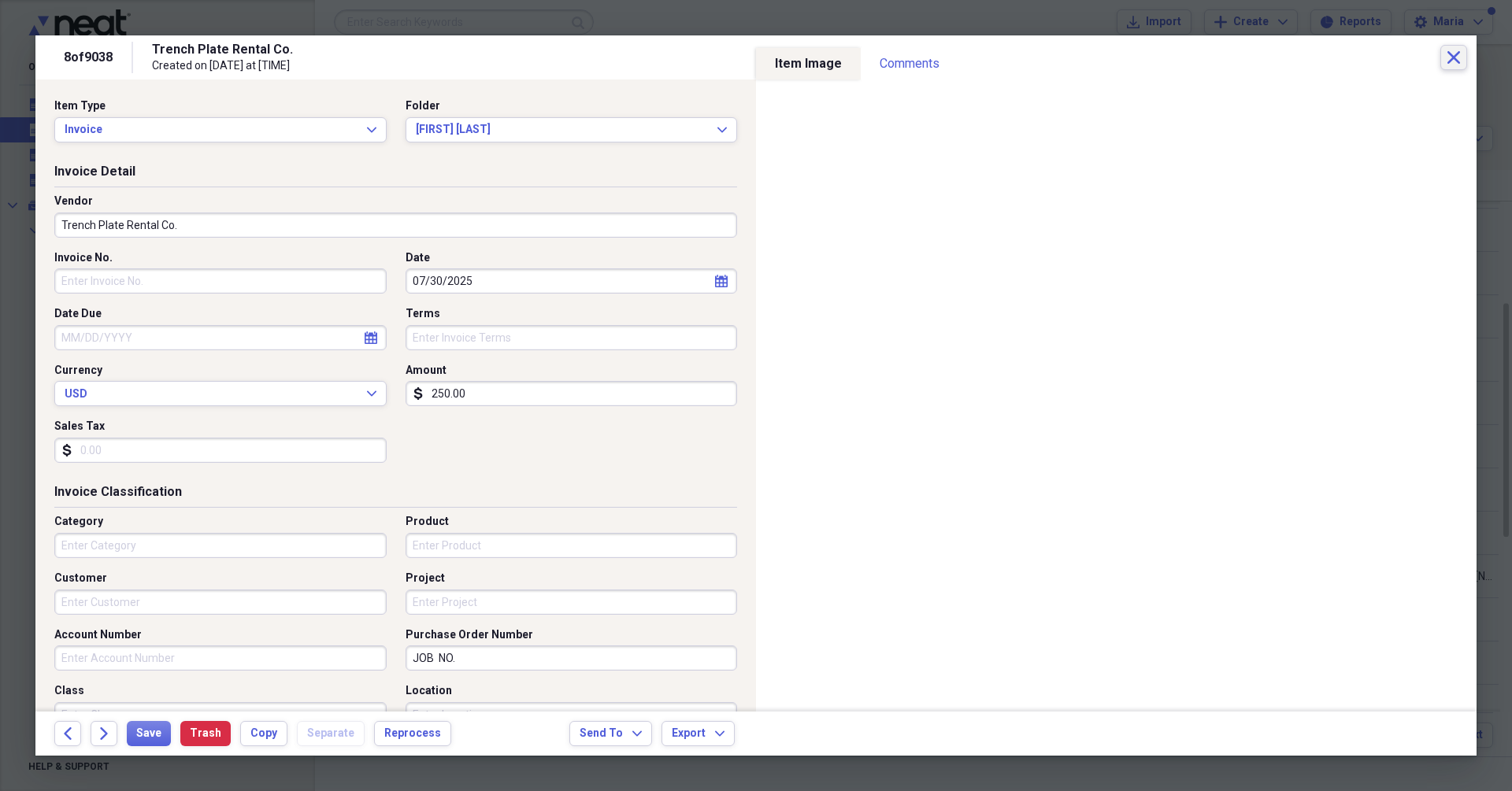 click on "Close" 